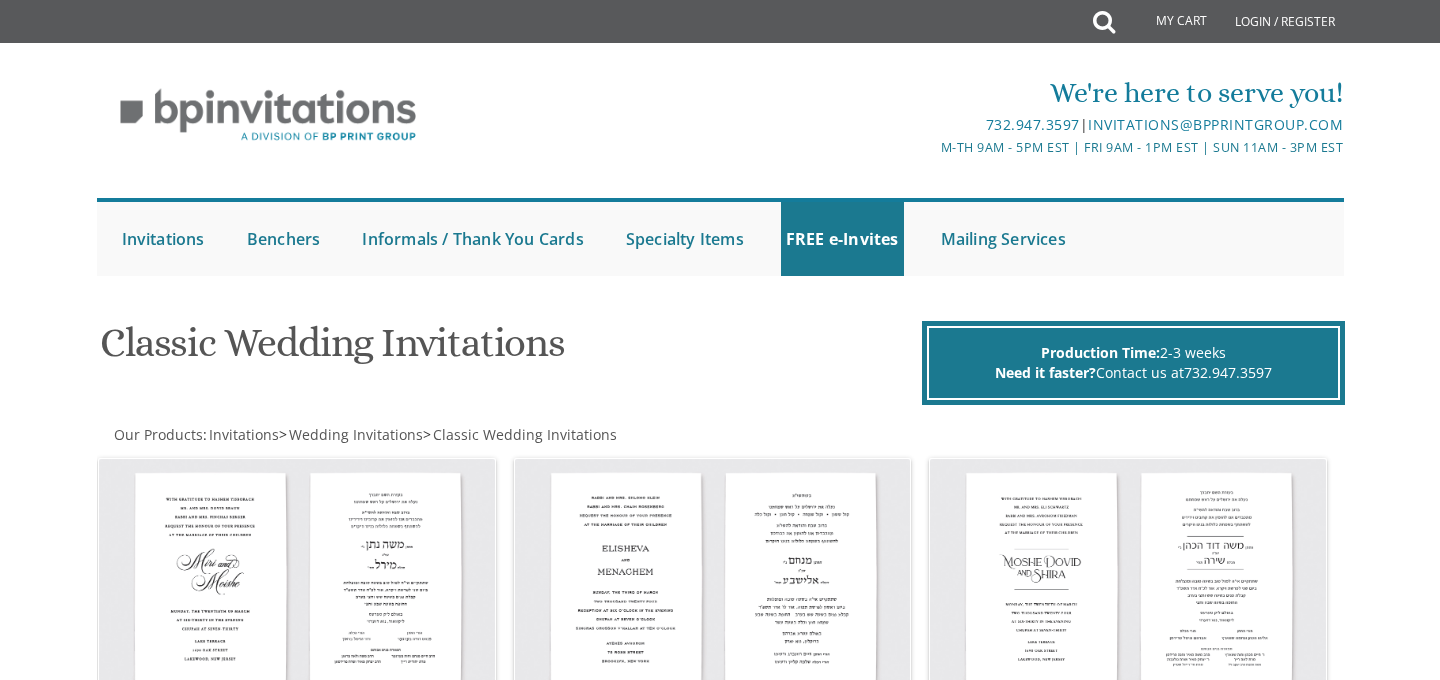 scroll, scrollTop: 866, scrollLeft: 0, axis: vertical 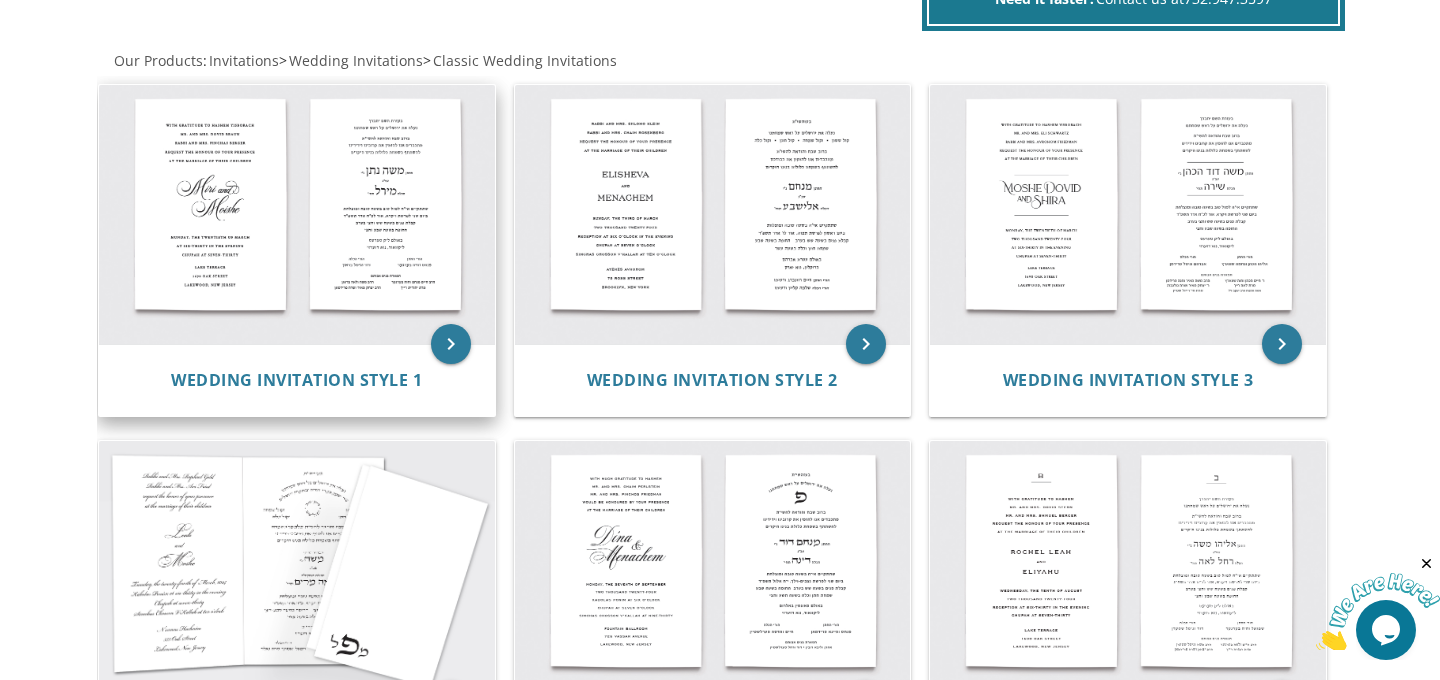 click at bounding box center (297, 215) 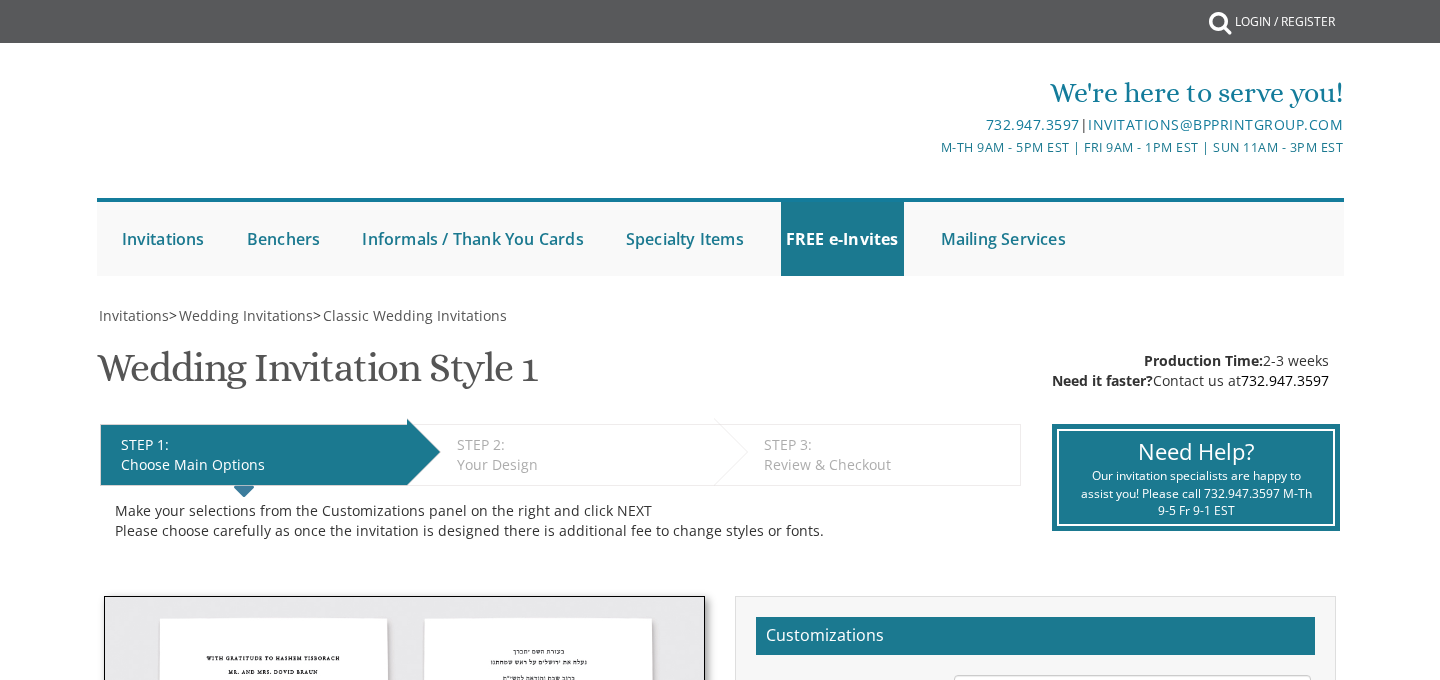 scroll, scrollTop: 0, scrollLeft: 0, axis: both 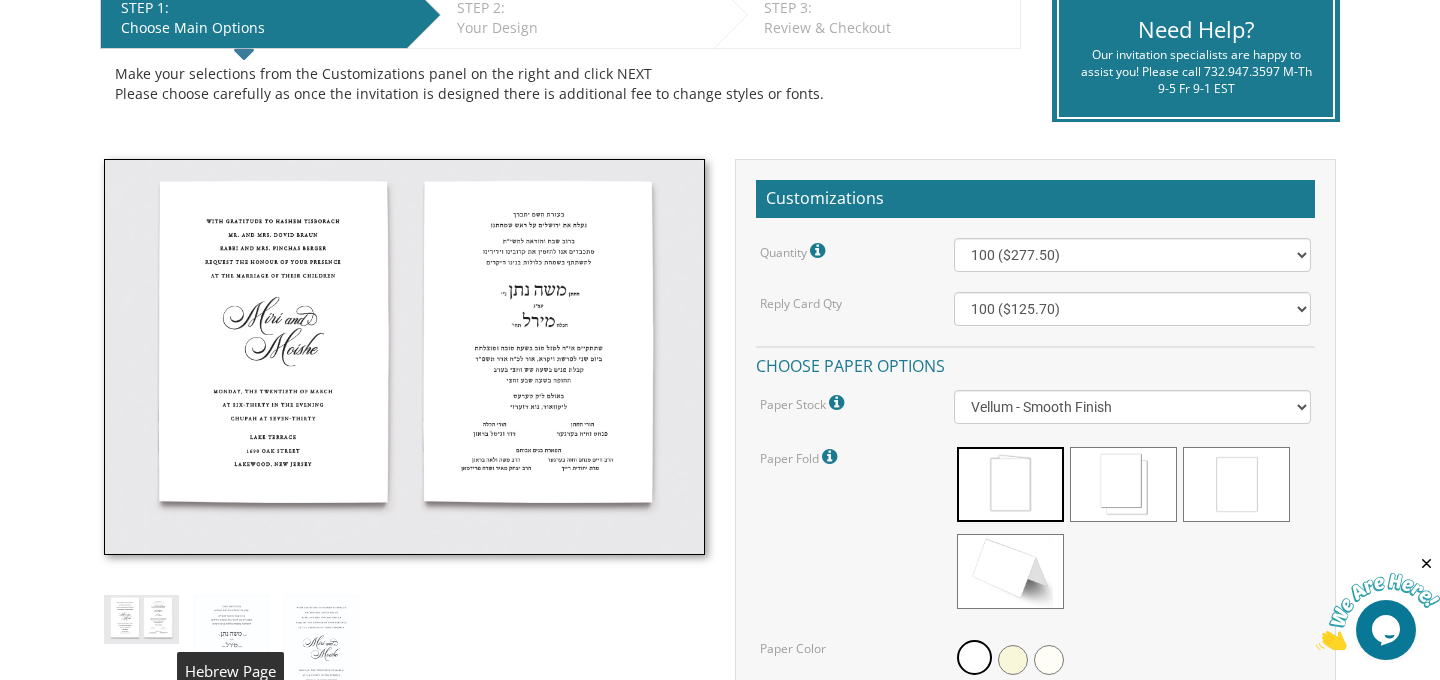 click at bounding box center (231, 653) 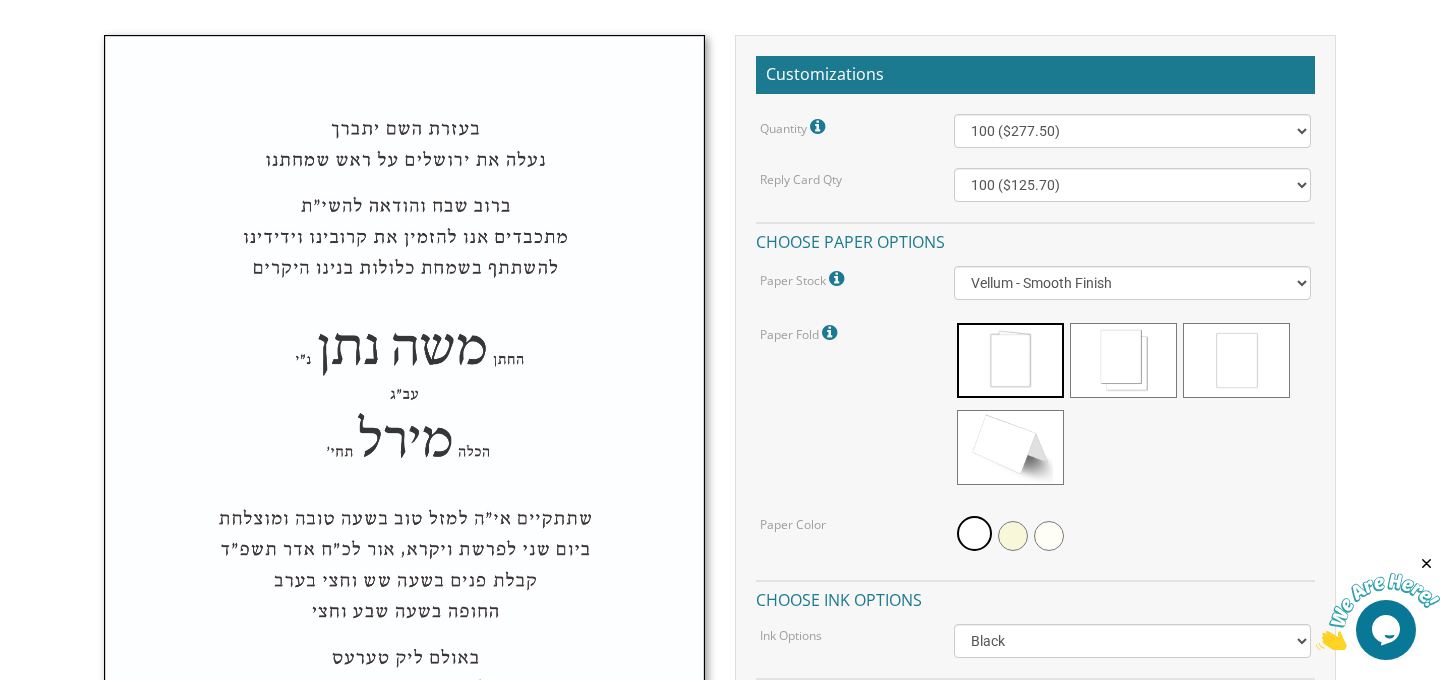 scroll, scrollTop: 565, scrollLeft: 0, axis: vertical 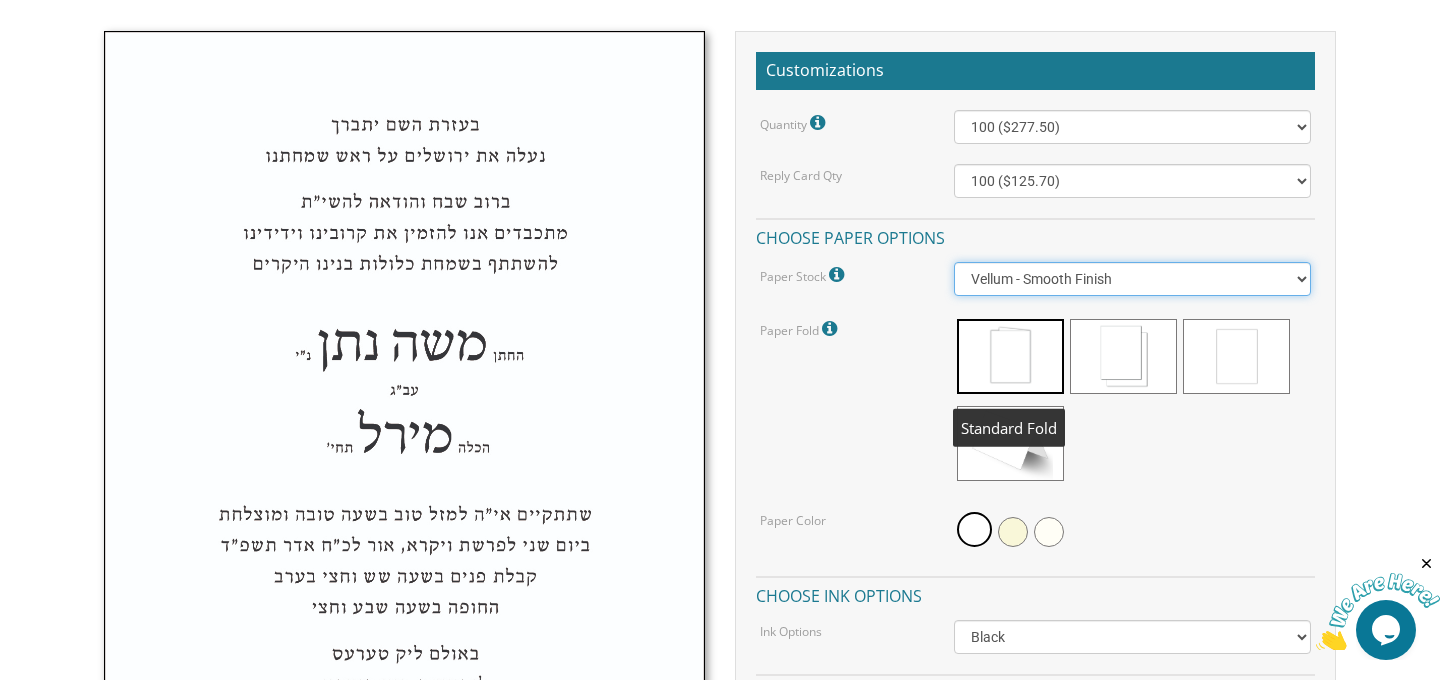 click on "Vellum - Smooth Finish Linen - Subtle Embossed Crosshatch Texture Silk - Soft, Fabric-like Finish Cotton  - Rich Texture, Premium Quality" at bounding box center [1133, 279] 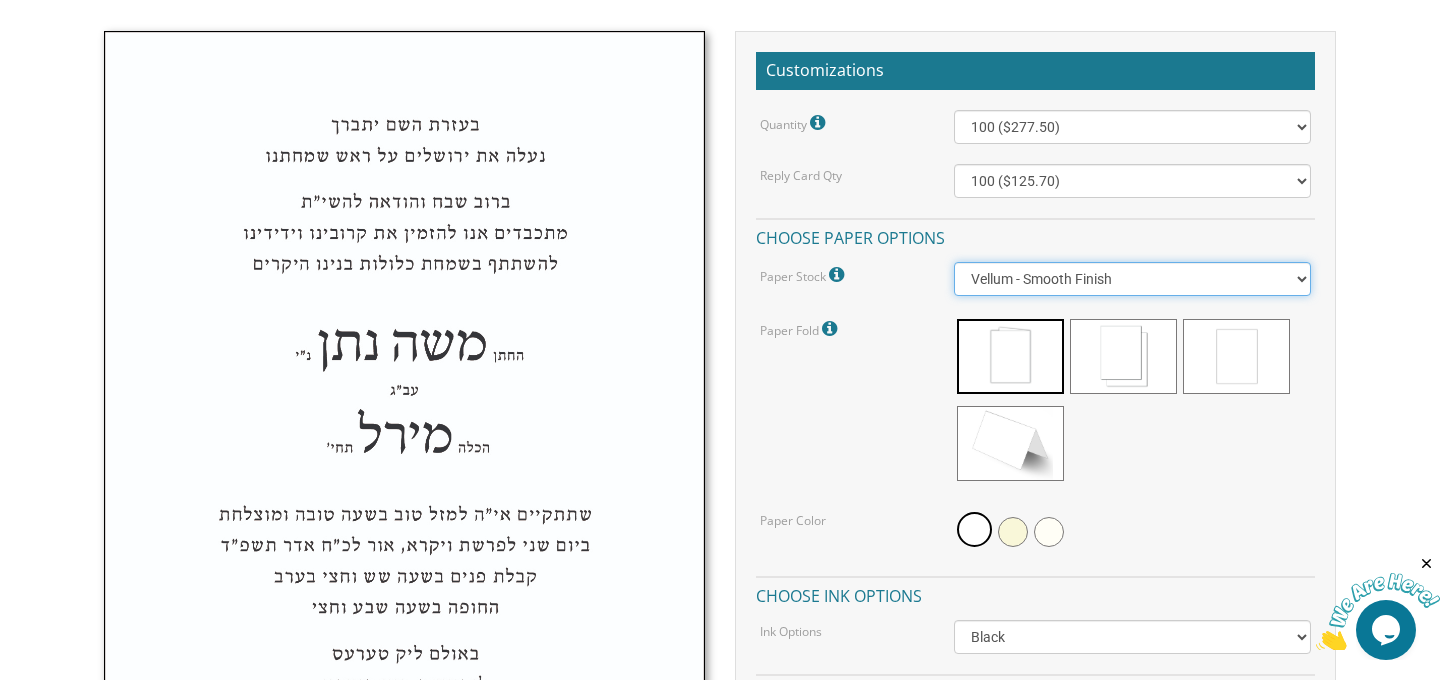 select on "Cotton" 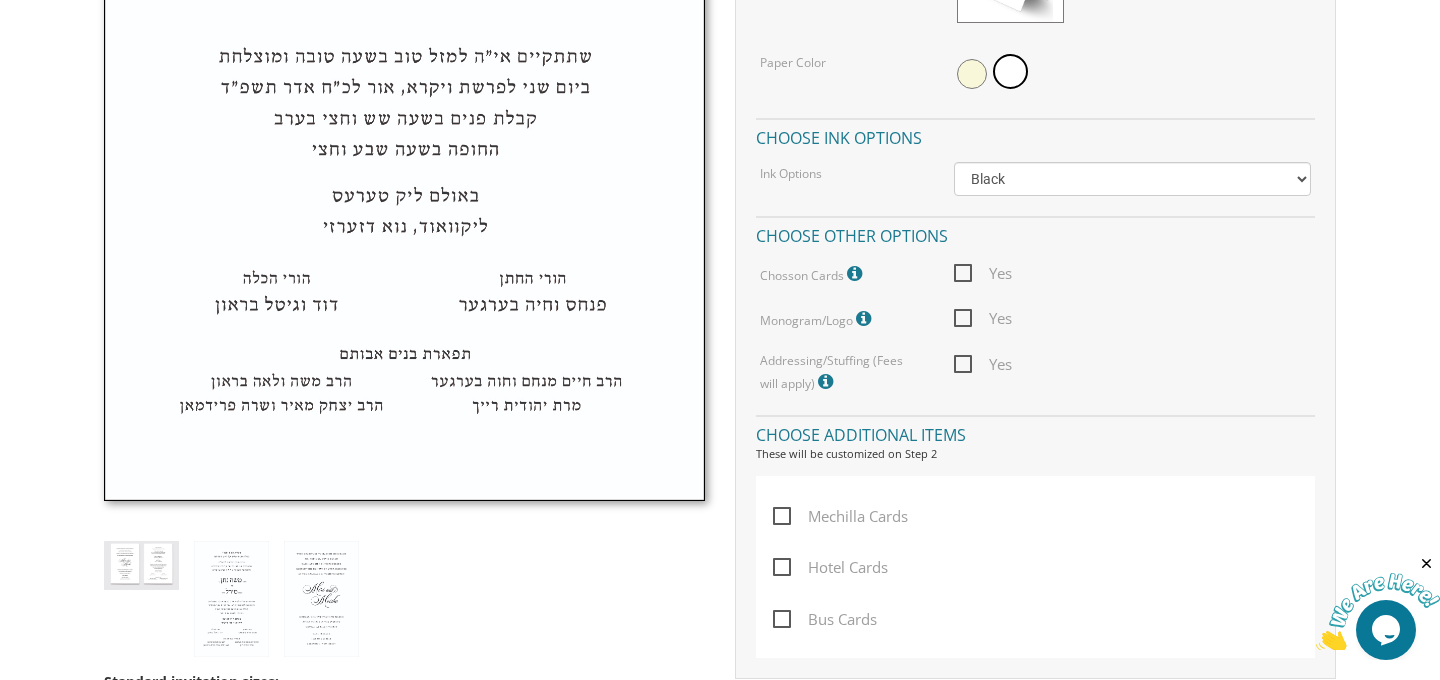 scroll, scrollTop: 1022, scrollLeft: 0, axis: vertical 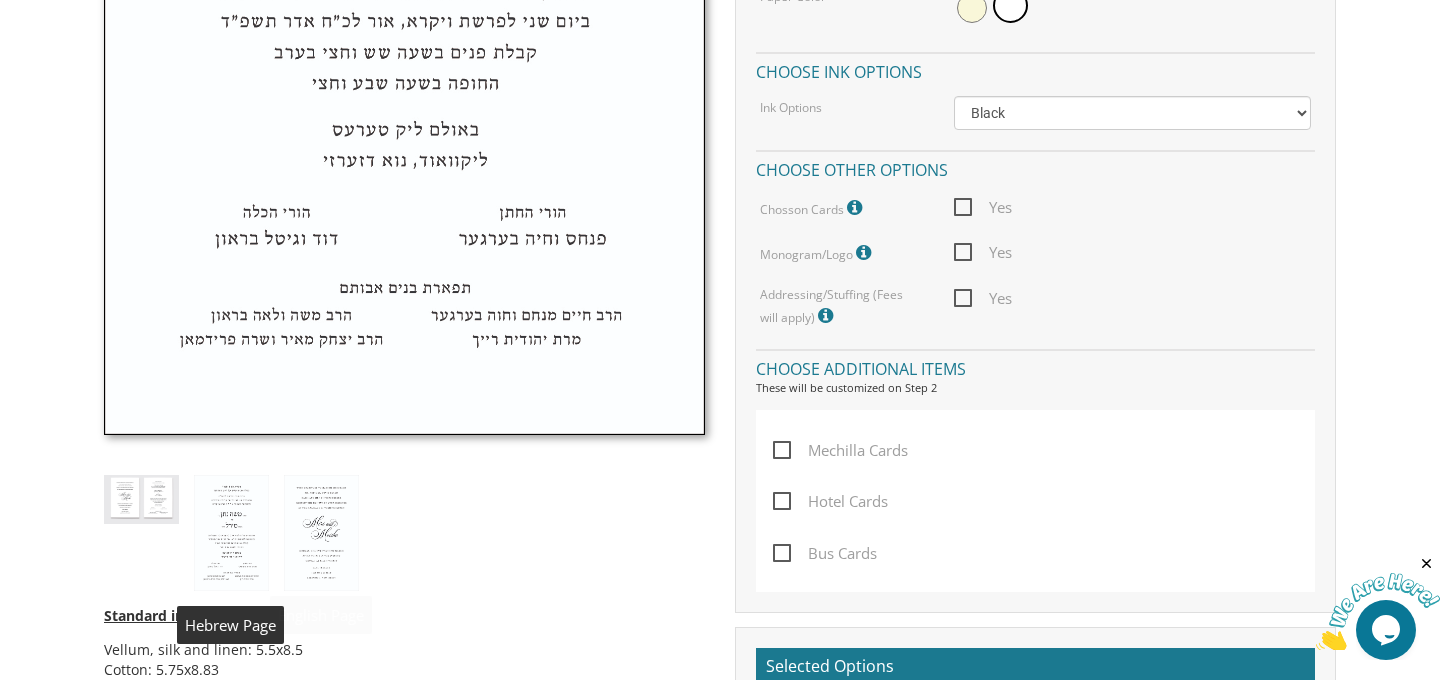 click at bounding box center [231, 533] 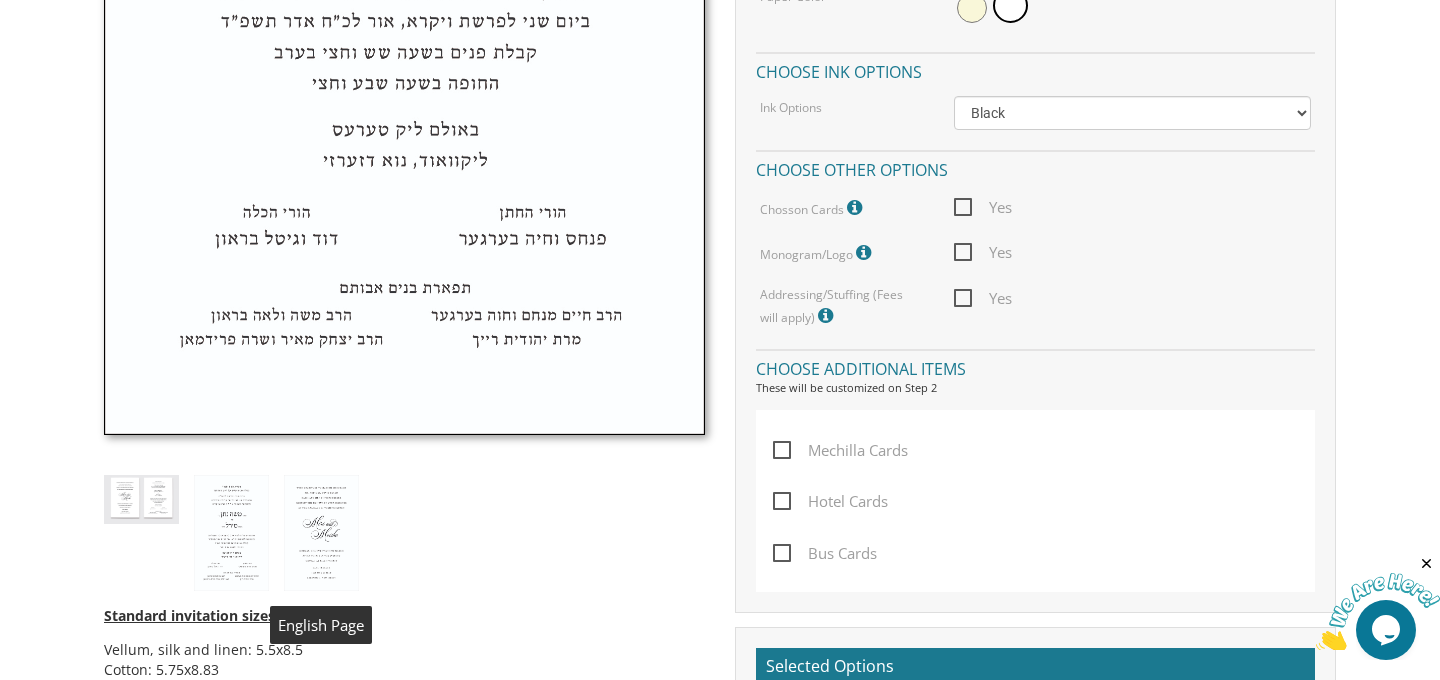 click at bounding box center (321, 533) 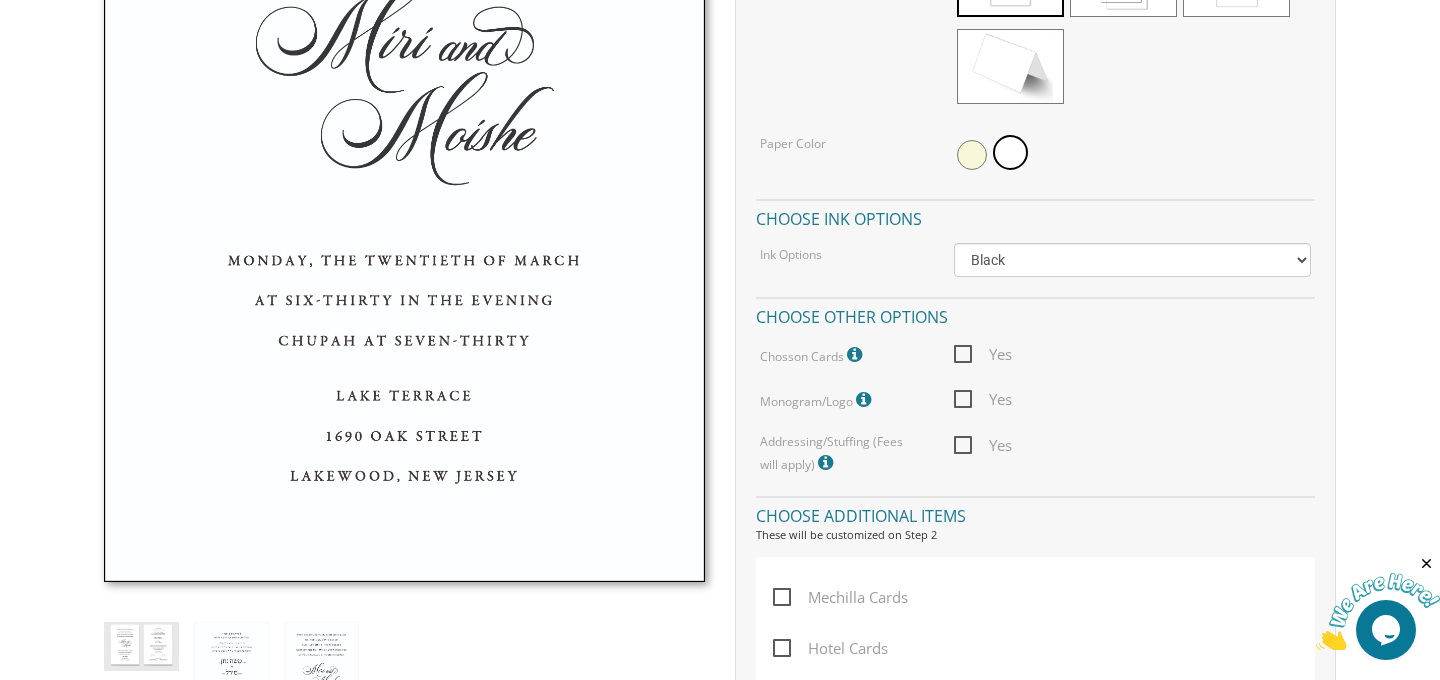 scroll, scrollTop: 945, scrollLeft: 0, axis: vertical 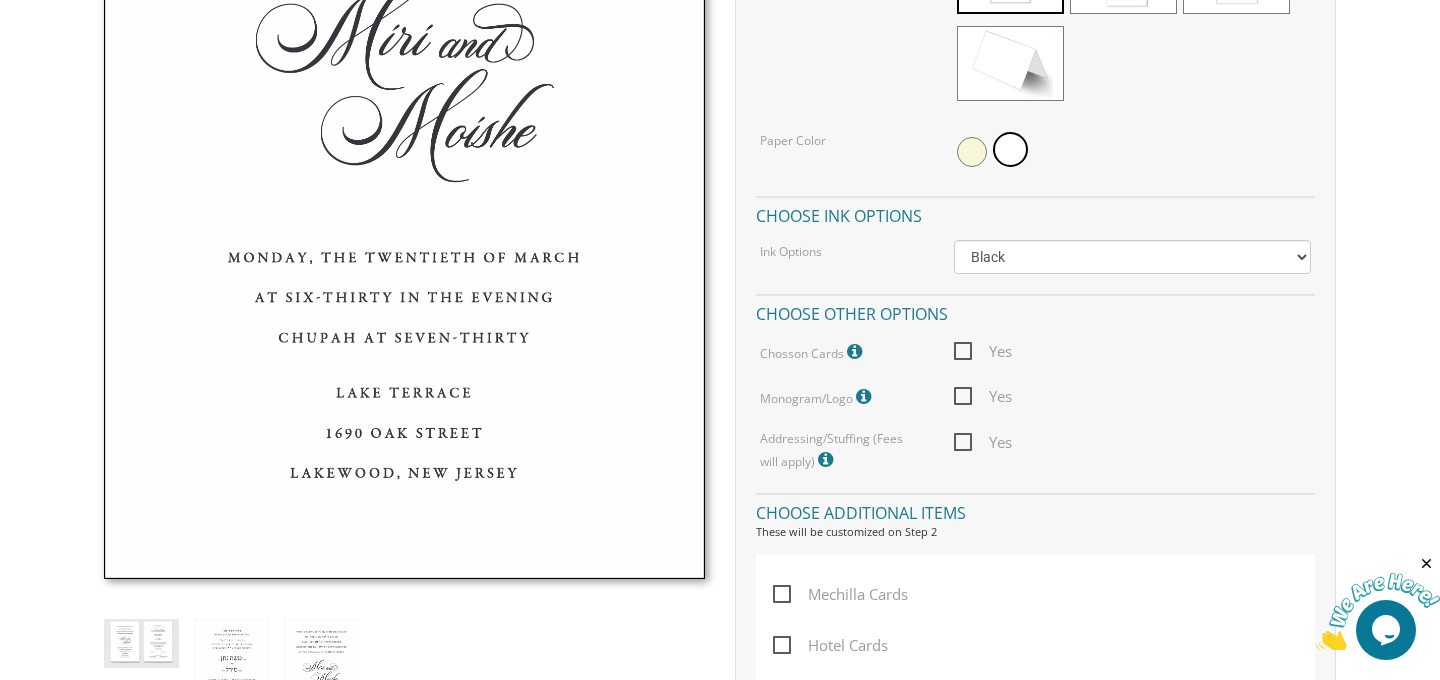 click at bounding box center (857, 352) 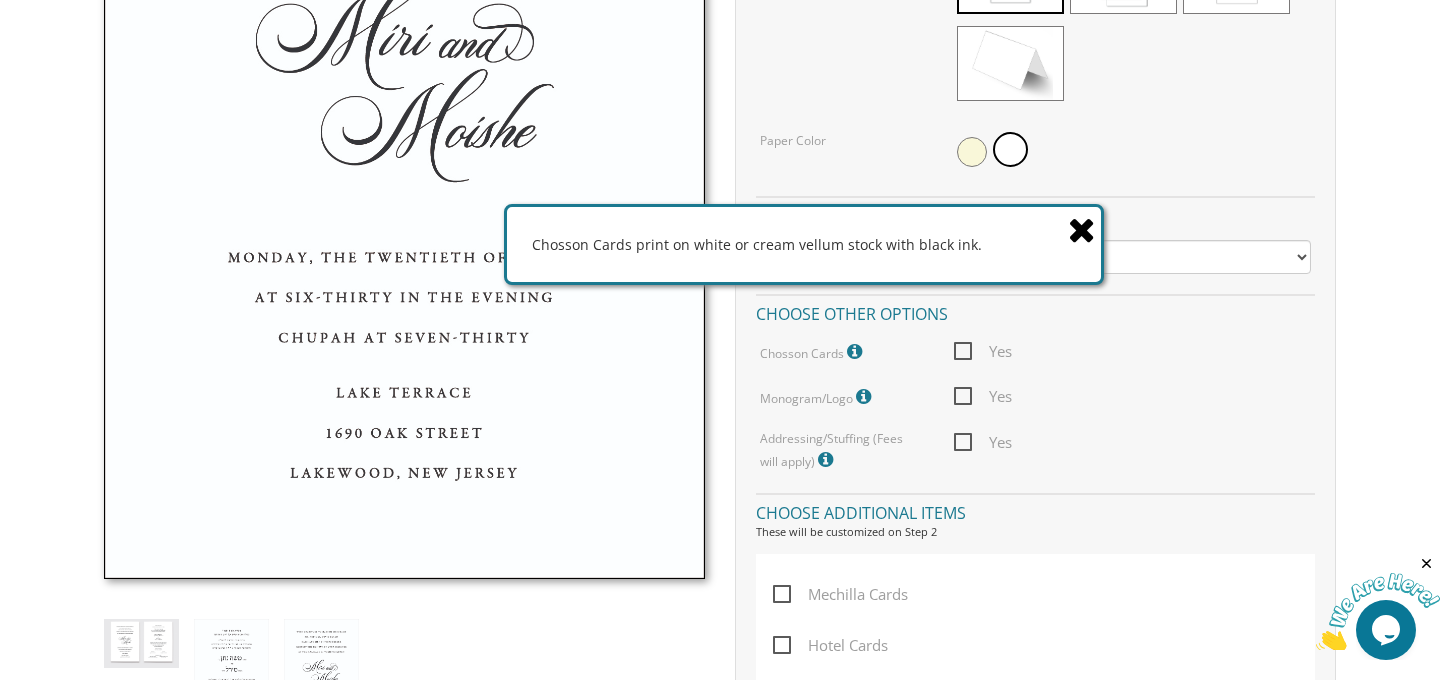 click at bounding box center [866, 397] 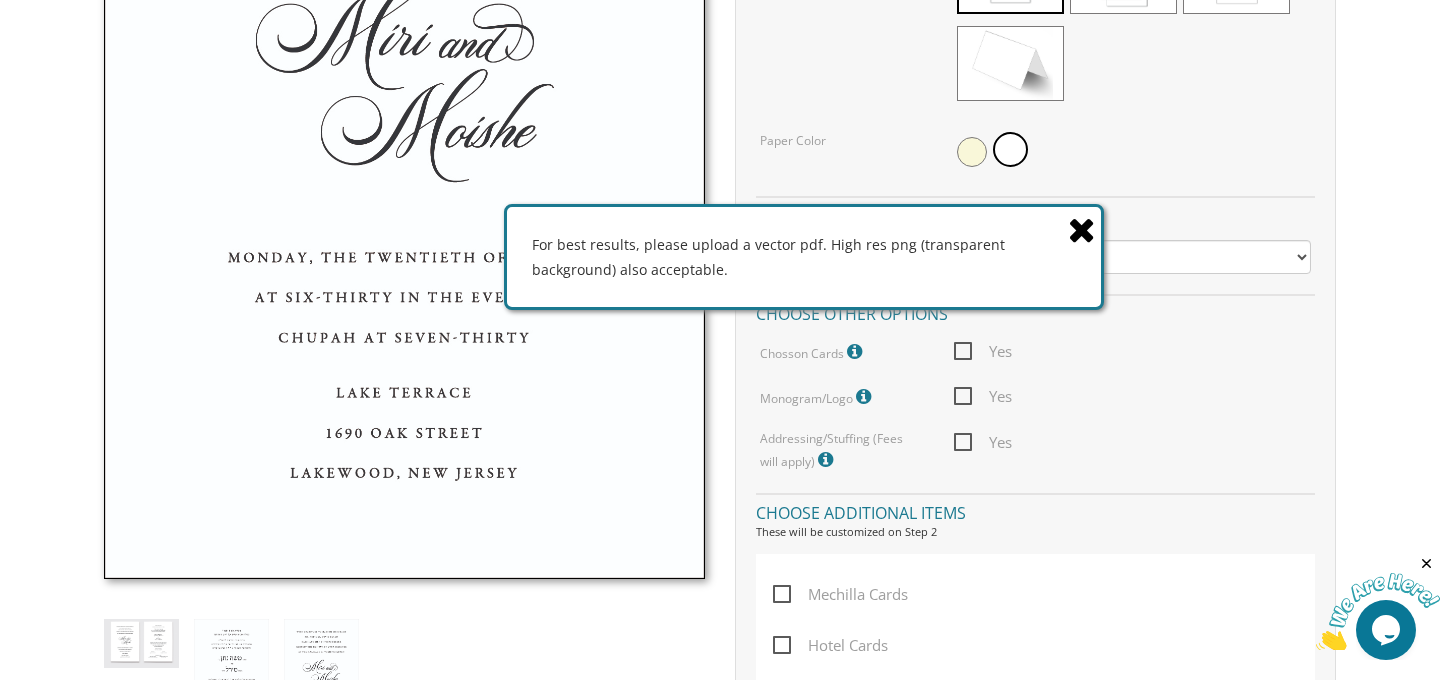 click at bounding box center (1082, 229) 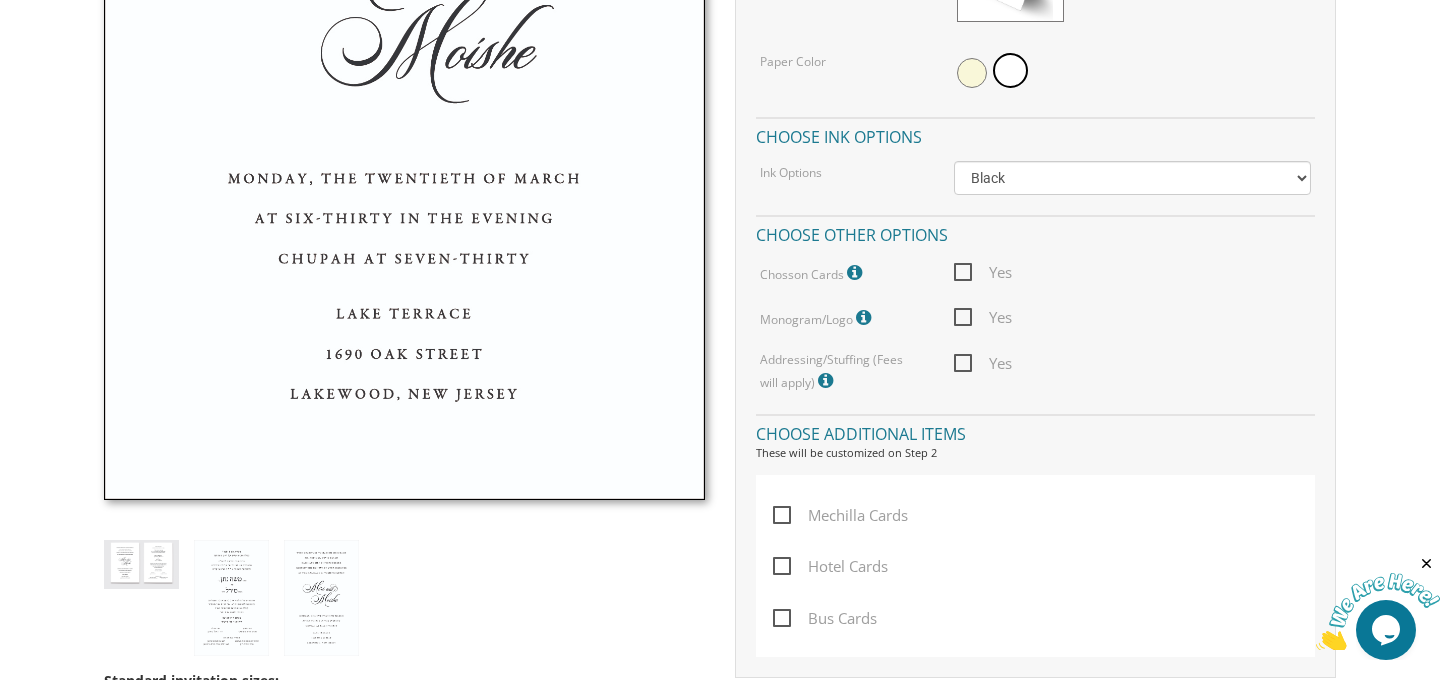 scroll, scrollTop: 1043, scrollLeft: 0, axis: vertical 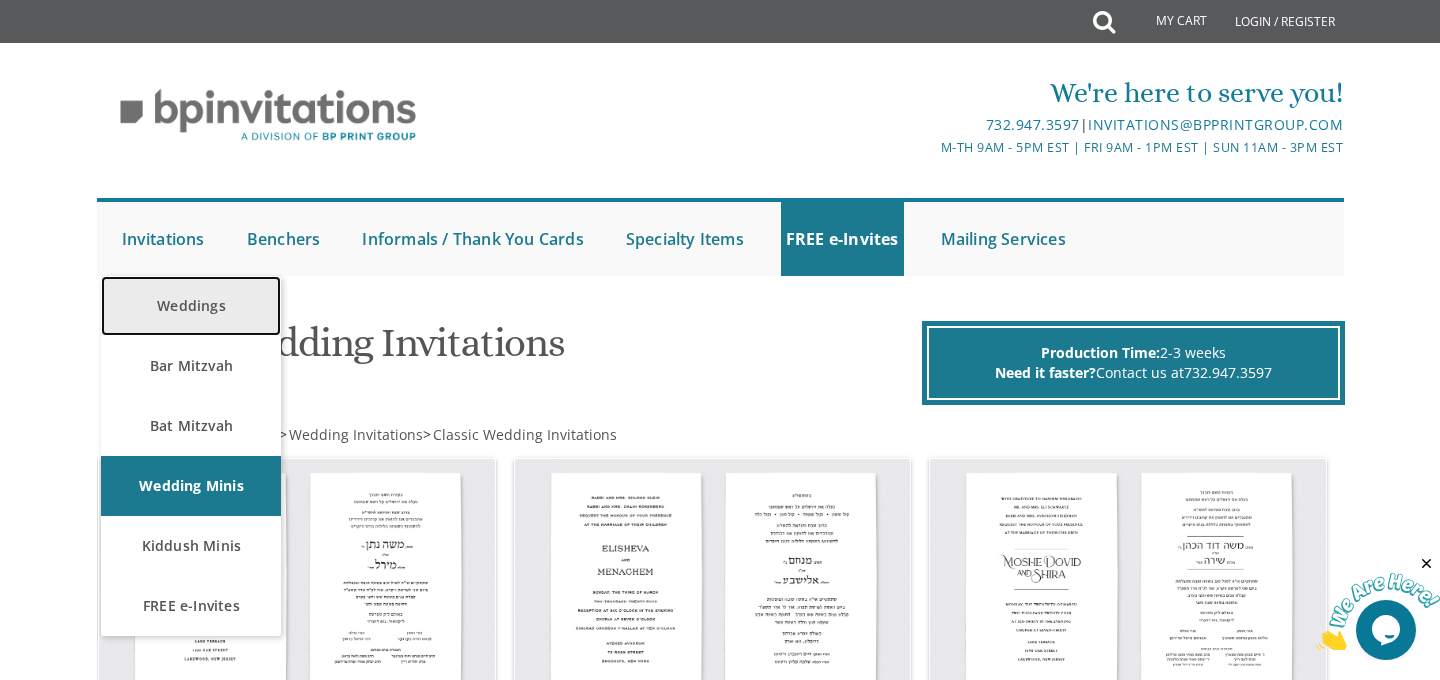 click on "Weddings" at bounding box center [191, 306] 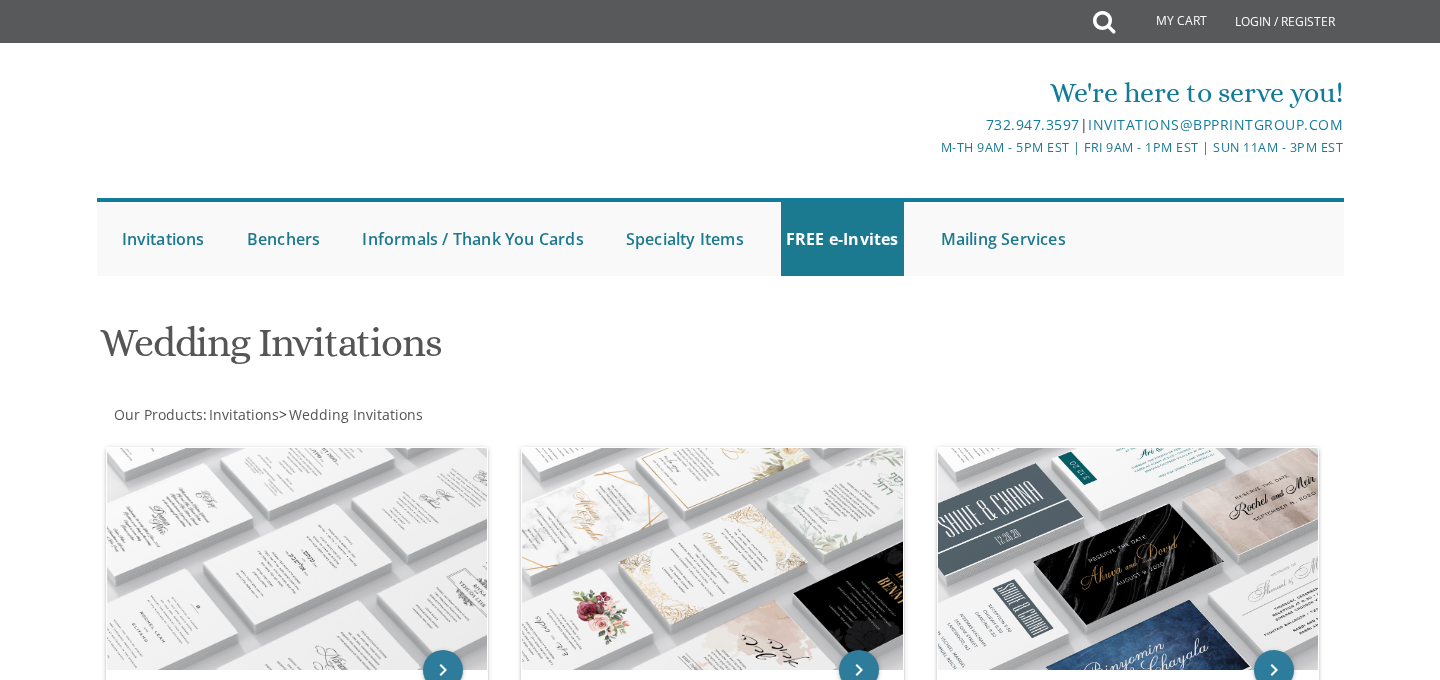scroll, scrollTop: 0, scrollLeft: 0, axis: both 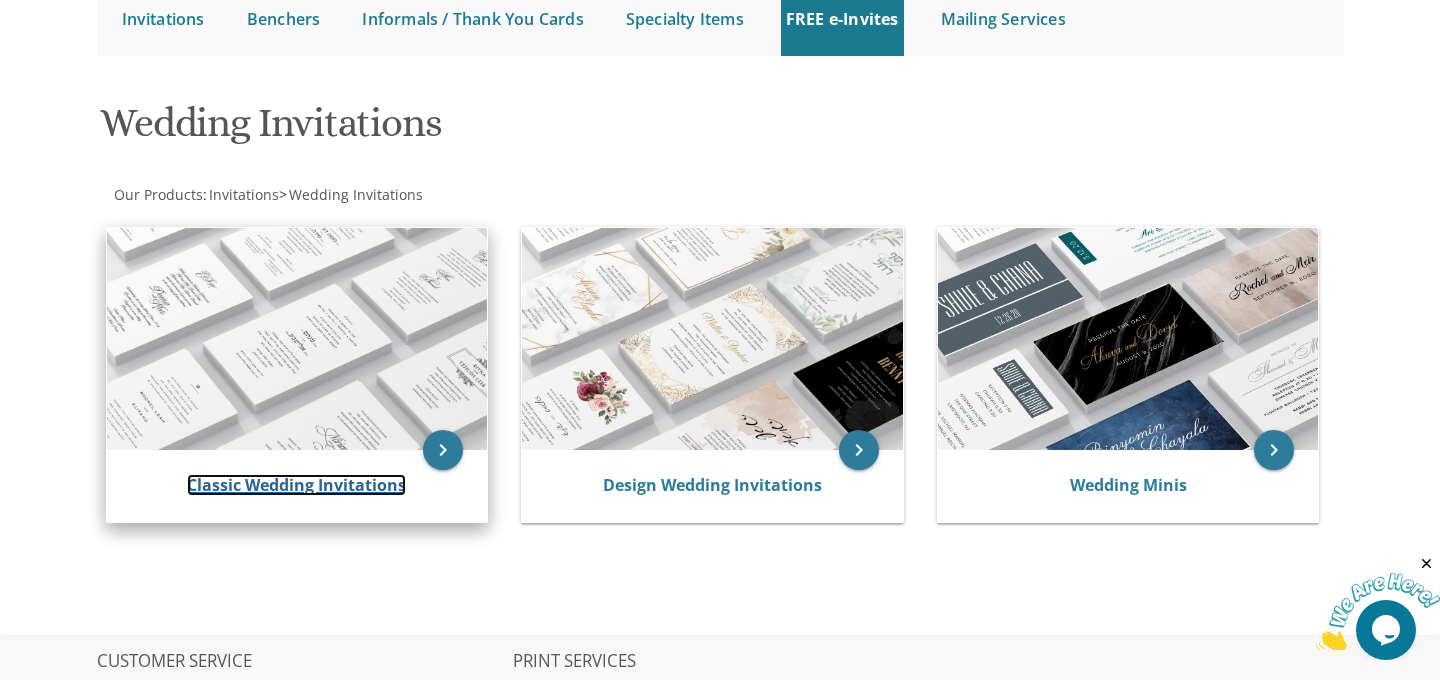 click on "Classic Wedding Invitations" at bounding box center [296, 485] 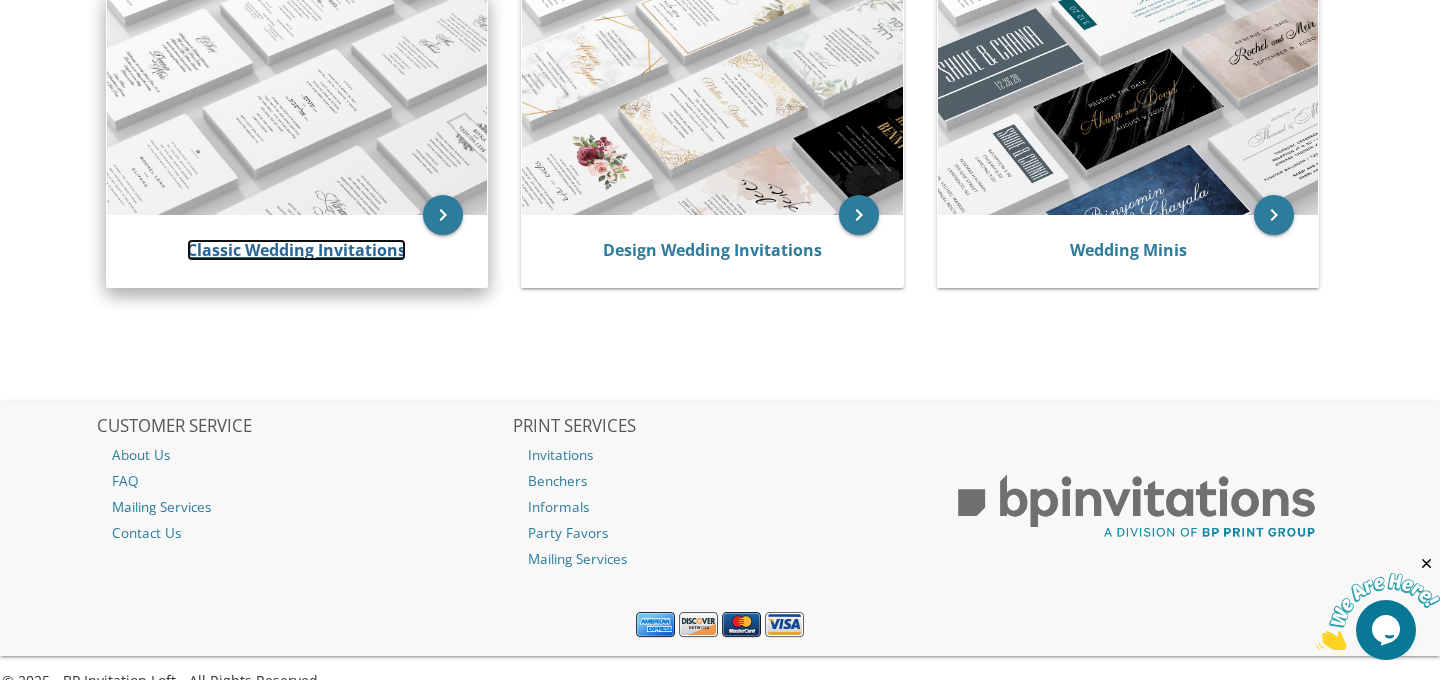 scroll, scrollTop: 486, scrollLeft: 0, axis: vertical 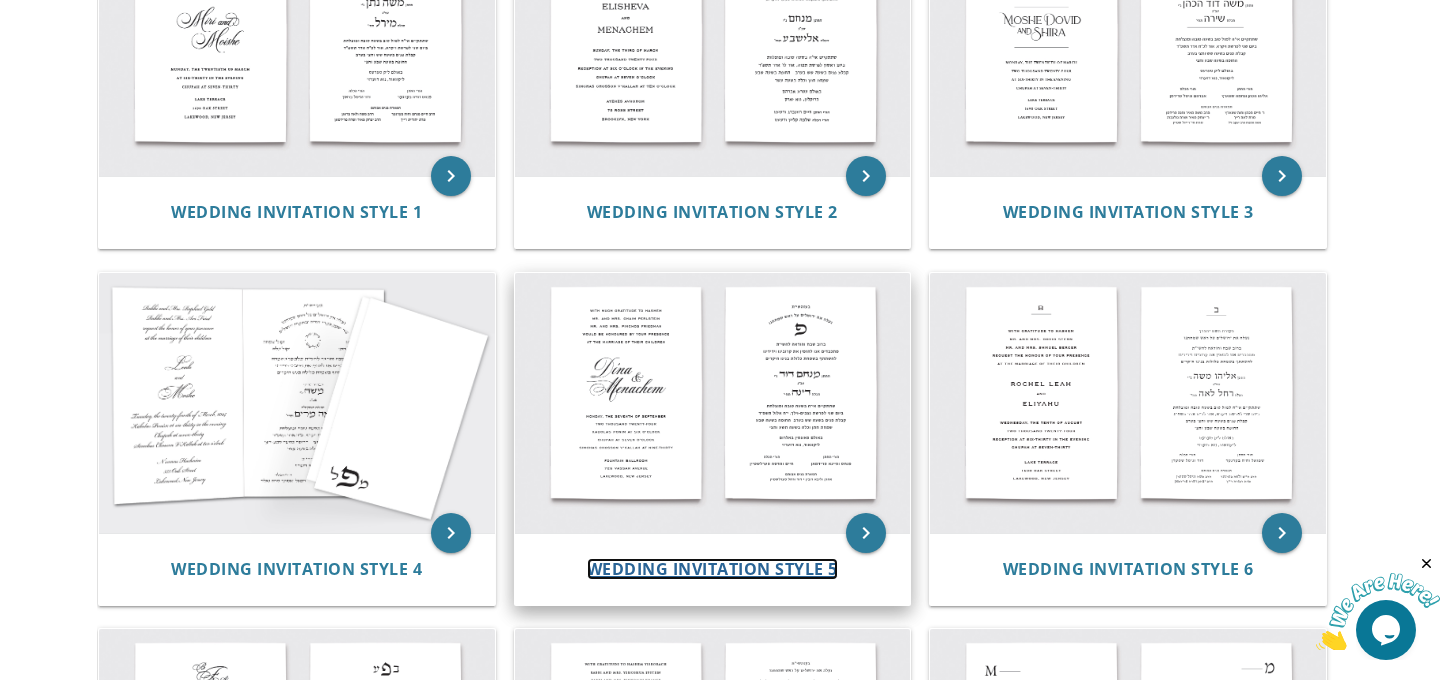 click on "Wedding Invitation Style 5" at bounding box center [712, 569] 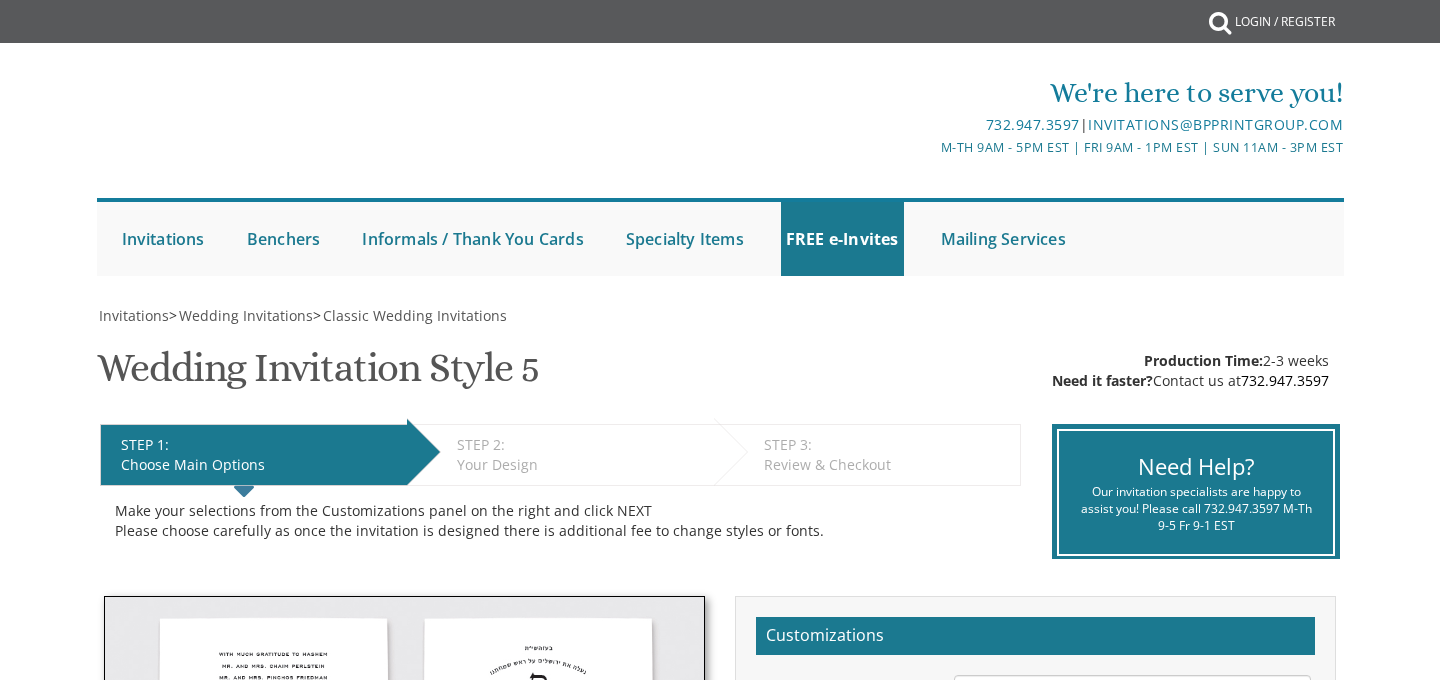scroll, scrollTop: 0, scrollLeft: 0, axis: both 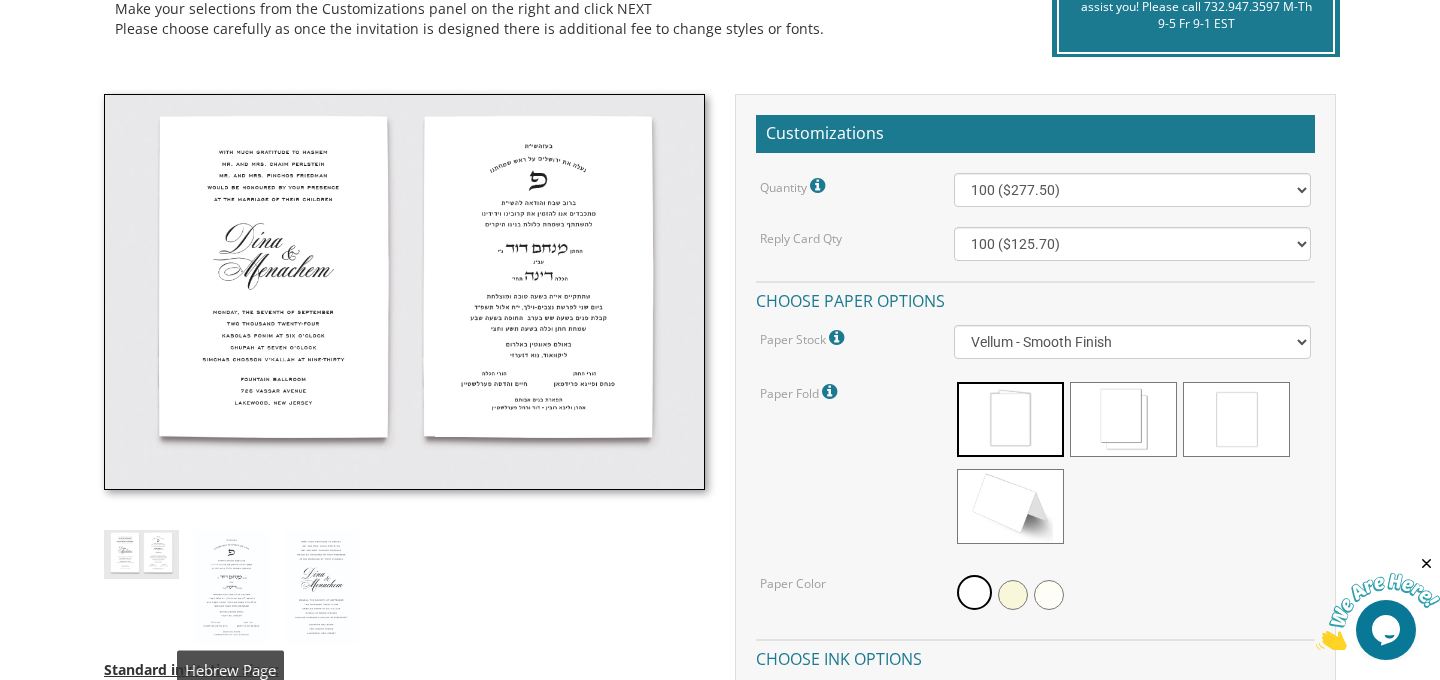 click at bounding box center [231, 588] 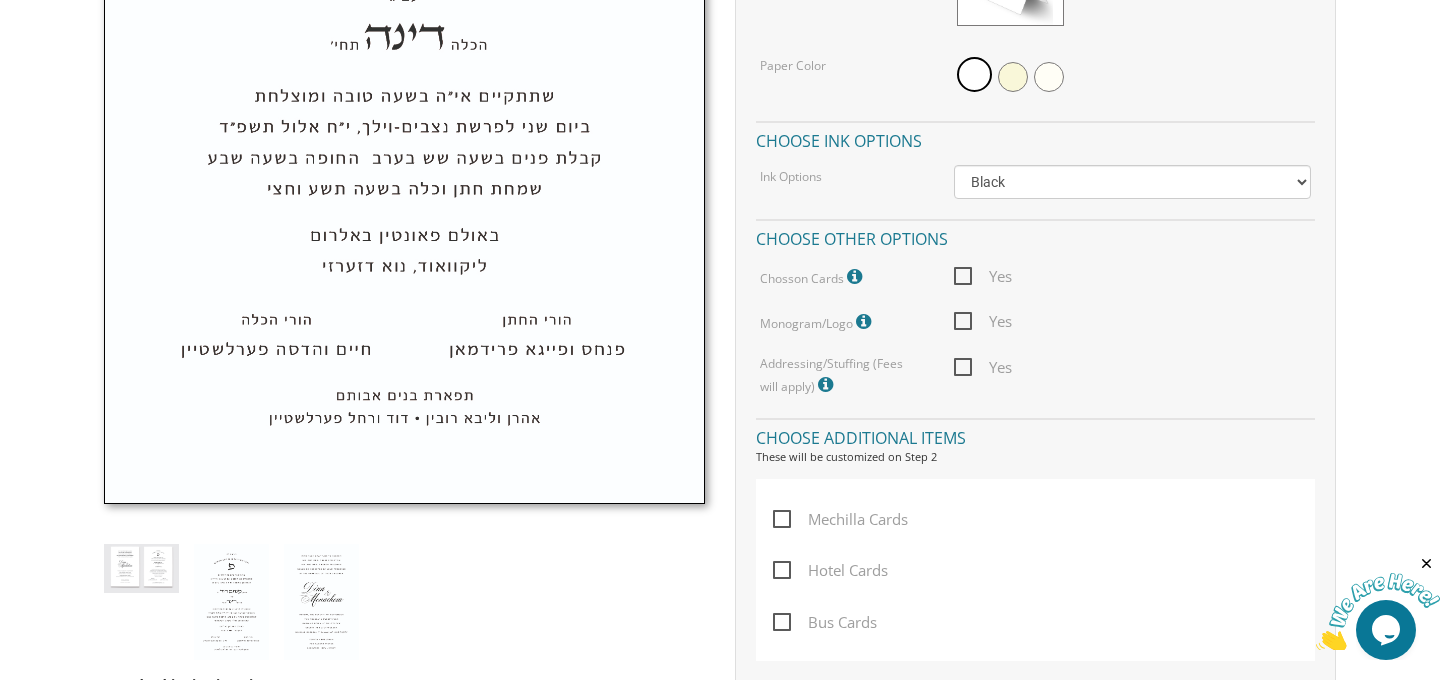 scroll, scrollTop: 1141, scrollLeft: 0, axis: vertical 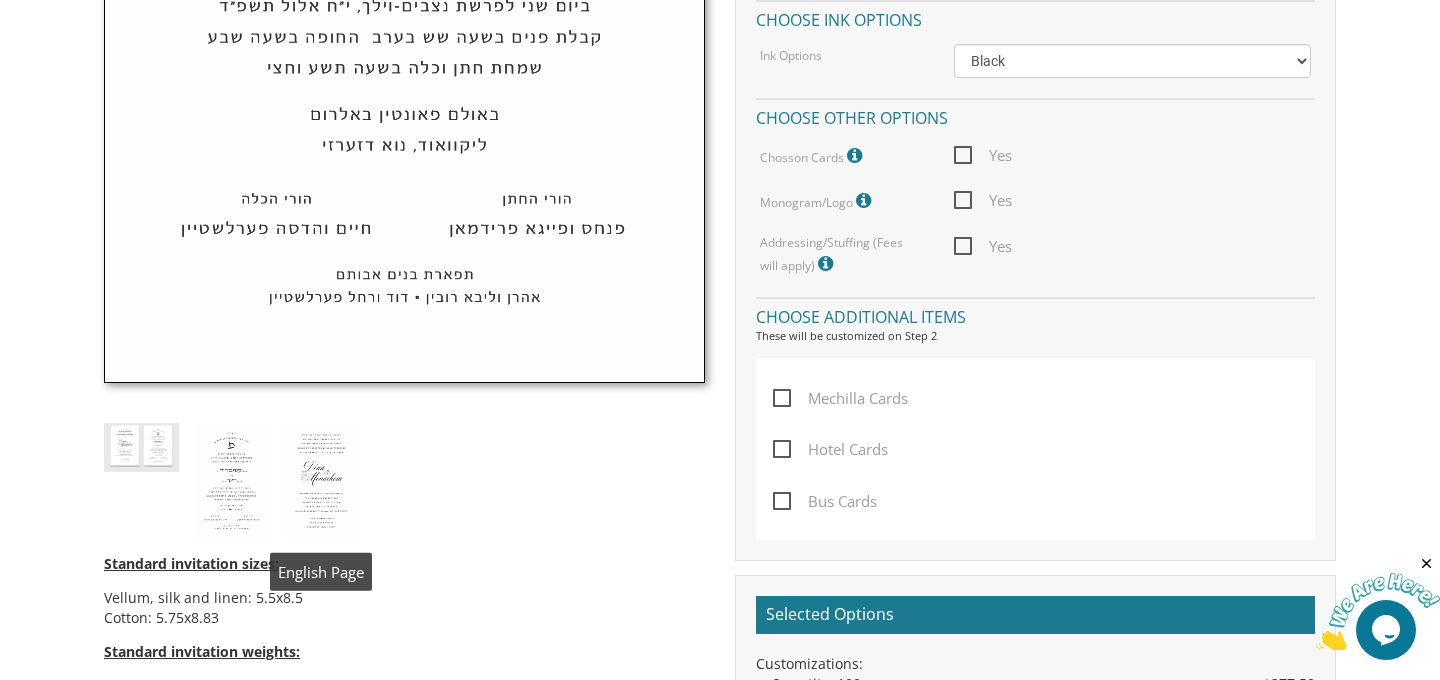 click at bounding box center (321, 481) 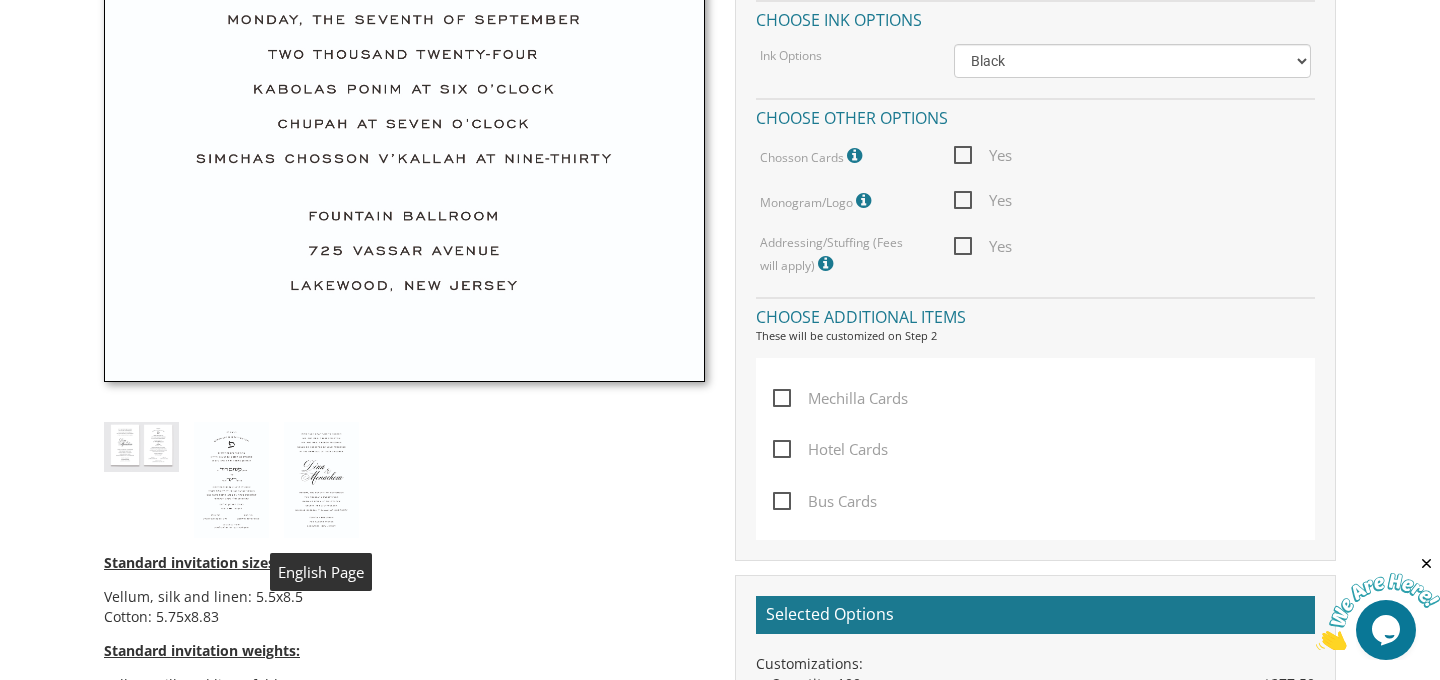 click at bounding box center (321, 480) 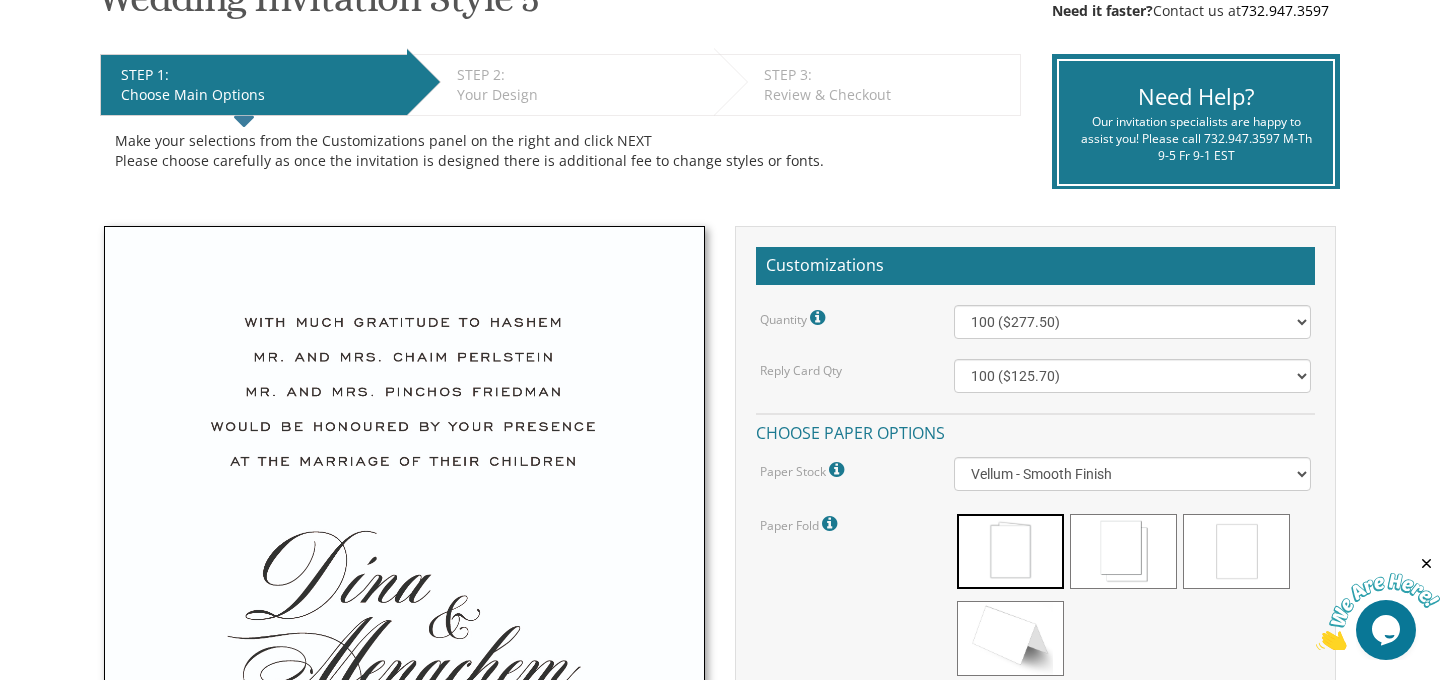 scroll, scrollTop: 372, scrollLeft: 0, axis: vertical 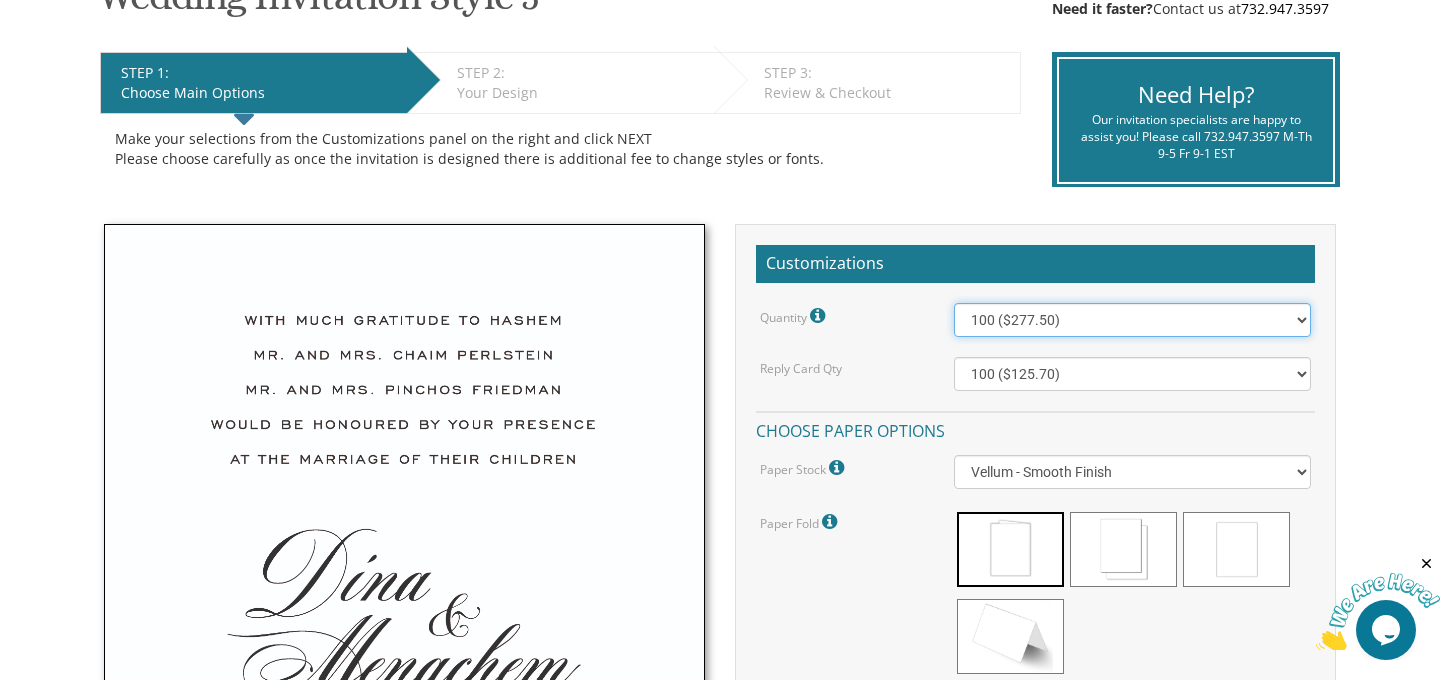 click on "100 ($277.50) 200 ($330.45) 300 ($380.65) 400 ($432.70) 500 ($482.10) 600 ($534.10) 700 ($583.65) 800 ($635.30) 900 ($684.60) 1000 ($733.55) 1100 ($785.50) 1200 ($833.05) 1300 ($884.60) 1400 ($934.05) 1500 ($983.75) 1600 ($1,033.10) 1700 ($1,082.75) 1800 ($1,132.20) 1900 ($1,183.75) 2000 ($1,230.95)" at bounding box center (1133, 320) 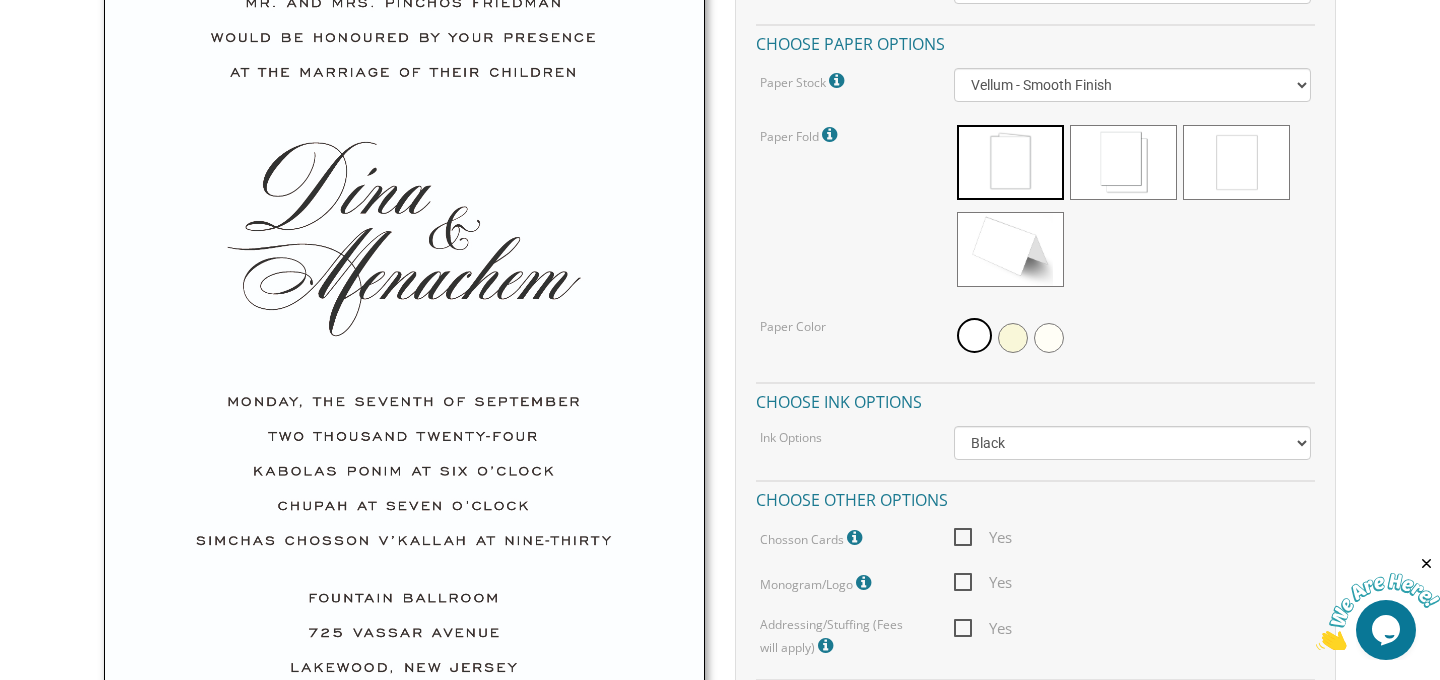 scroll, scrollTop: 755, scrollLeft: 0, axis: vertical 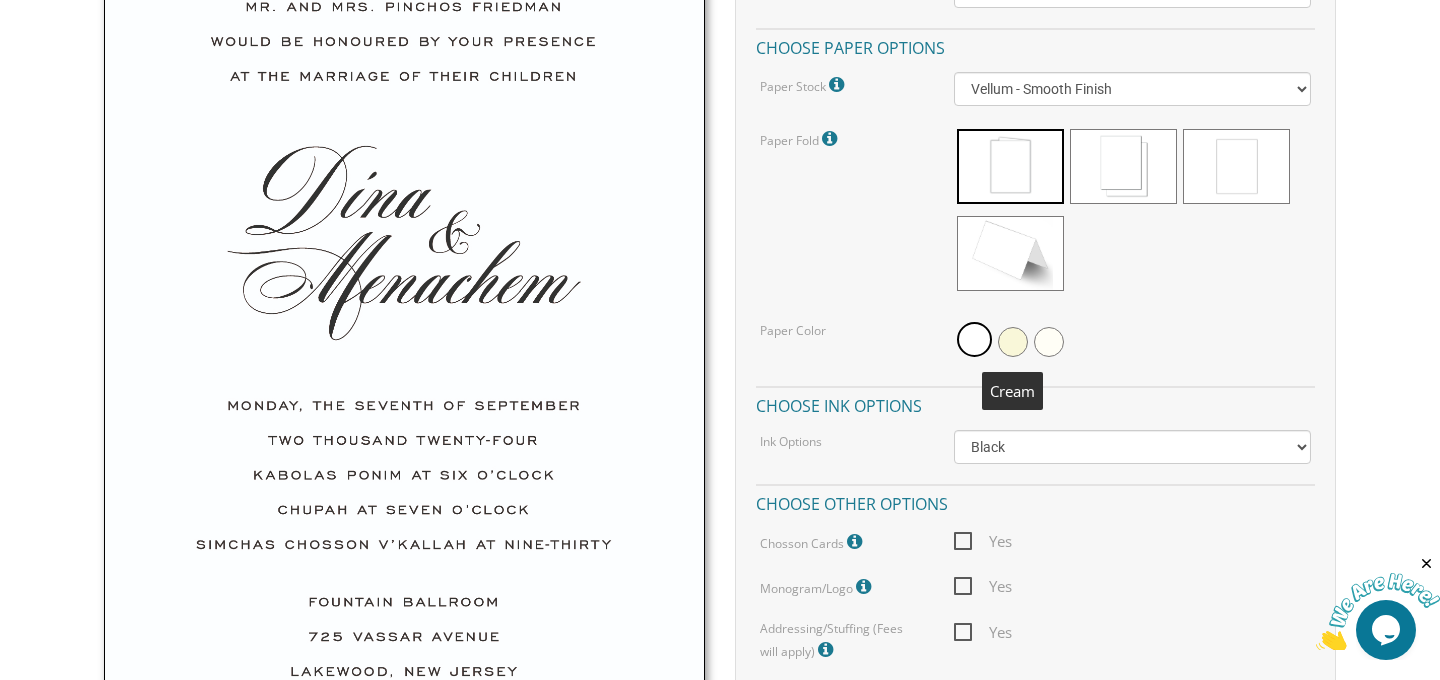 click at bounding box center (1013, 342) 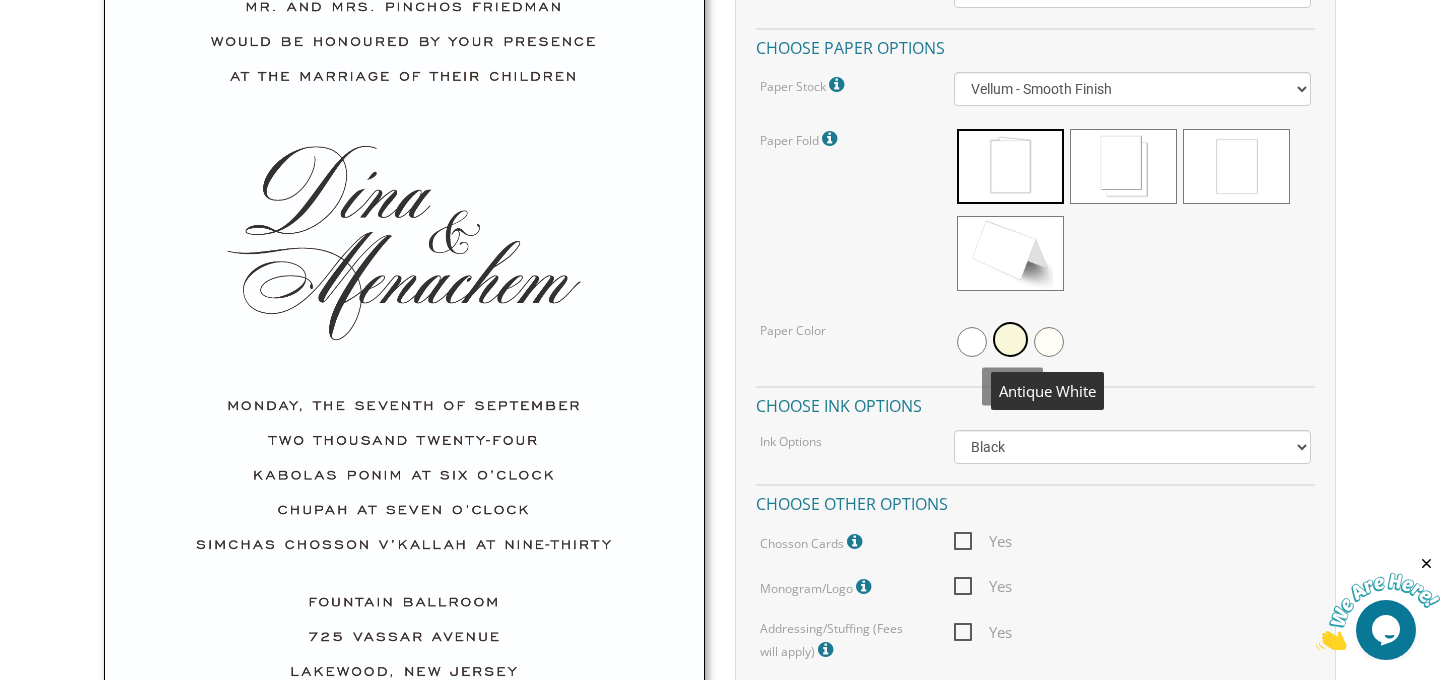 click at bounding box center (1049, 342) 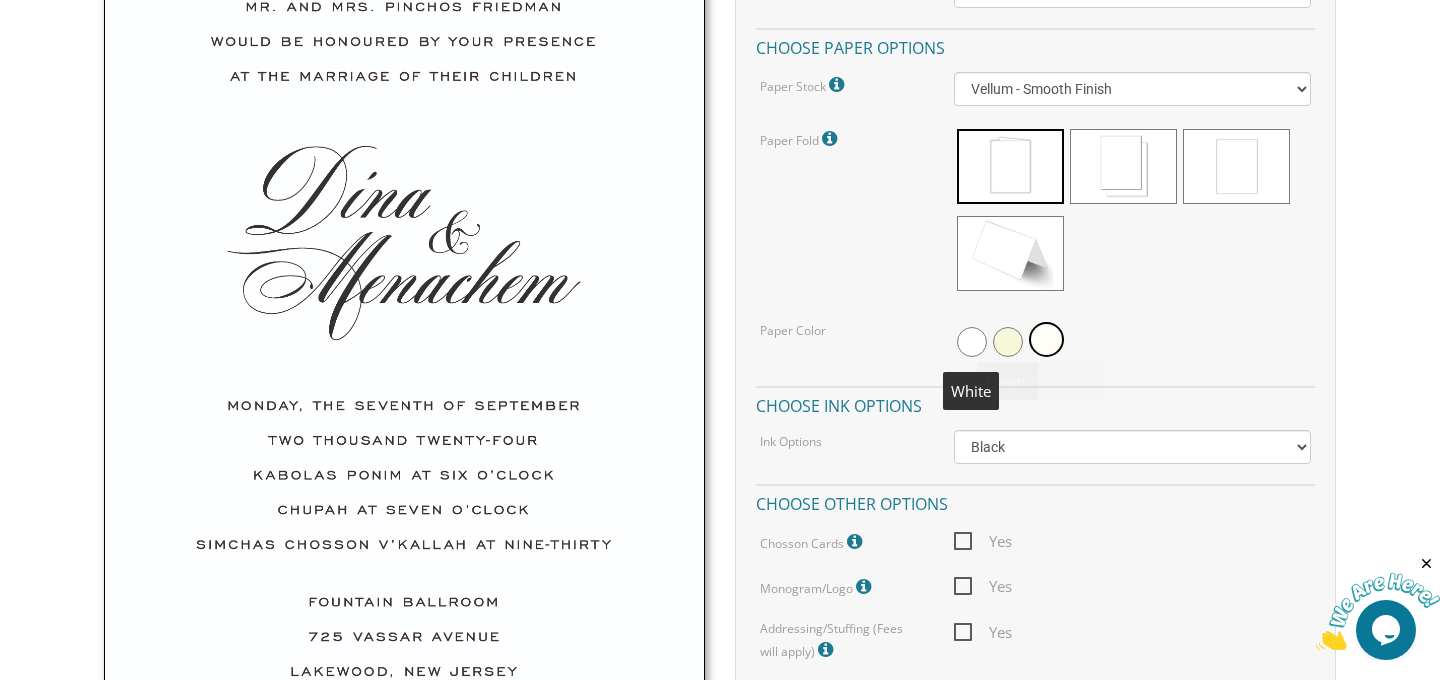 click at bounding box center [972, 342] 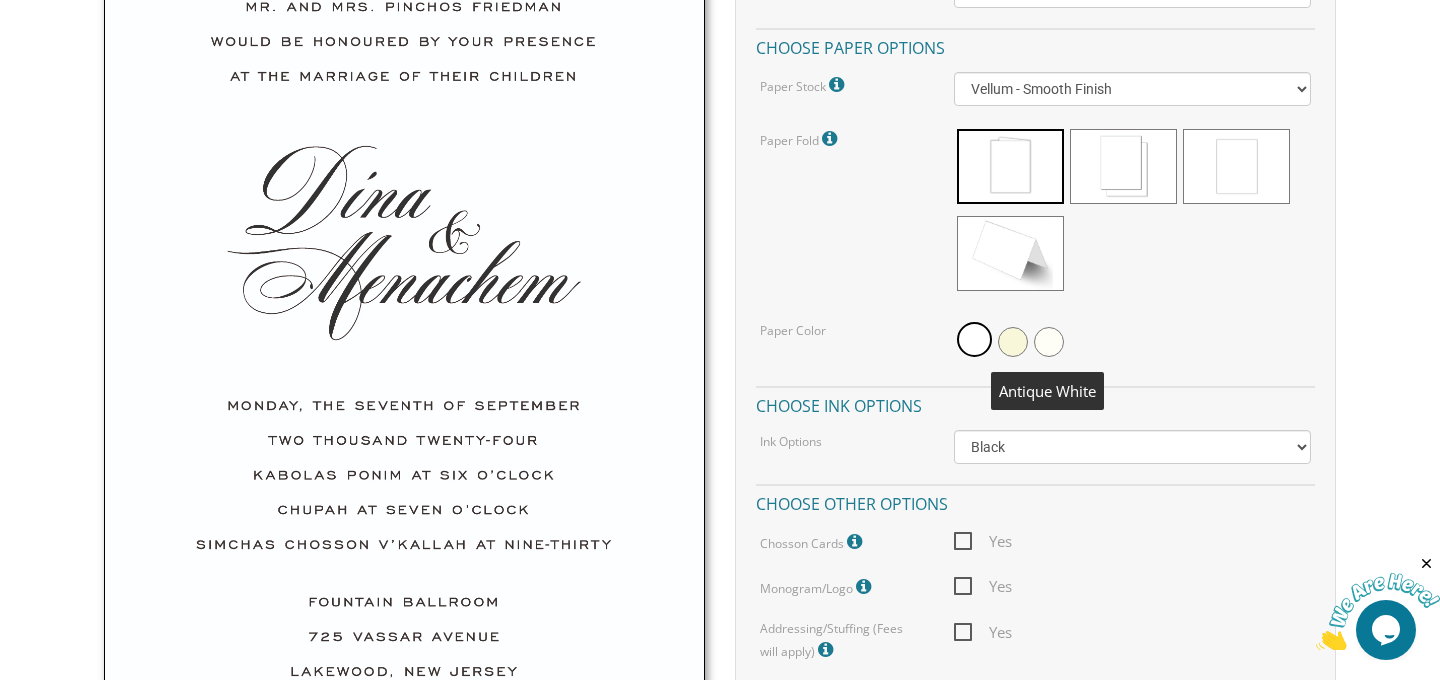 click at bounding box center [1049, 342] 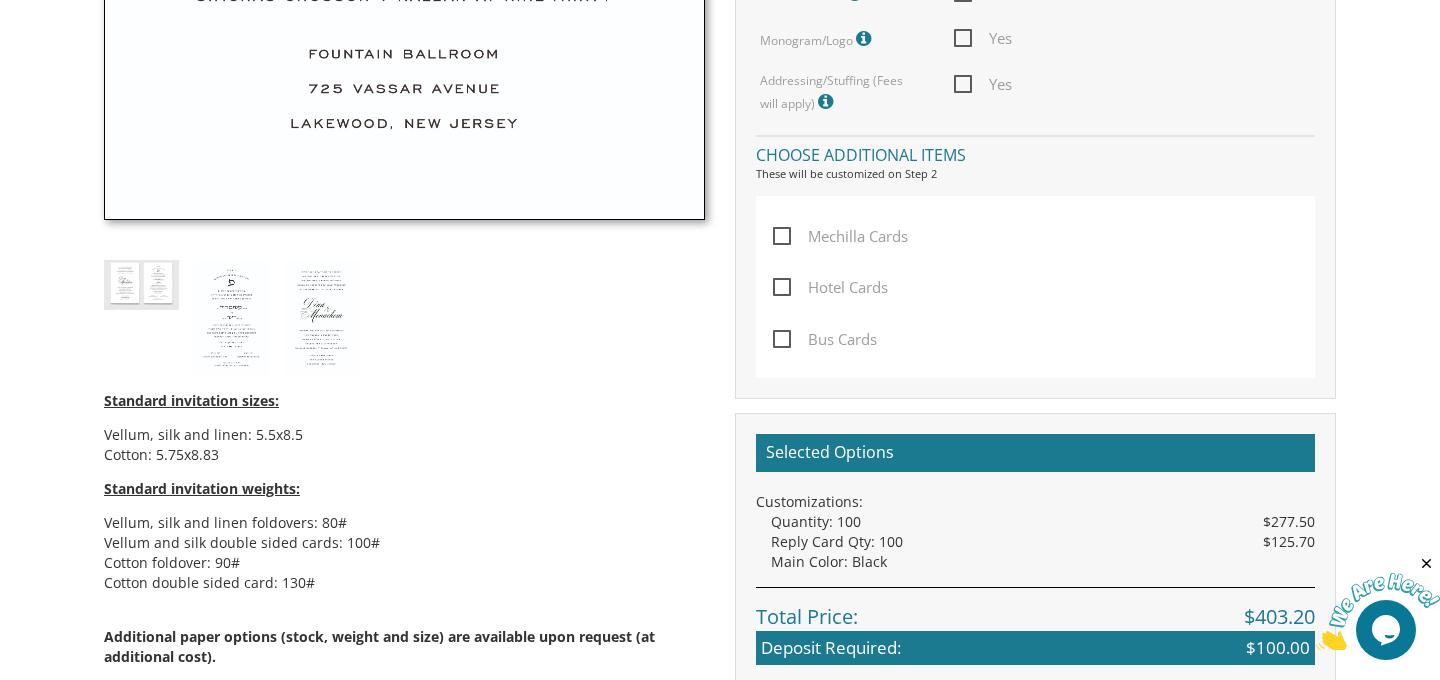 scroll, scrollTop: 1299, scrollLeft: 0, axis: vertical 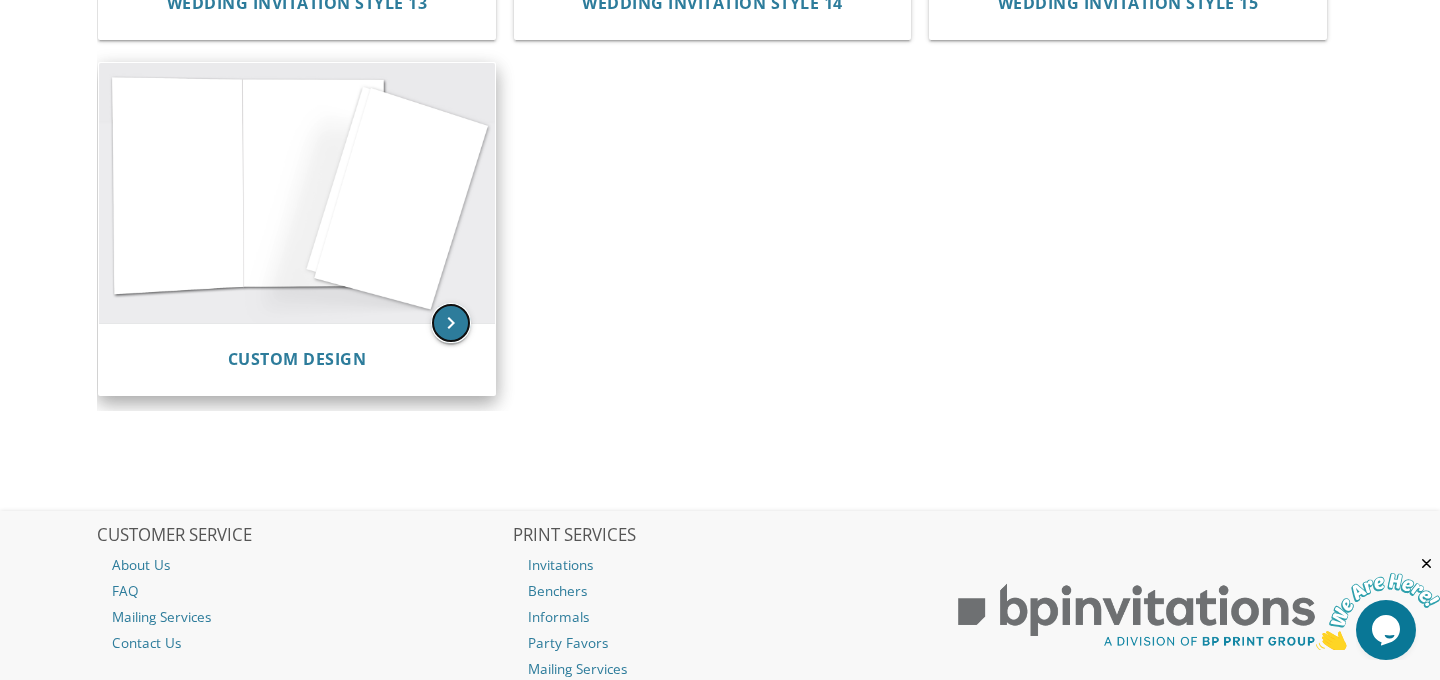 click on "keyboard_arrow_right" at bounding box center (451, 323) 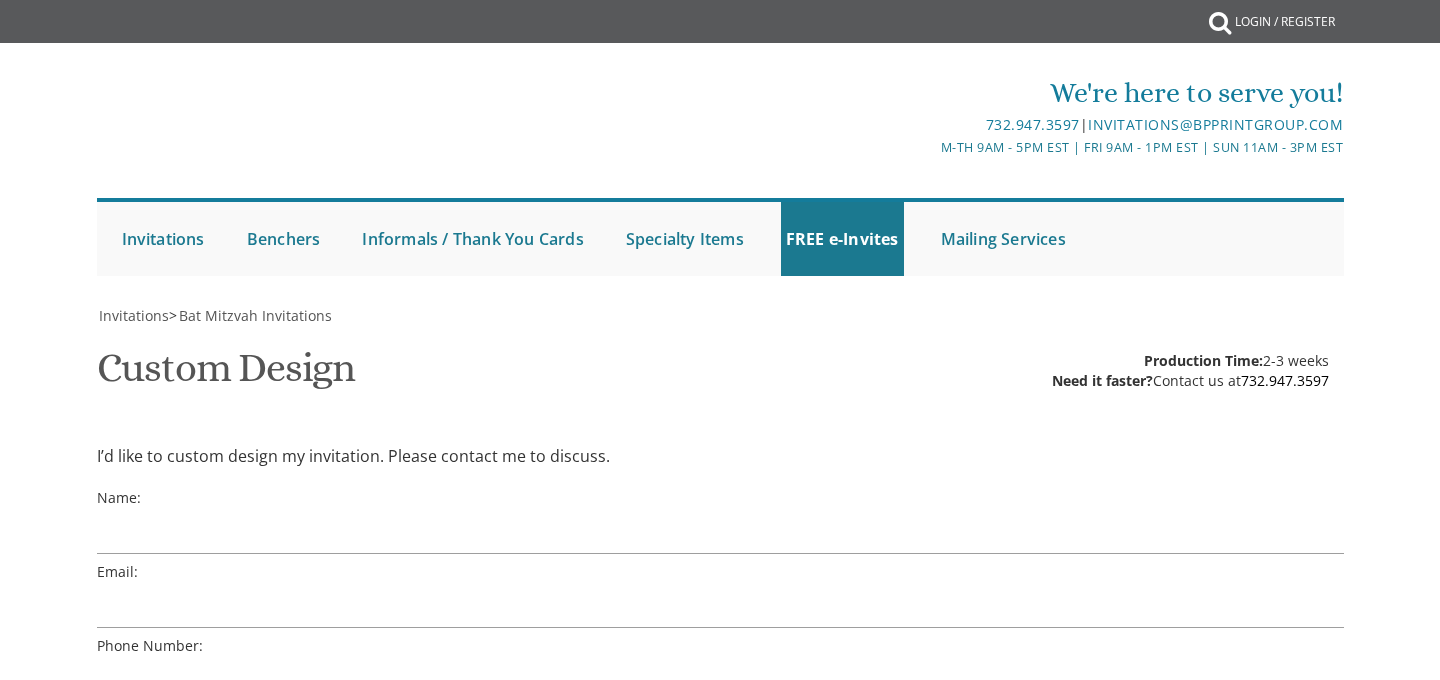 scroll, scrollTop: 0, scrollLeft: 0, axis: both 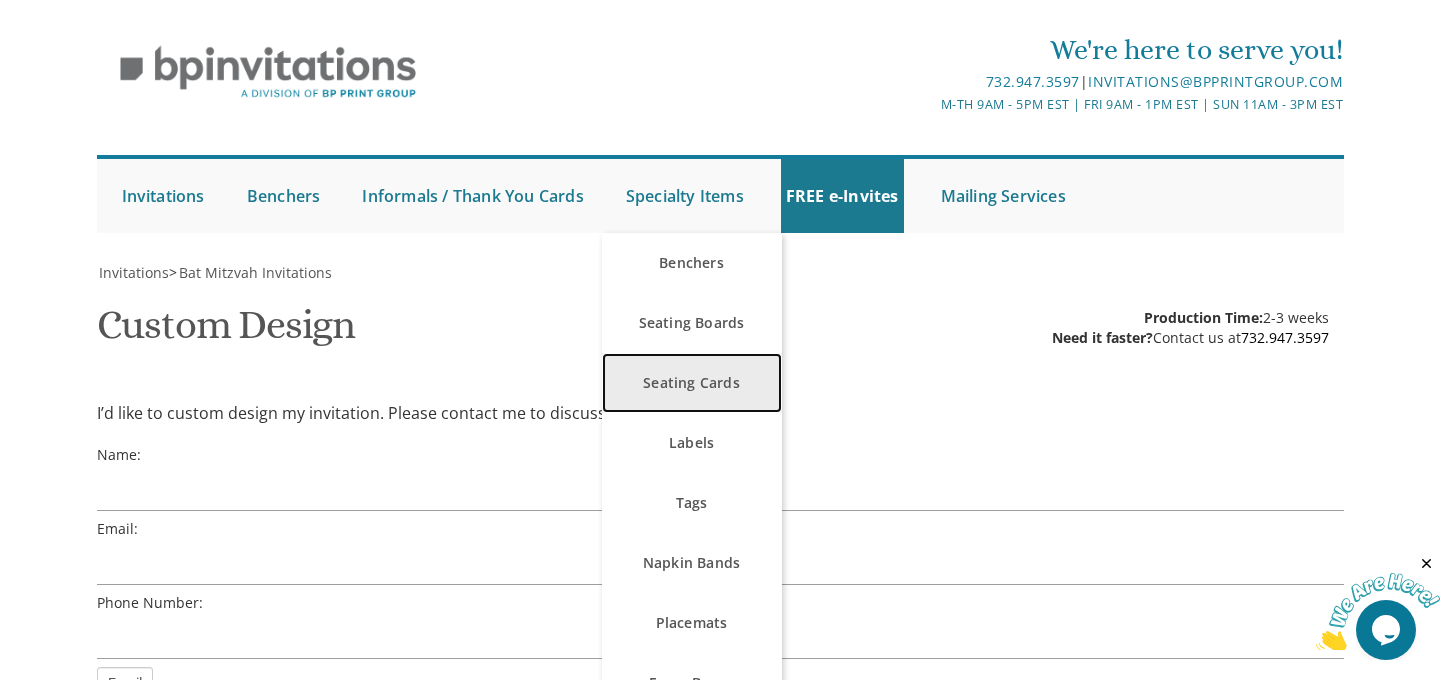 click on "Seating Cards" at bounding box center [692, 383] 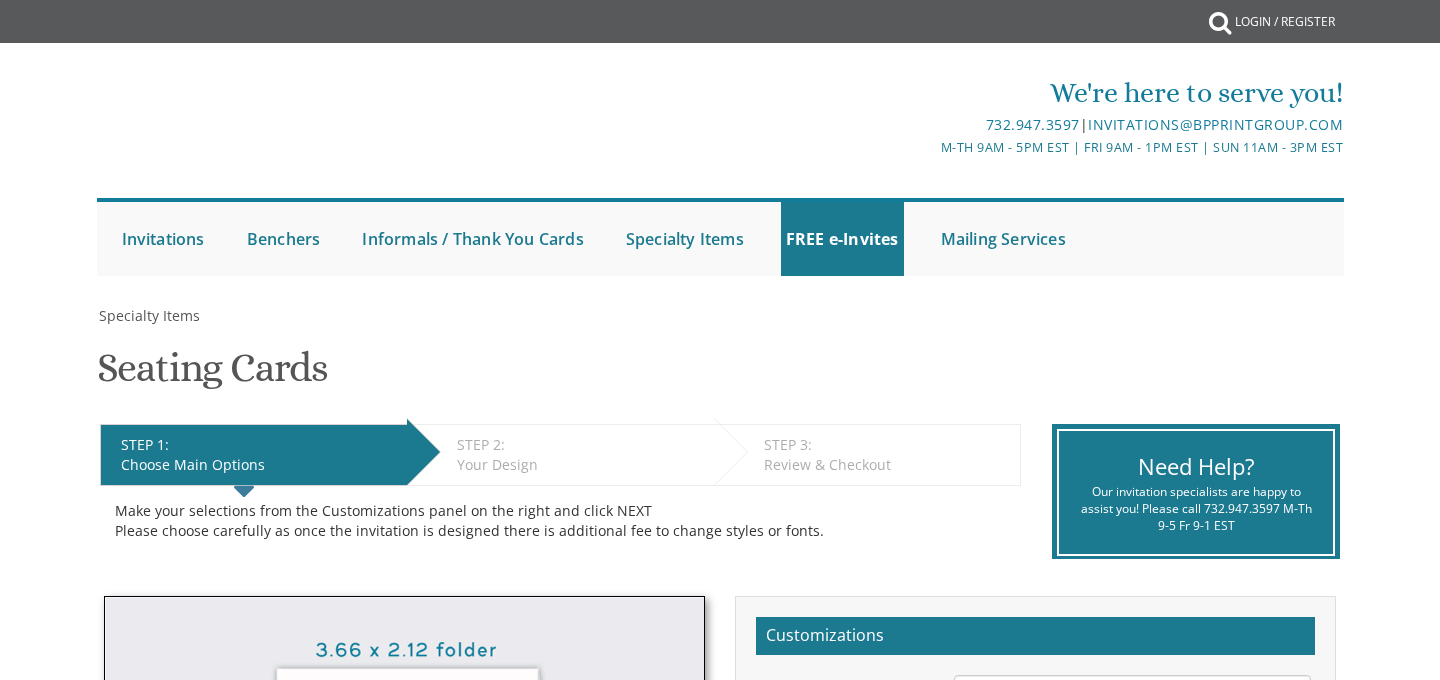 scroll, scrollTop: 0, scrollLeft: 0, axis: both 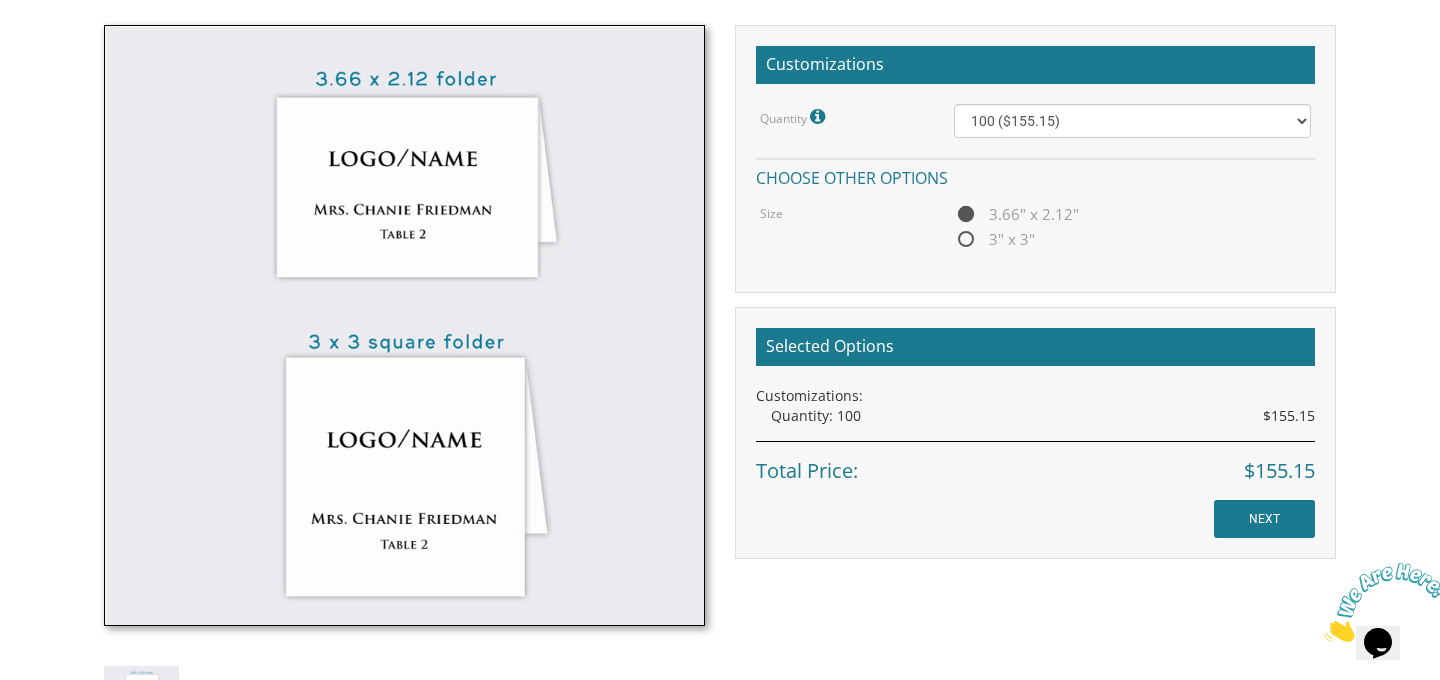click on "3" x 3"" at bounding box center (994, 239) 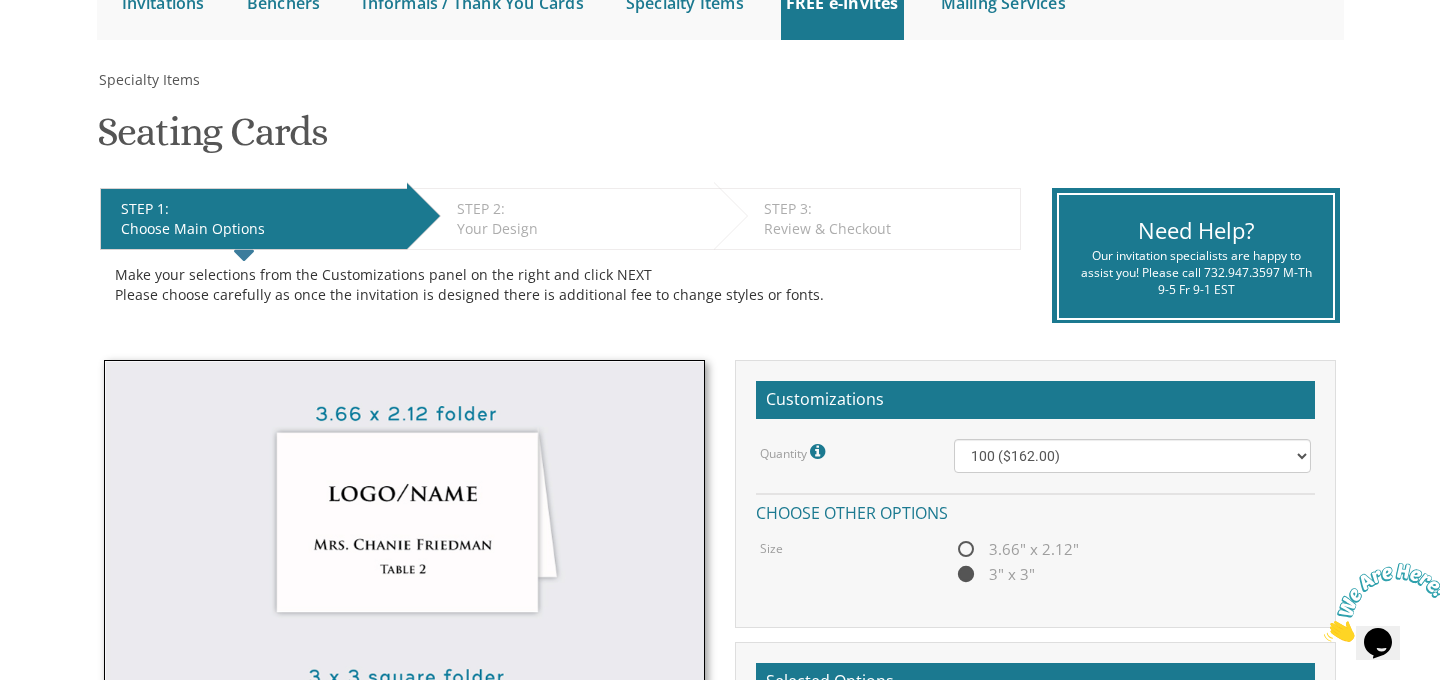 scroll, scrollTop: 219, scrollLeft: 0, axis: vertical 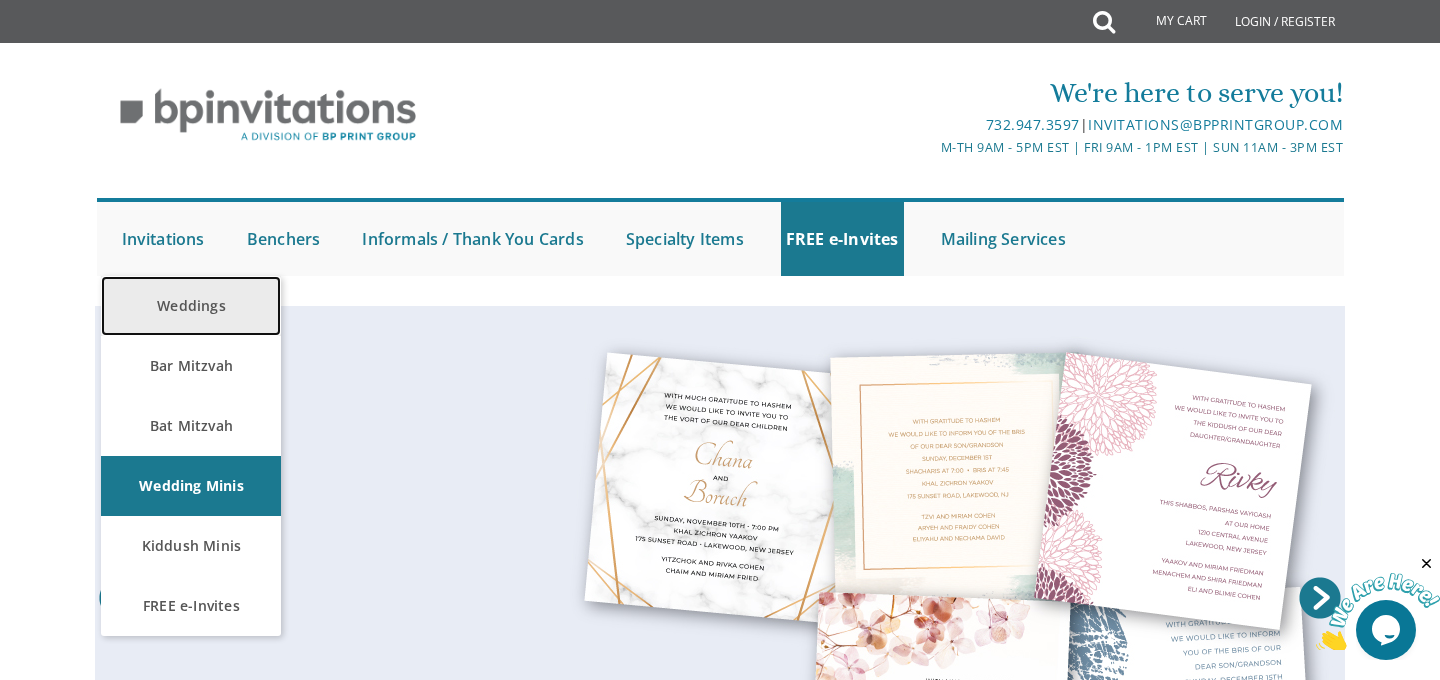 click on "Weddings" at bounding box center [191, 306] 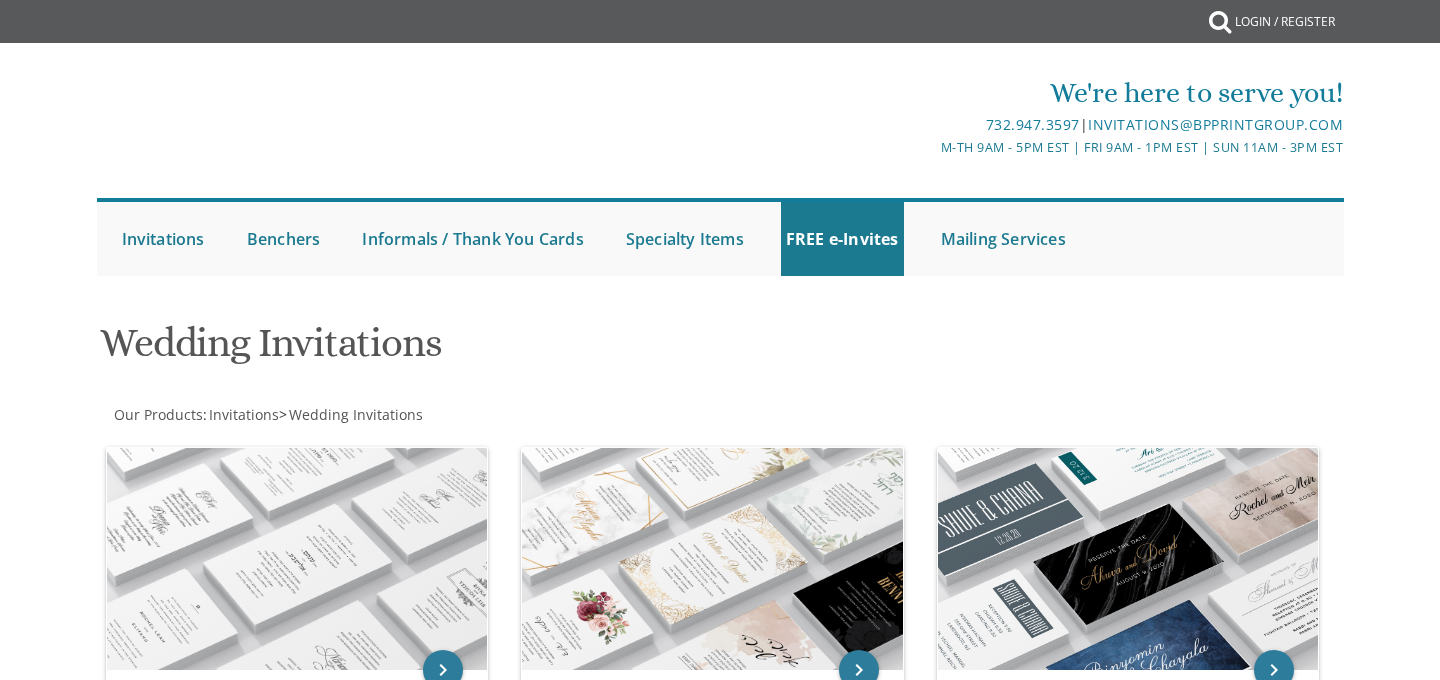 scroll, scrollTop: 0, scrollLeft: 0, axis: both 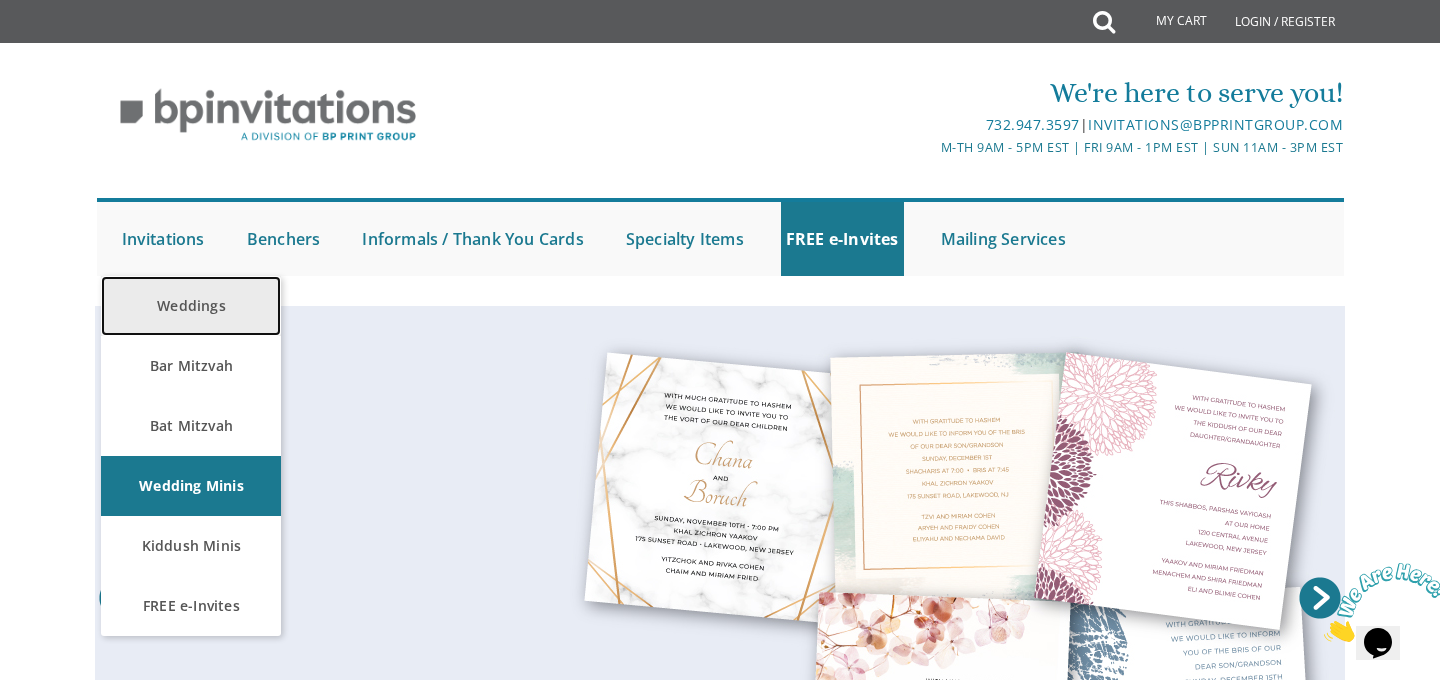 click on "Weddings" at bounding box center (191, 306) 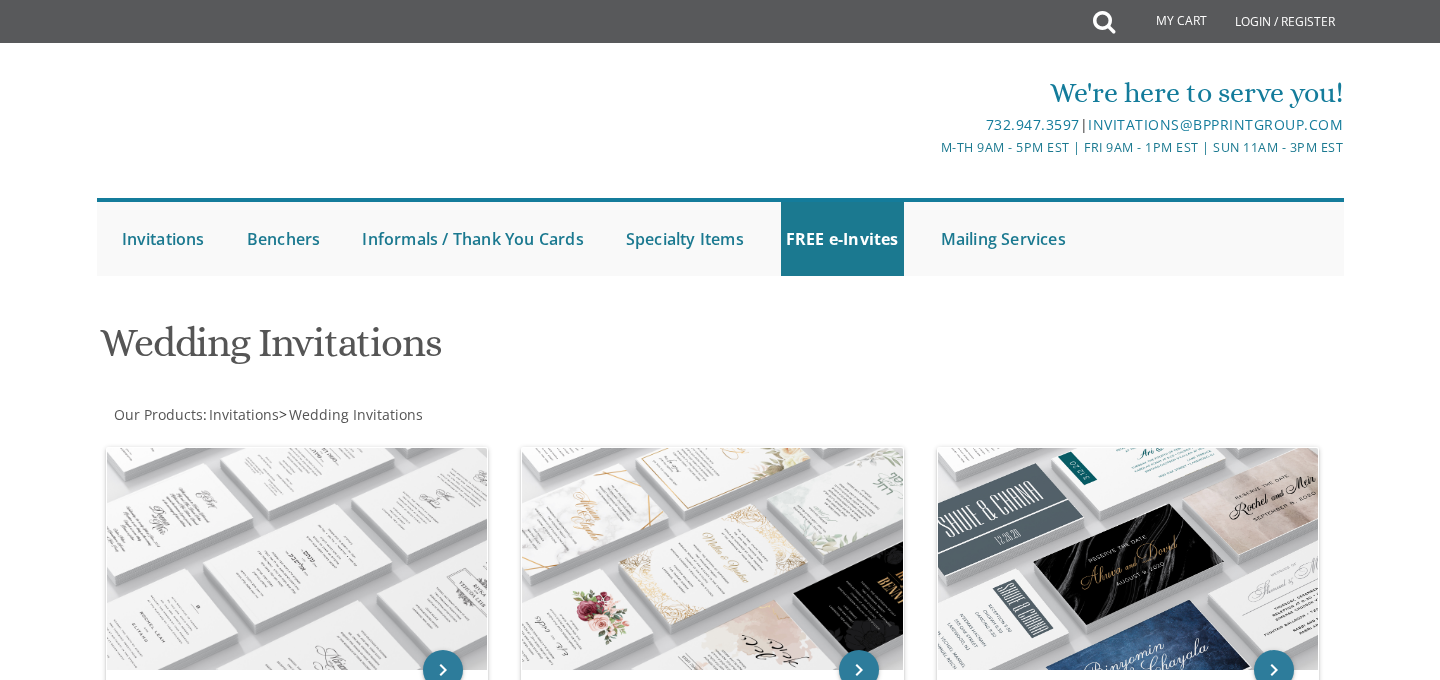 scroll, scrollTop: 0, scrollLeft: 0, axis: both 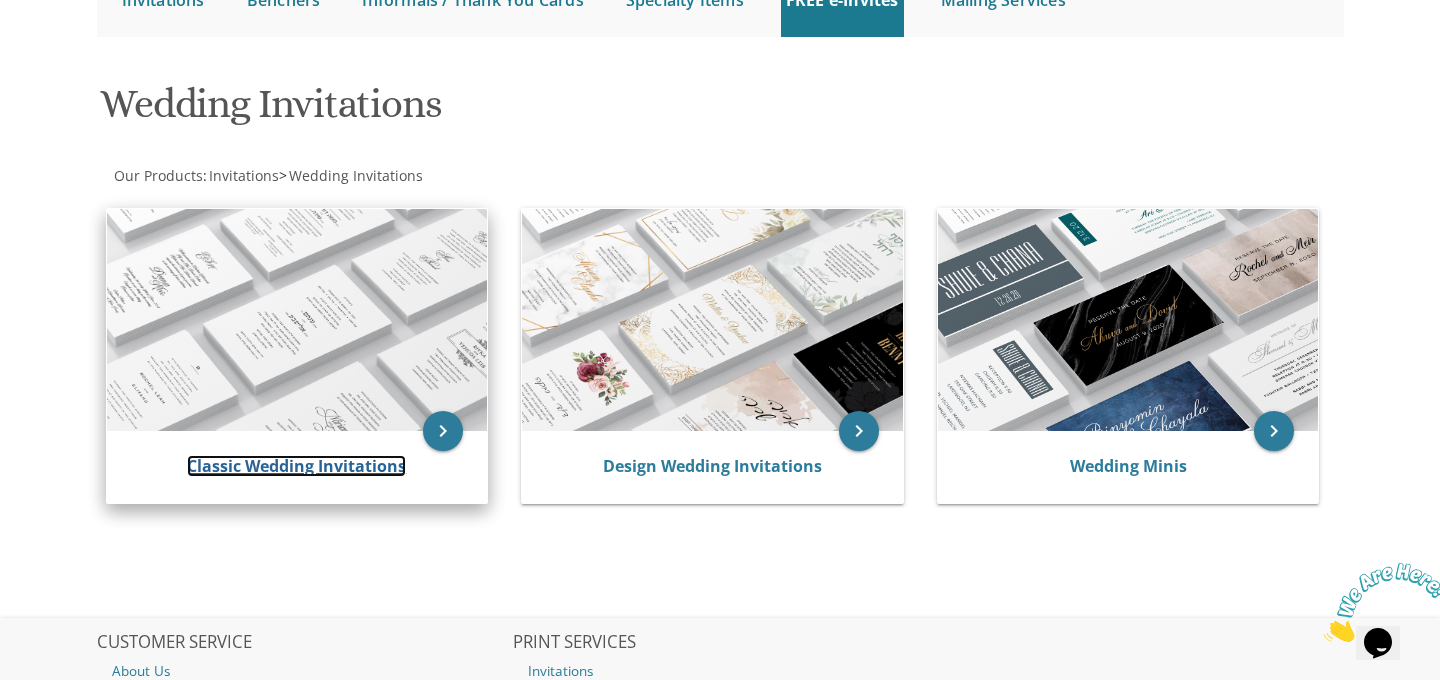 click on "Classic Wedding Invitations" at bounding box center (296, 466) 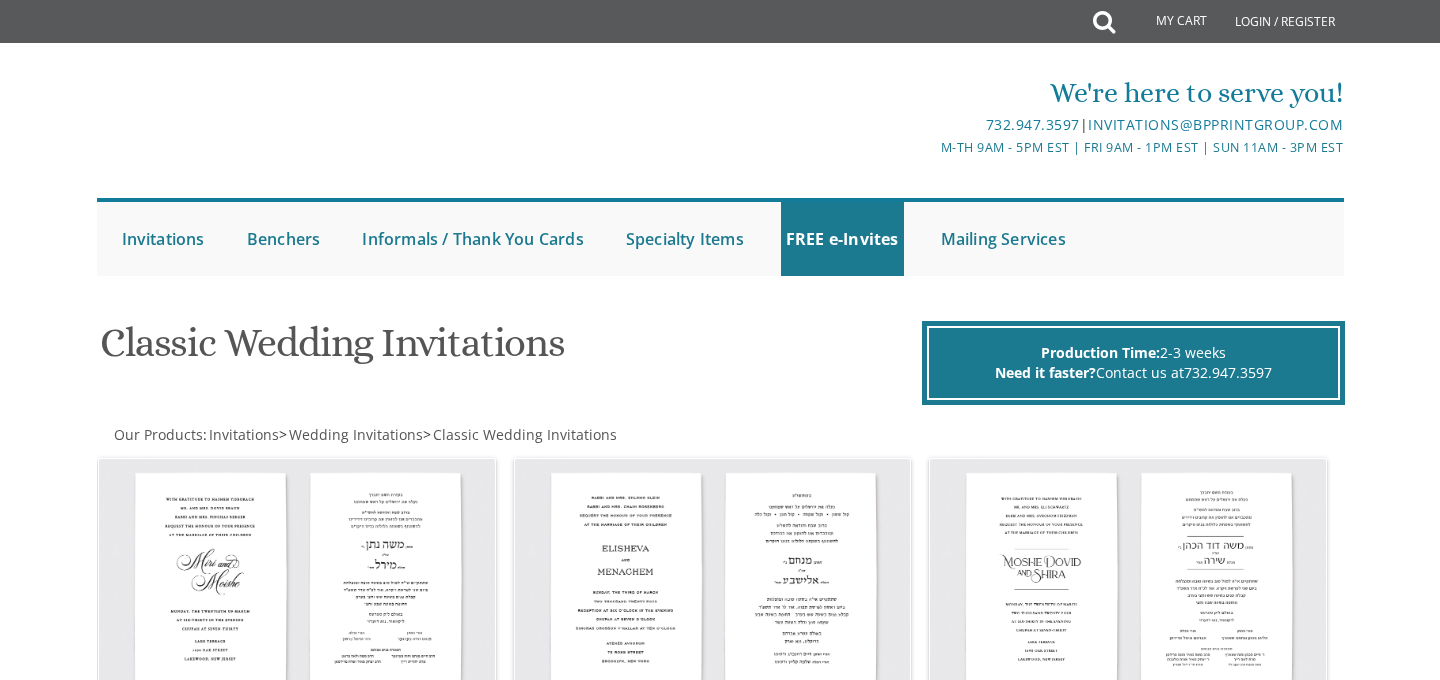 scroll, scrollTop: 0, scrollLeft: 0, axis: both 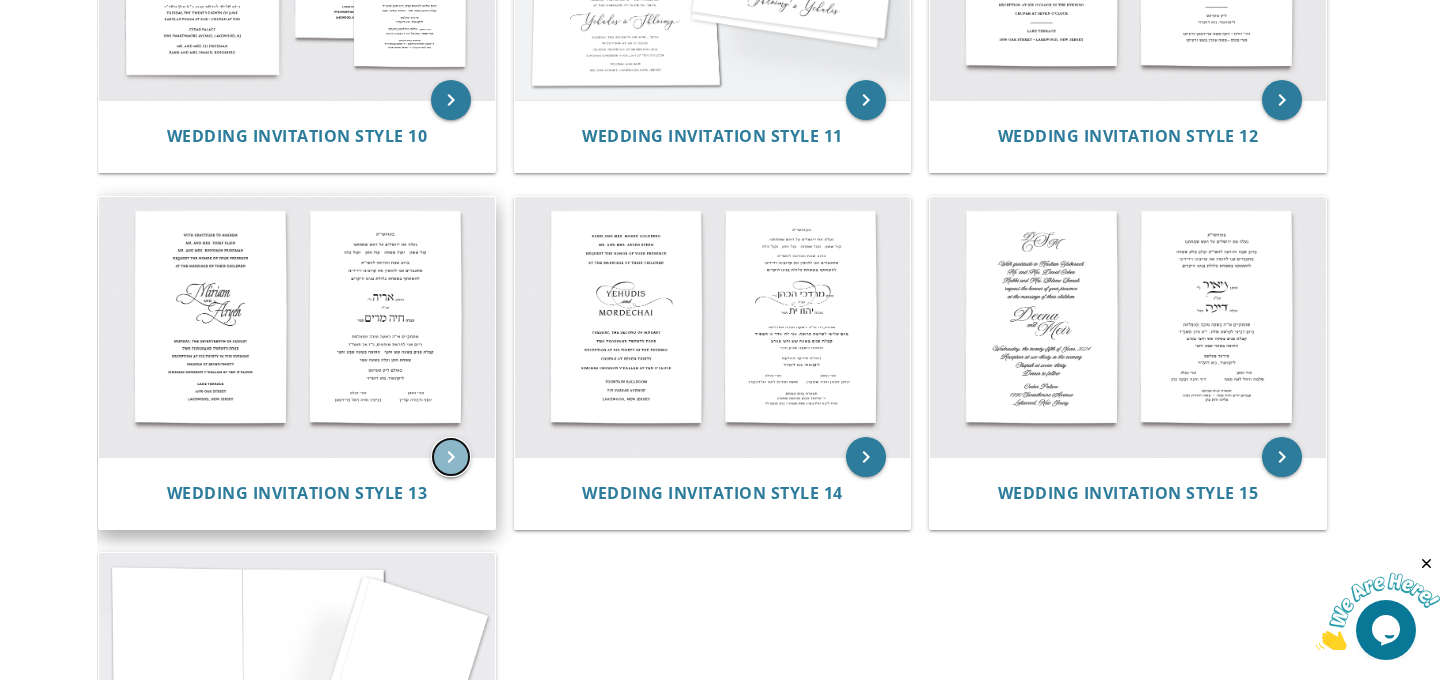 click on "keyboard_arrow_right" at bounding box center [451, 457] 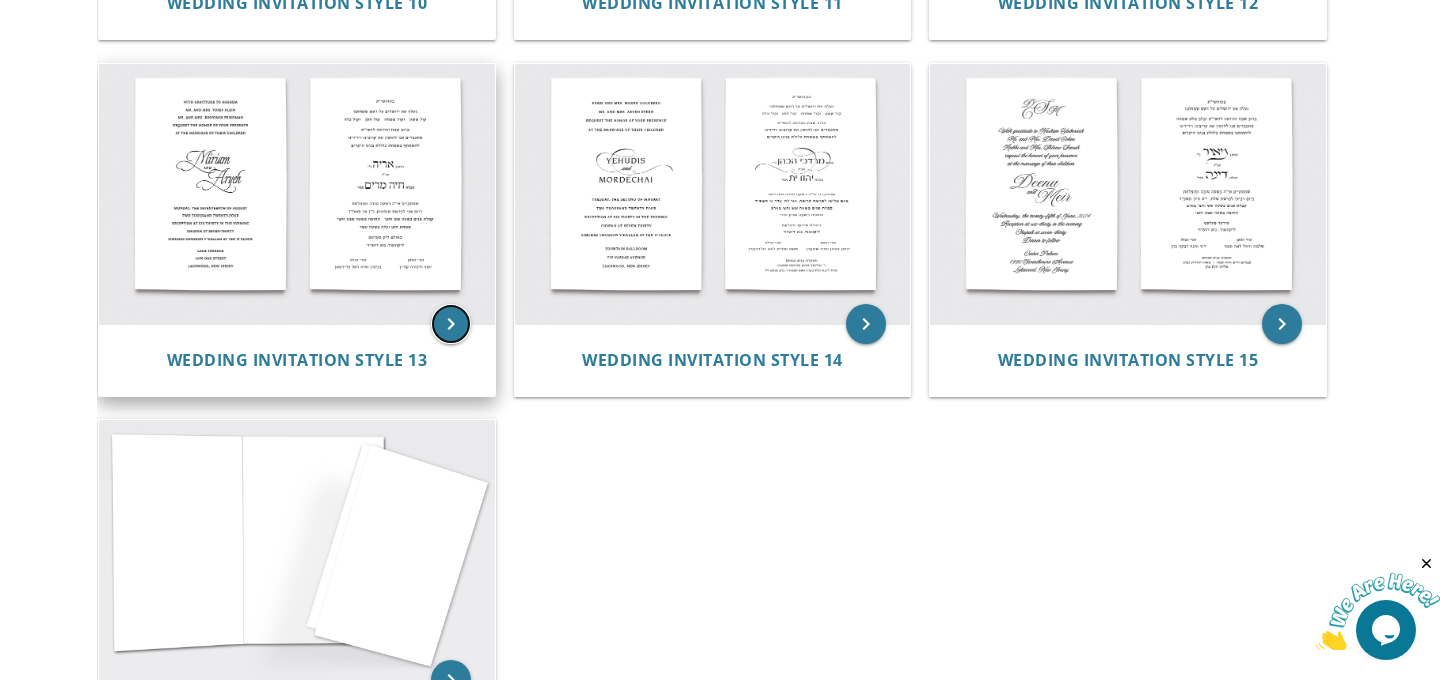 scroll, scrollTop: 1896, scrollLeft: 0, axis: vertical 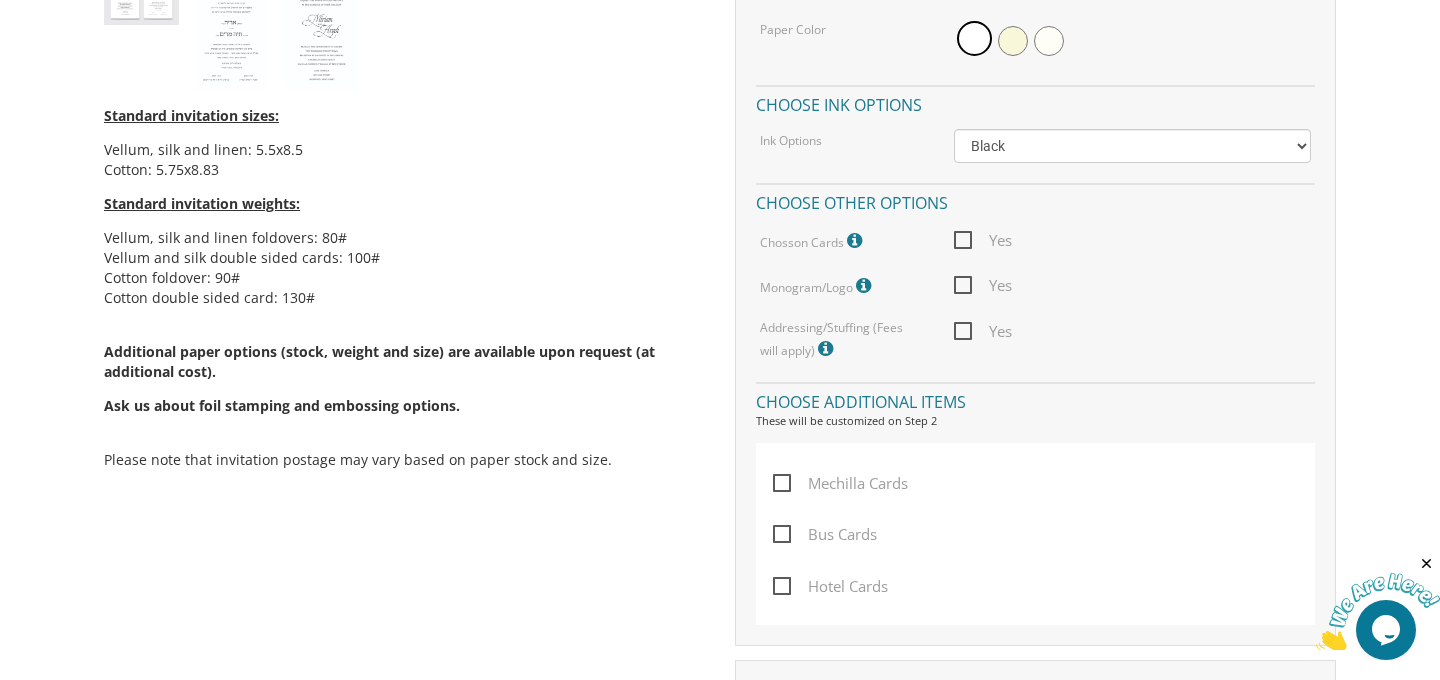 click at bounding box center [866, 286] 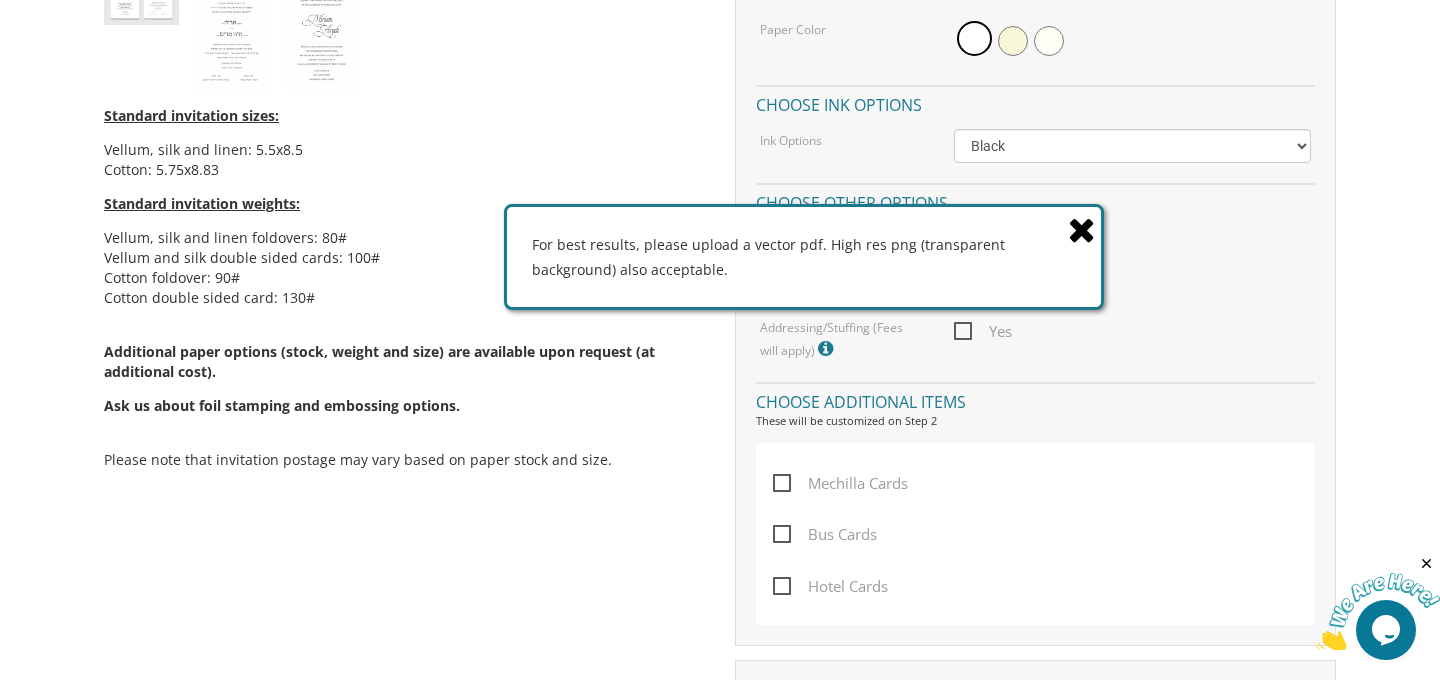click at bounding box center [1084, 228] 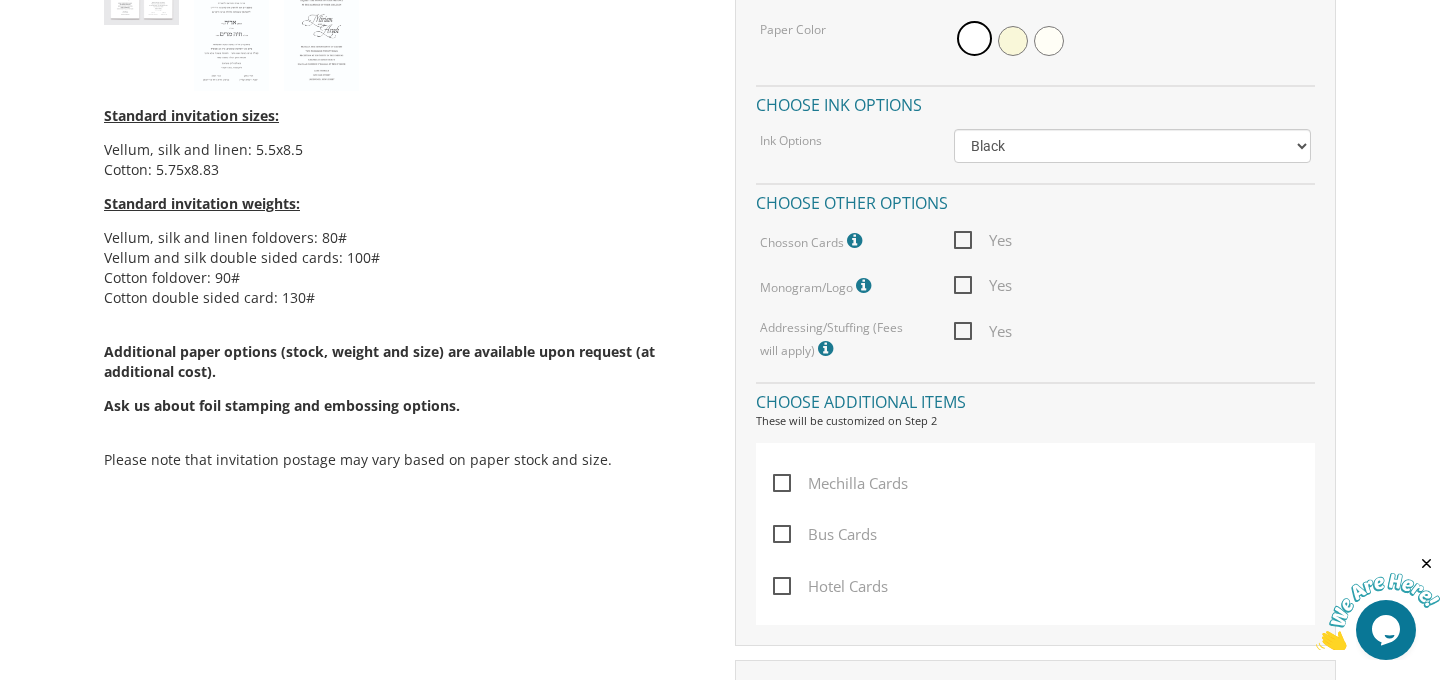 click on "Yes" at bounding box center (983, 331) 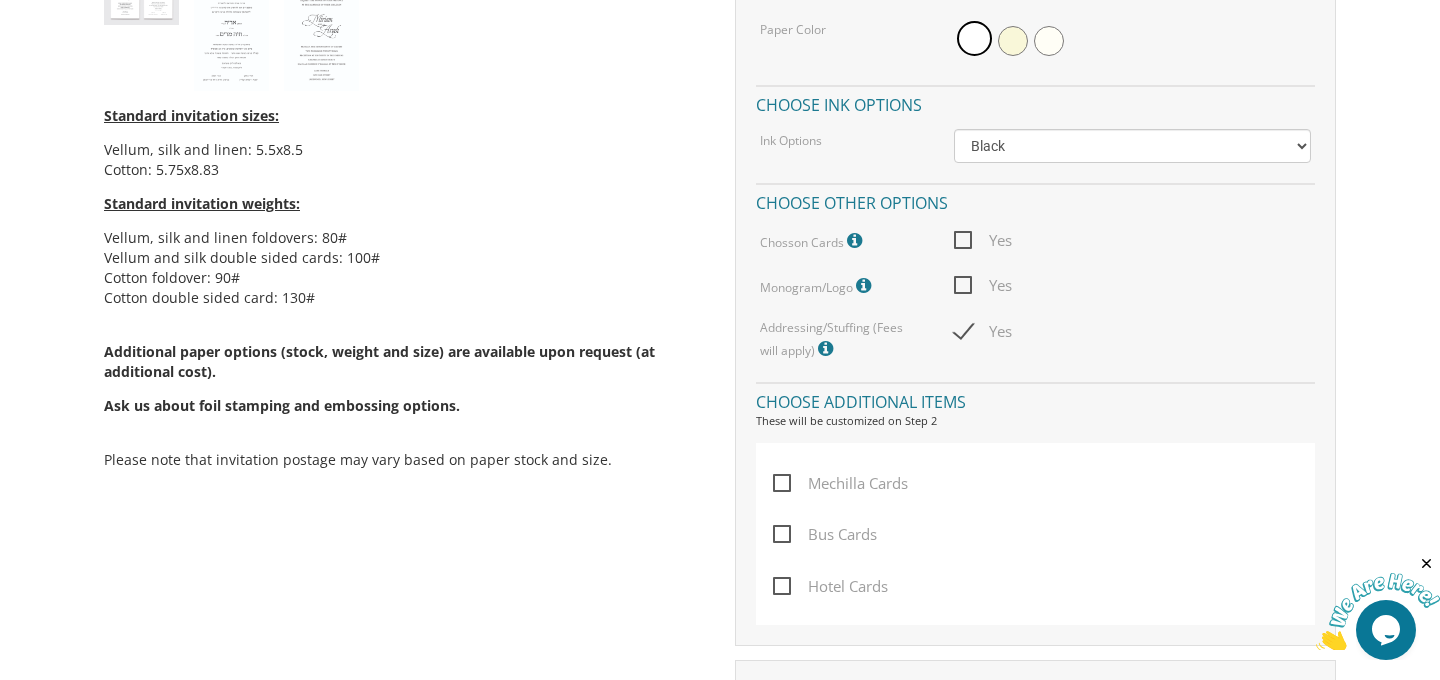 click at bounding box center (828, 349) 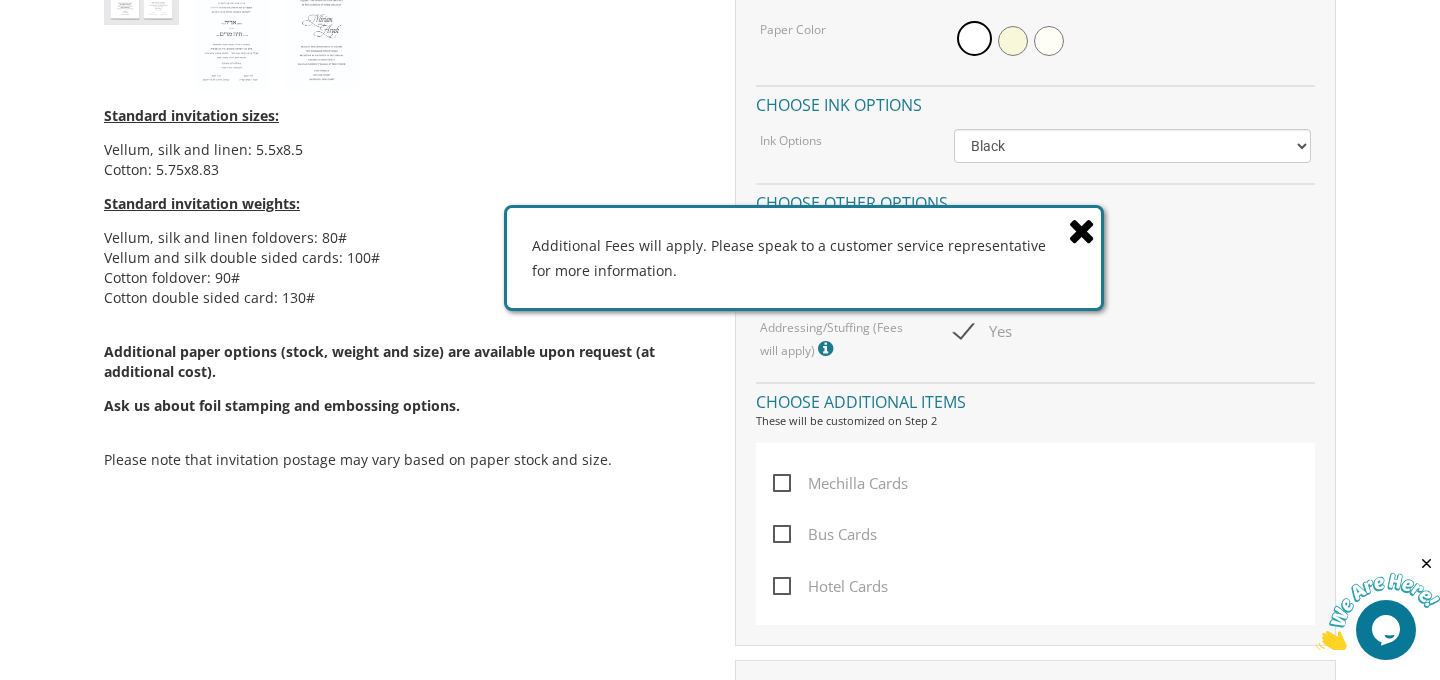 click at bounding box center [1082, 230] 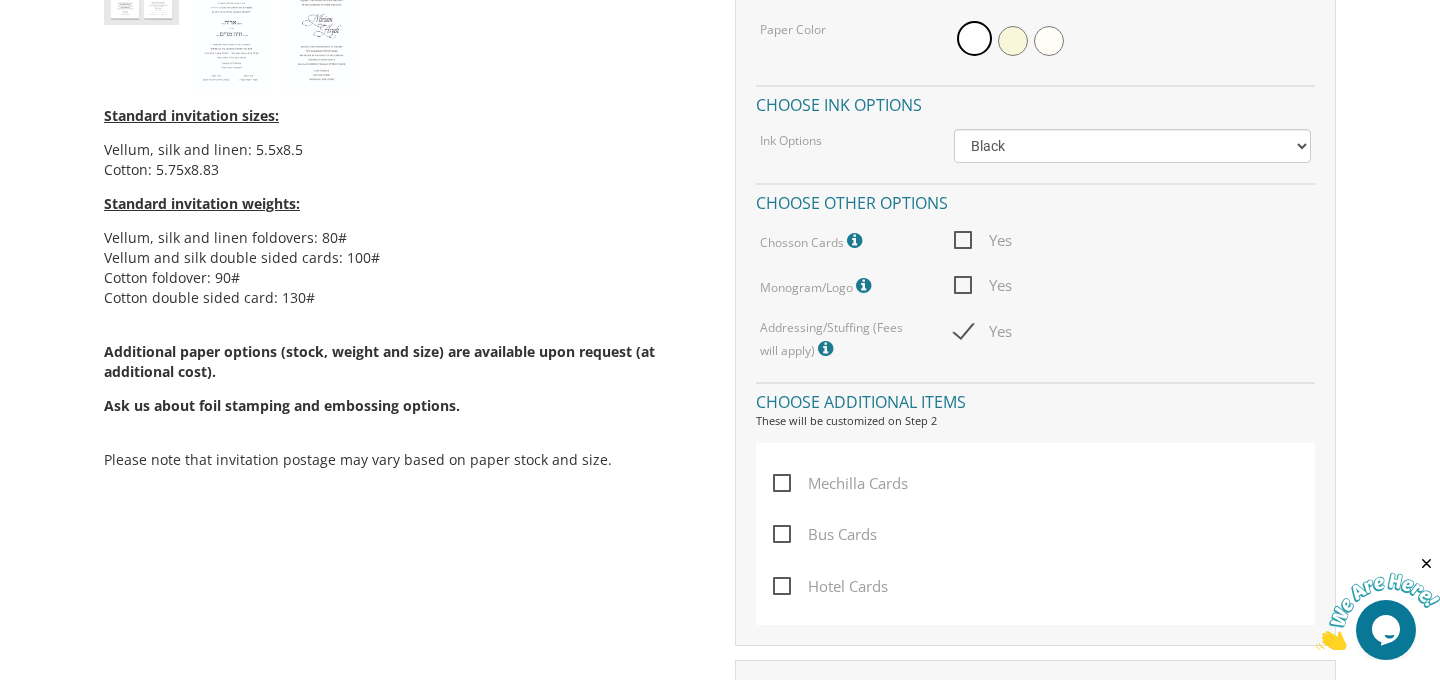 click on "Yes" at bounding box center (983, 331) 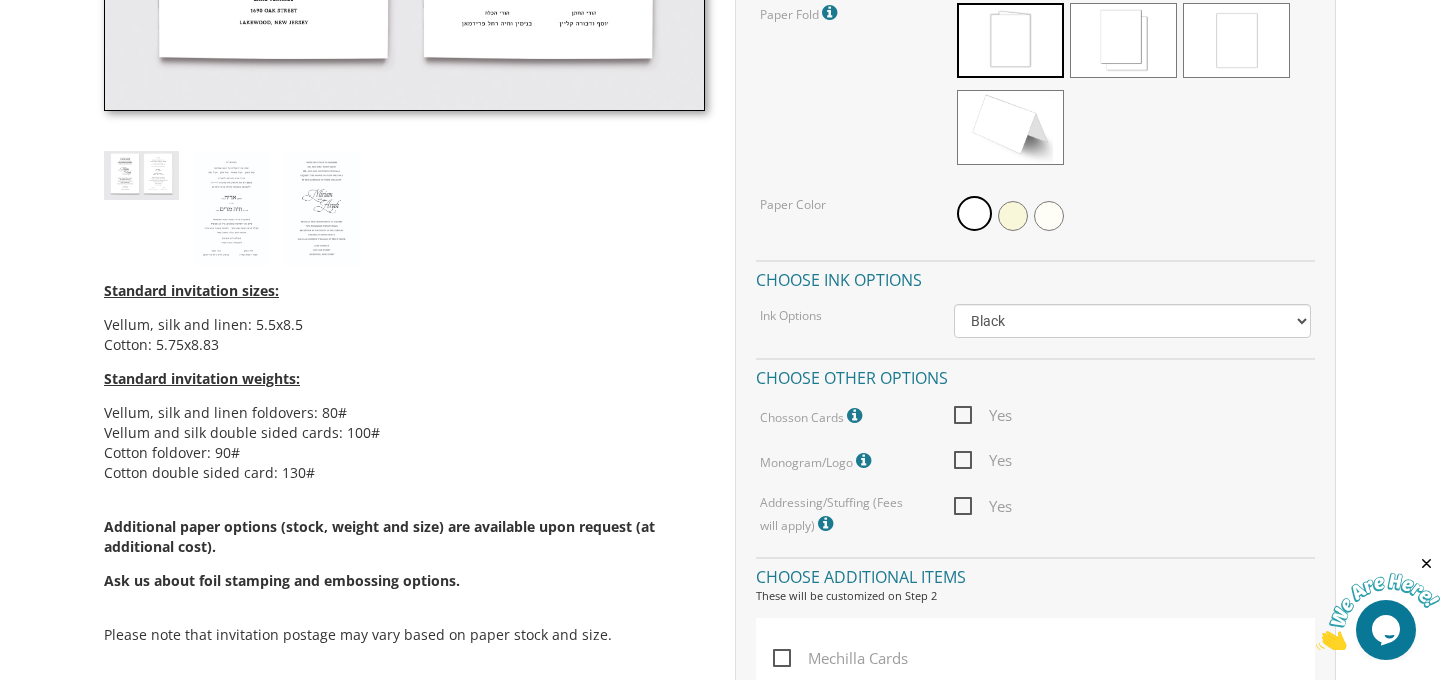 scroll, scrollTop: 880, scrollLeft: 0, axis: vertical 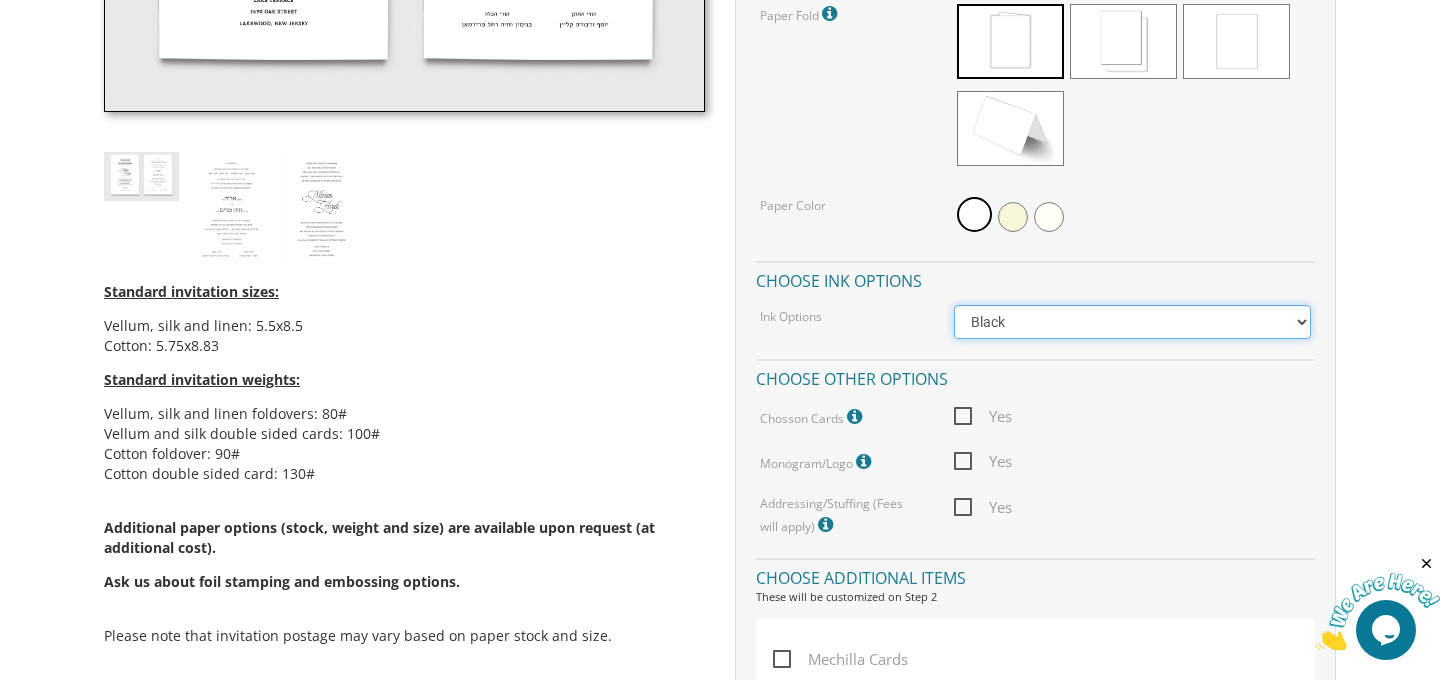 click on "Black Colored Ink ($65.00) Black + One Color ($211.00) Two Colors ($265.00)" at bounding box center (1133, 322) 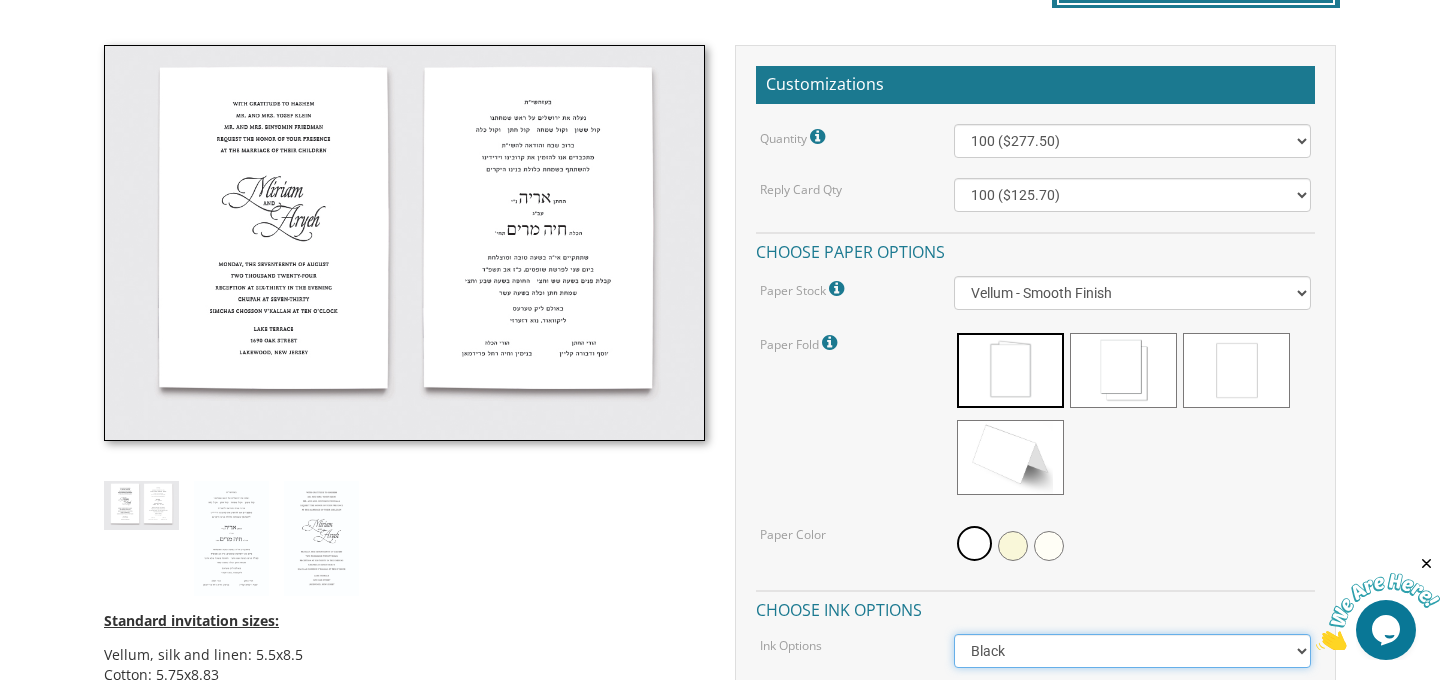 scroll, scrollTop: 514, scrollLeft: 0, axis: vertical 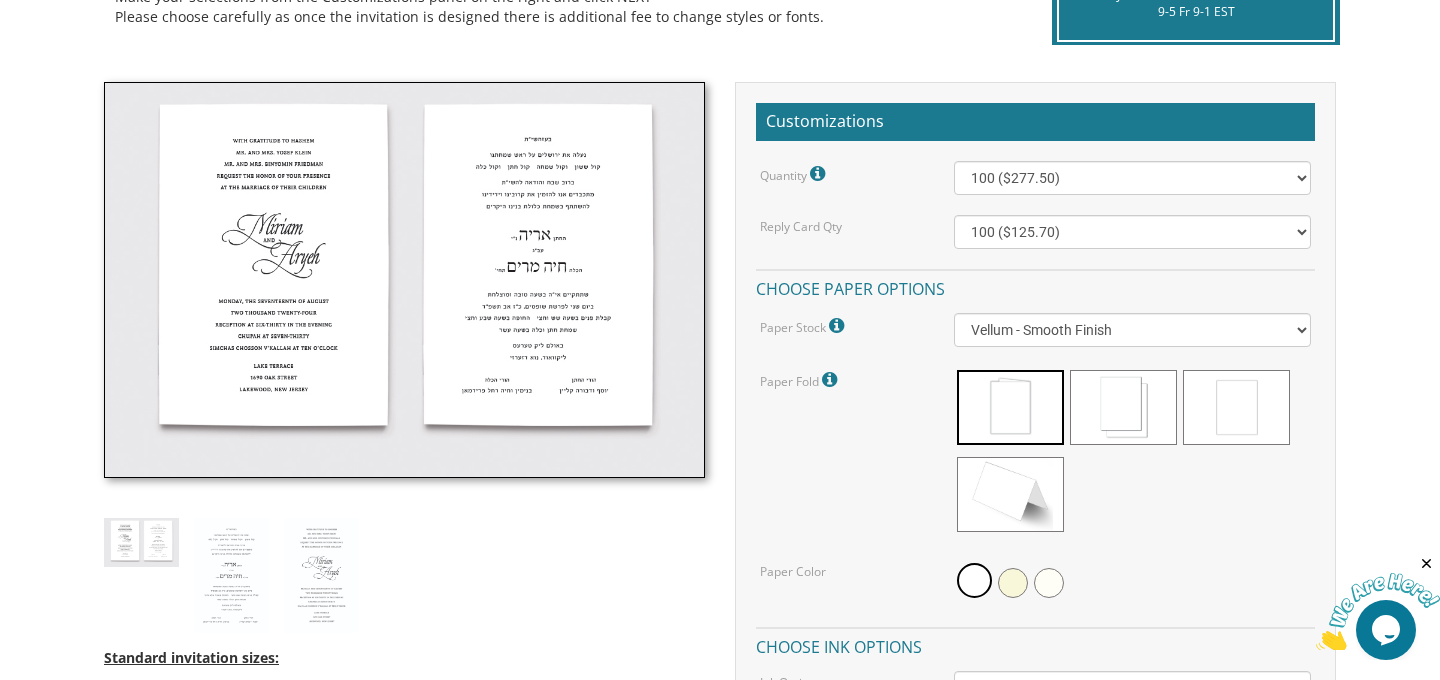 click at bounding box center (839, 326) 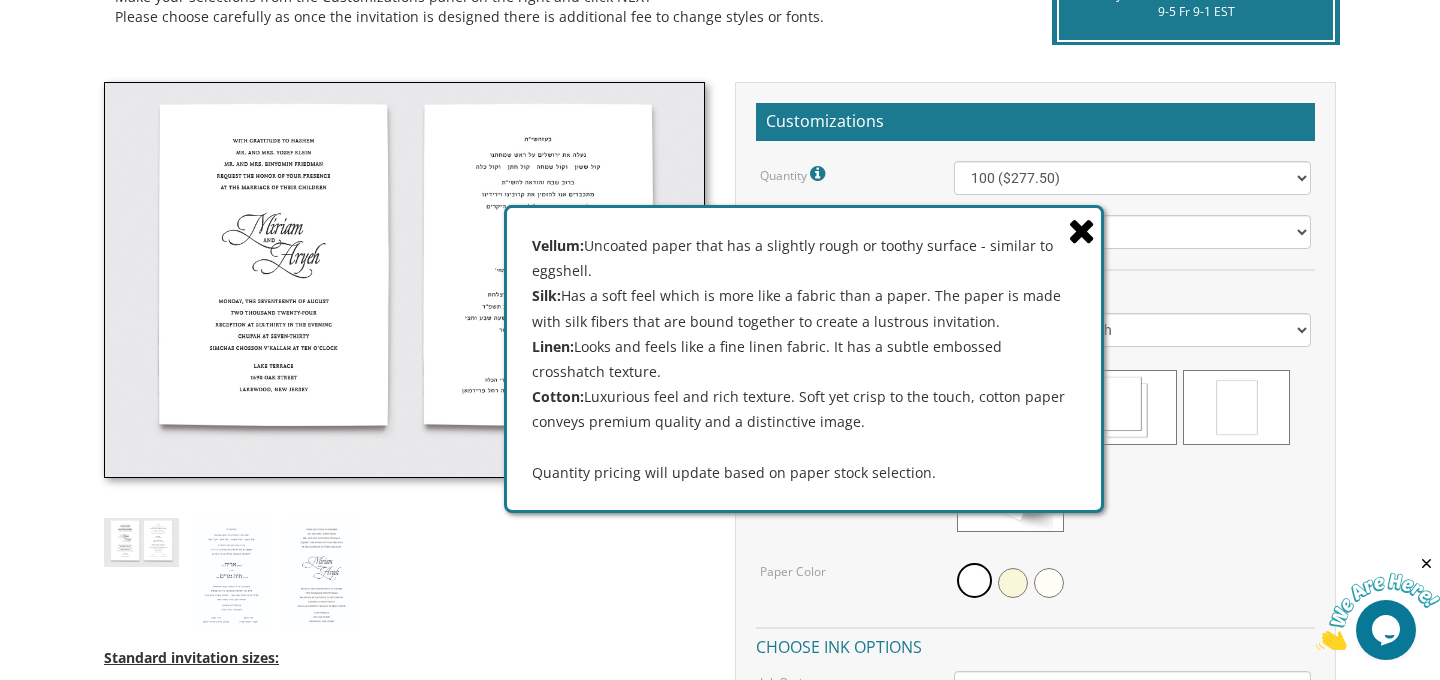 click at bounding box center [1082, 230] 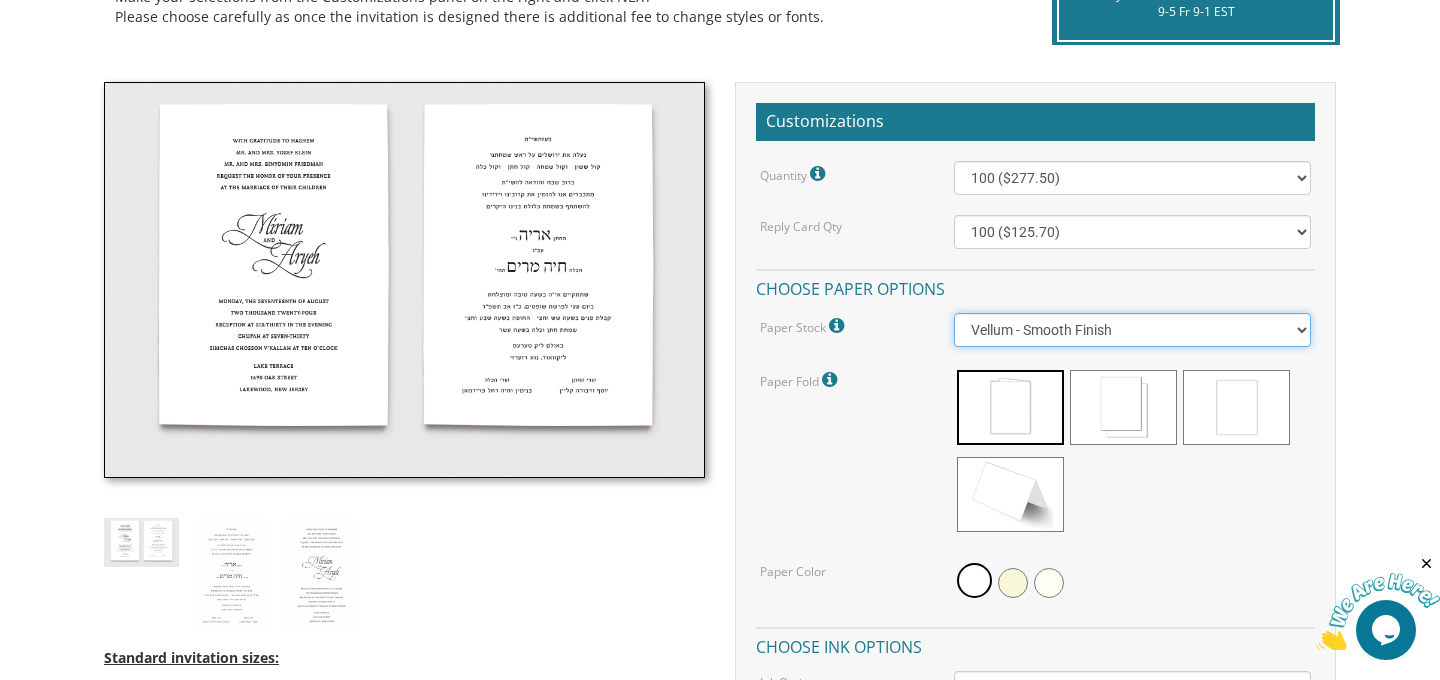 click on "Vellum - Smooth Finish Linen - Subtle Embossed Crosshatch Texture Silk - Soft, Fabric-like Finish Cotton  - Rich Texture, Premium Quality" at bounding box center (1133, 330) 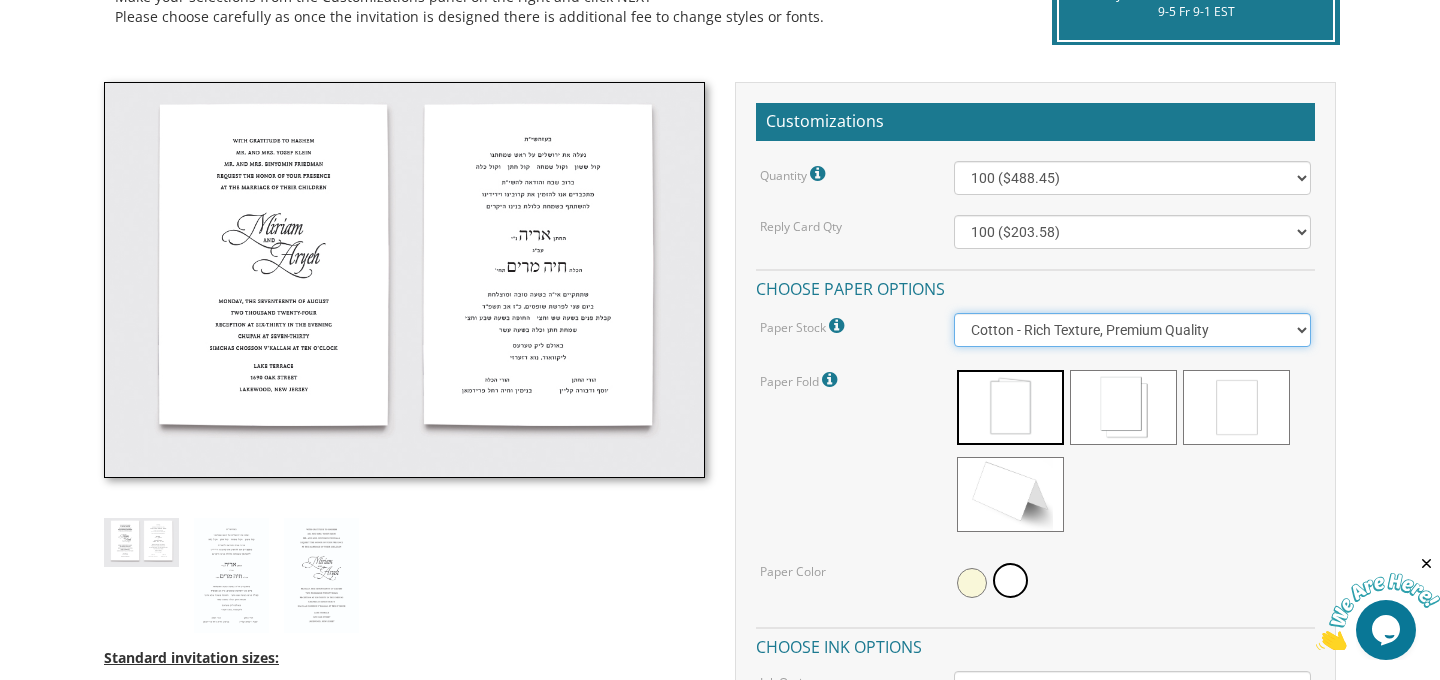 click on "Vellum - Smooth Finish Linen - Subtle Embossed Crosshatch Texture Silk - Soft, Fabric-like Finish Cotton  - Rich Texture, Premium Quality" at bounding box center (1133, 330) 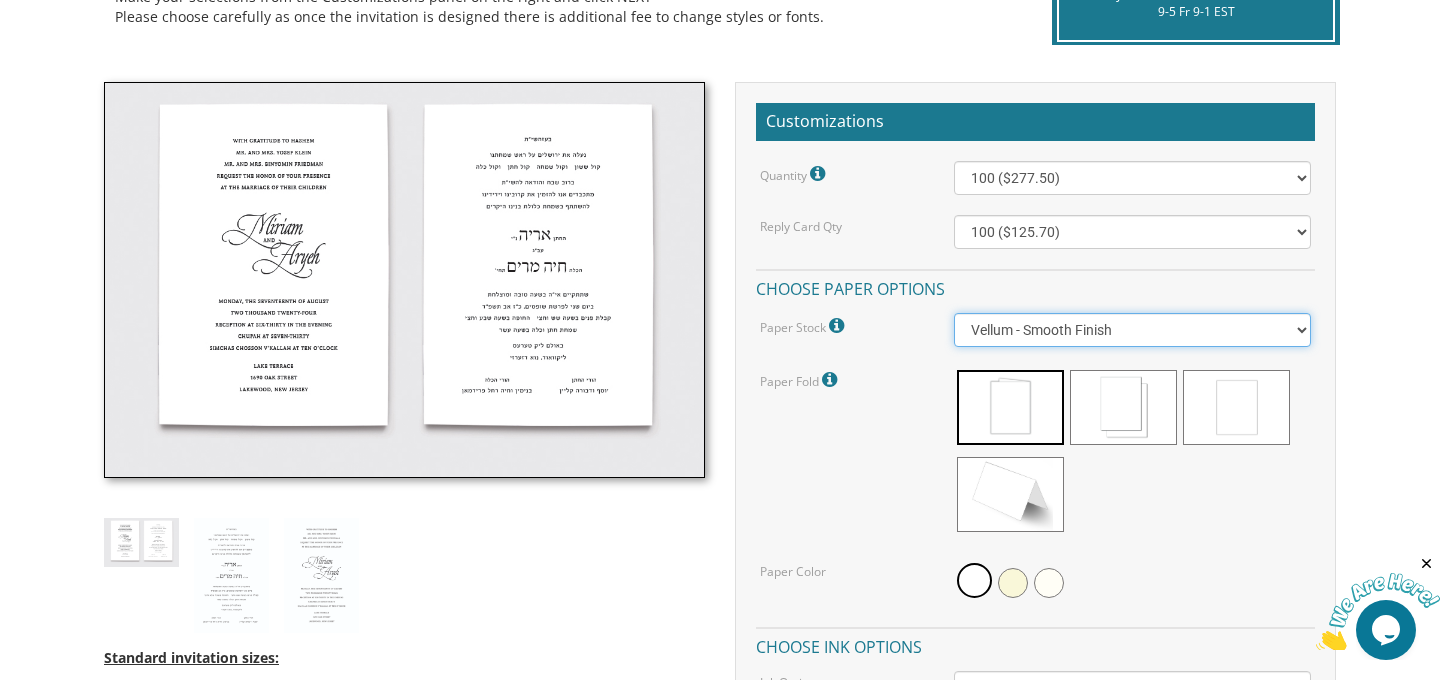 click on "Vellum - Smooth Finish Linen - Subtle Embossed Crosshatch Texture Silk - Soft, Fabric-like Finish Cotton  - Rich Texture, Premium Quality" at bounding box center (1133, 330) 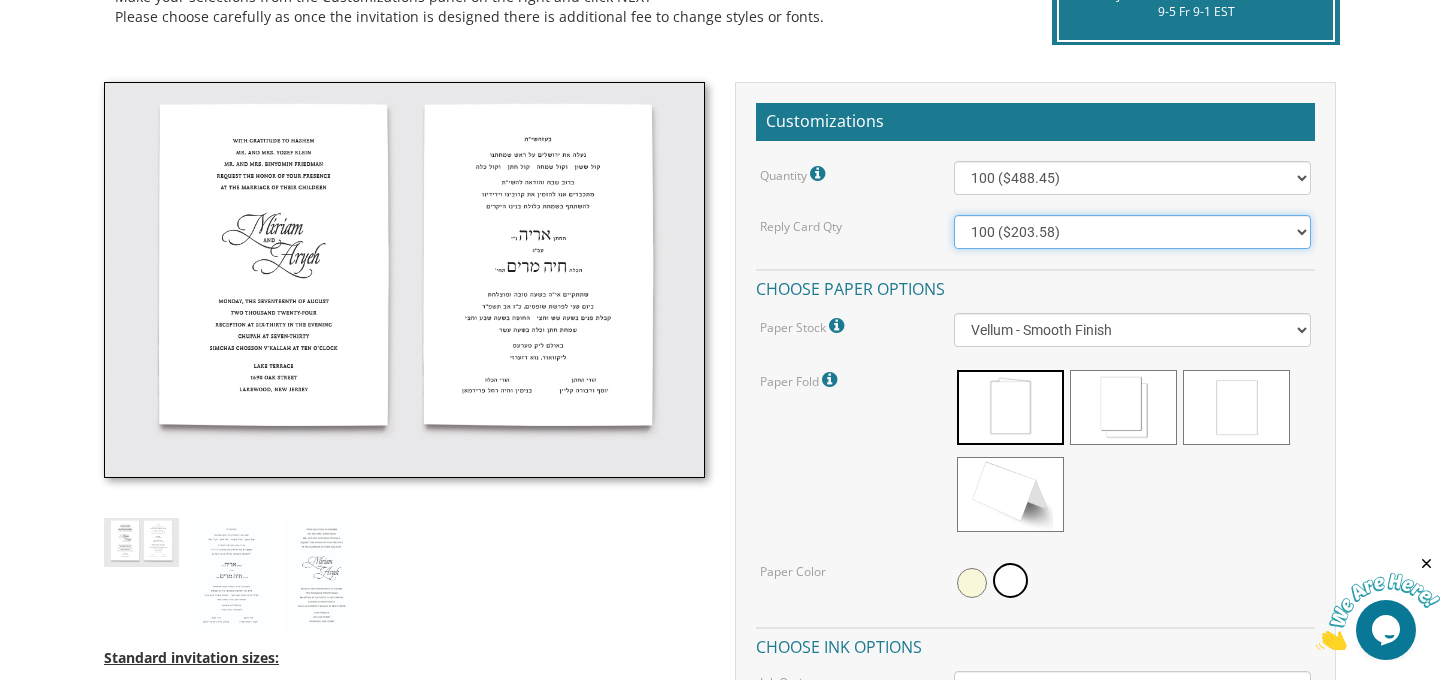 click on "100 ($203.58) 200 ($208.08) 300 ($292.14) 400 ($295.14) 500 ($411.67) 600 ($416.17) 700 ($495.73) 800 ($503.23) 900 ($541.69) 1000 ($622.81) 1100 ($627.31) 1200 ($706.87) 1300 ($714.37) 1400 ($829.40) 1500 ($833.90) 1600 ($838.40) 1700 ($920.96) 1800 ($925.46) 1900 ($977.83) 2000 ($982.33)" at bounding box center (1133, 232) 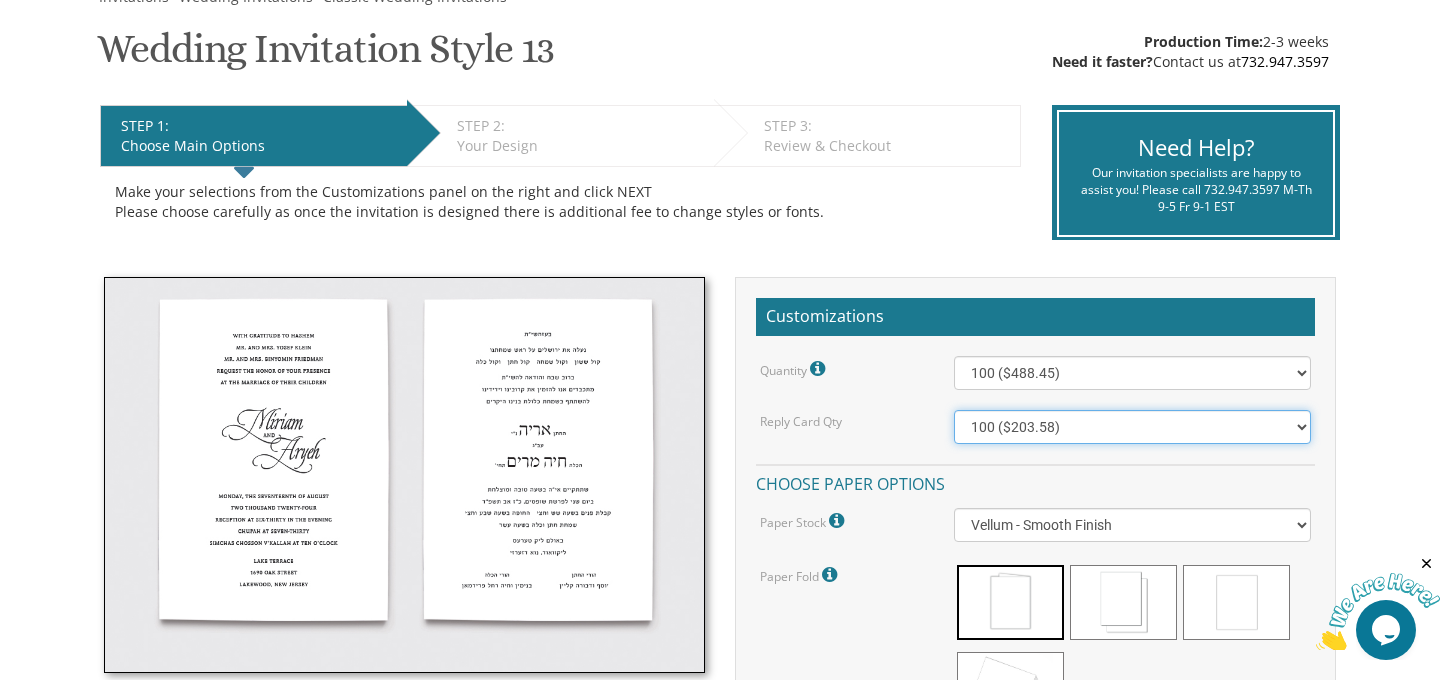 scroll, scrollTop: 164, scrollLeft: 0, axis: vertical 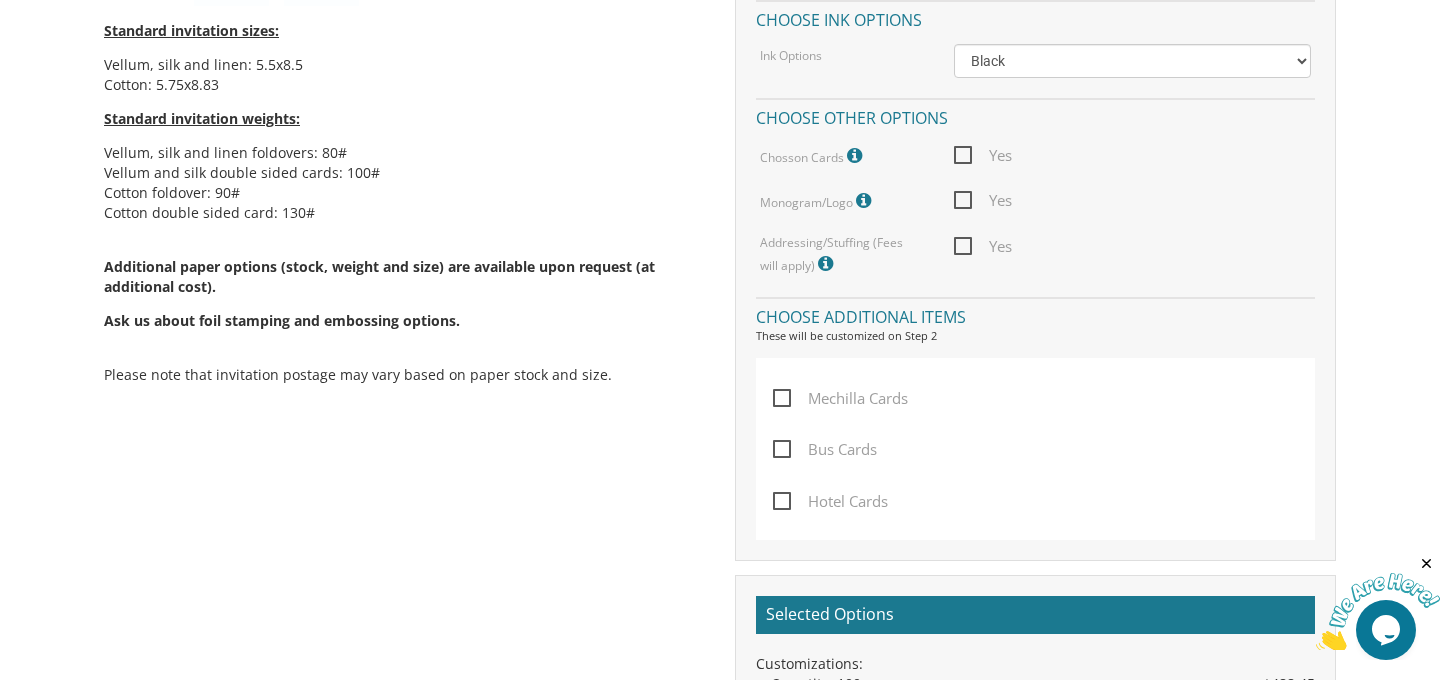 click at bounding box center [1427, 564] 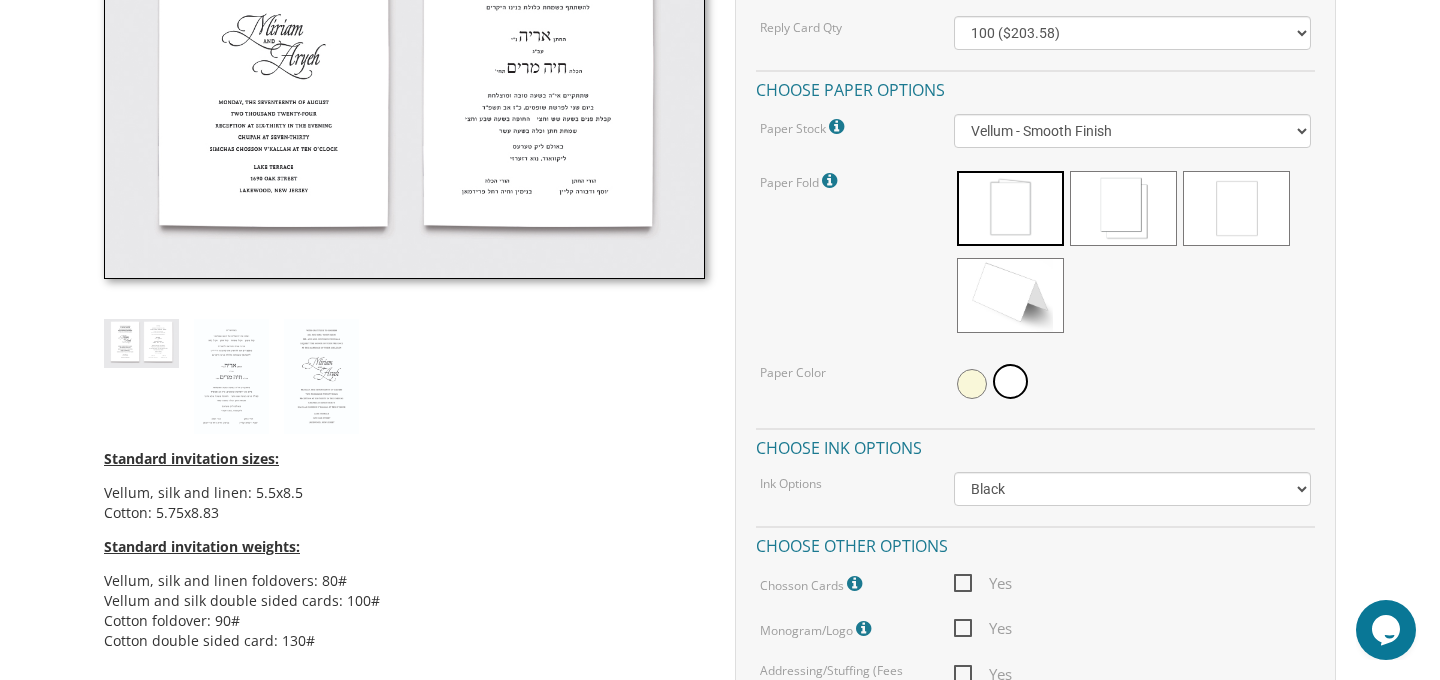 scroll, scrollTop: 686, scrollLeft: 0, axis: vertical 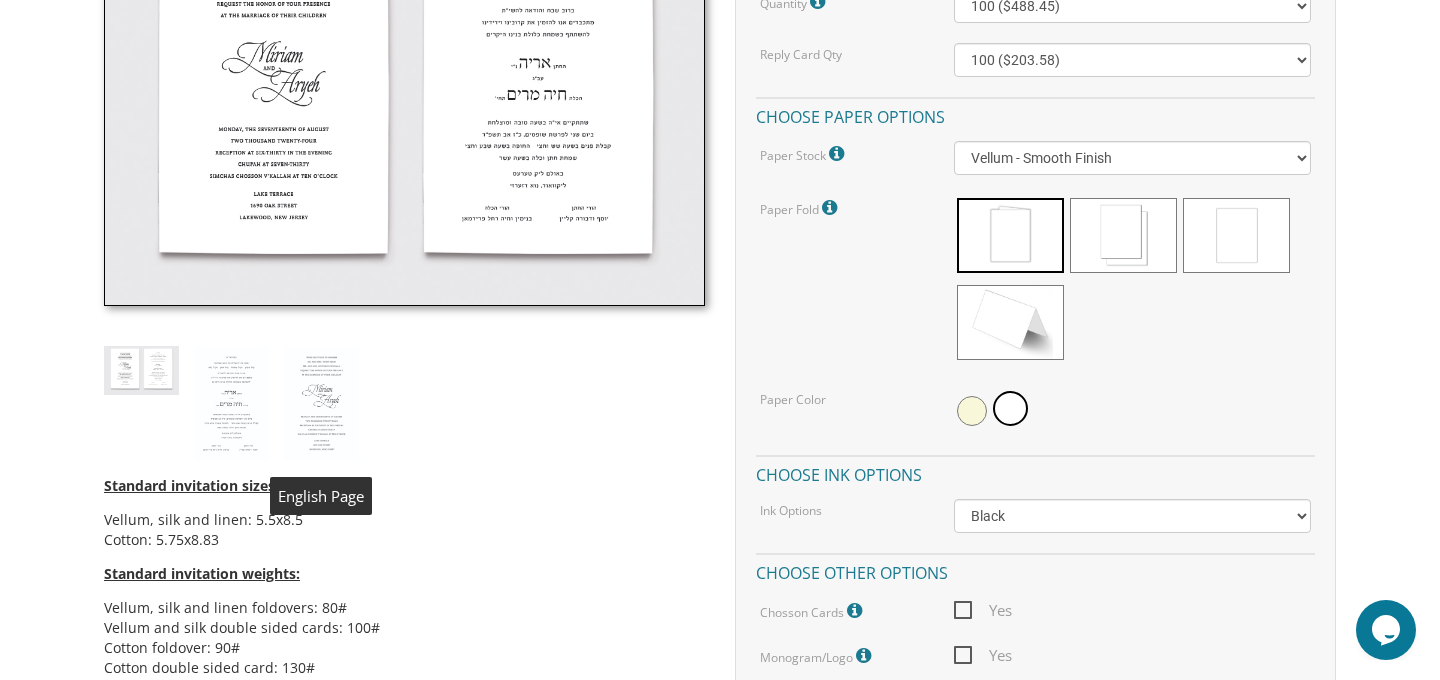 click at bounding box center (321, 404) 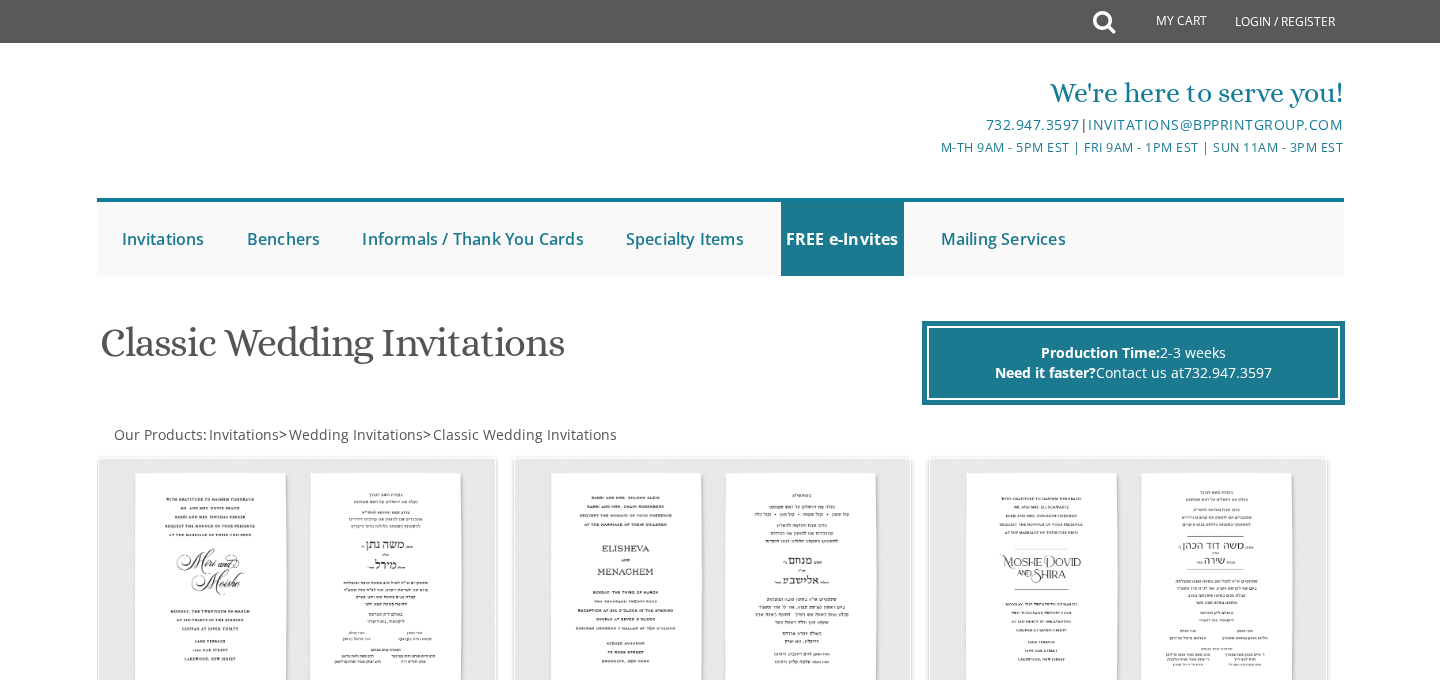 scroll, scrollTop: 1896, scrollLeft: 0, axis: vertical 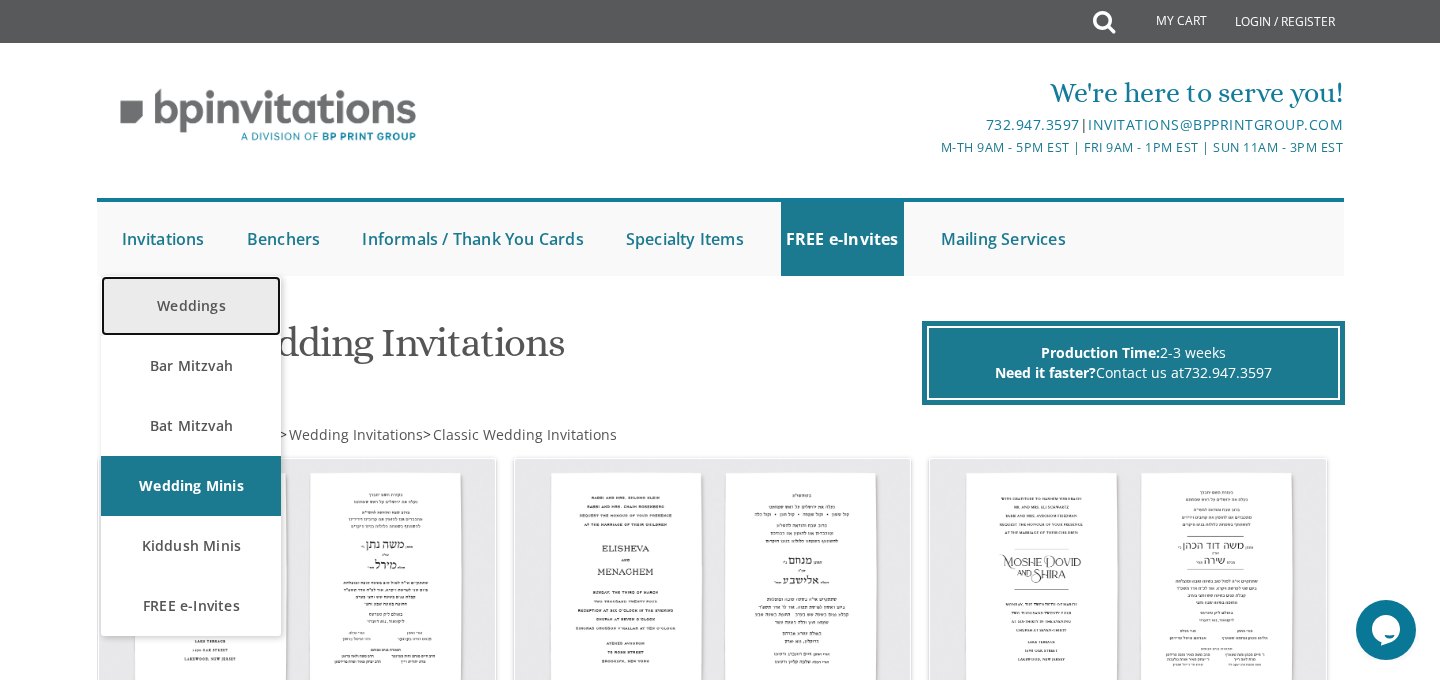 click on "Weddings" at bounding box center (191, 306) 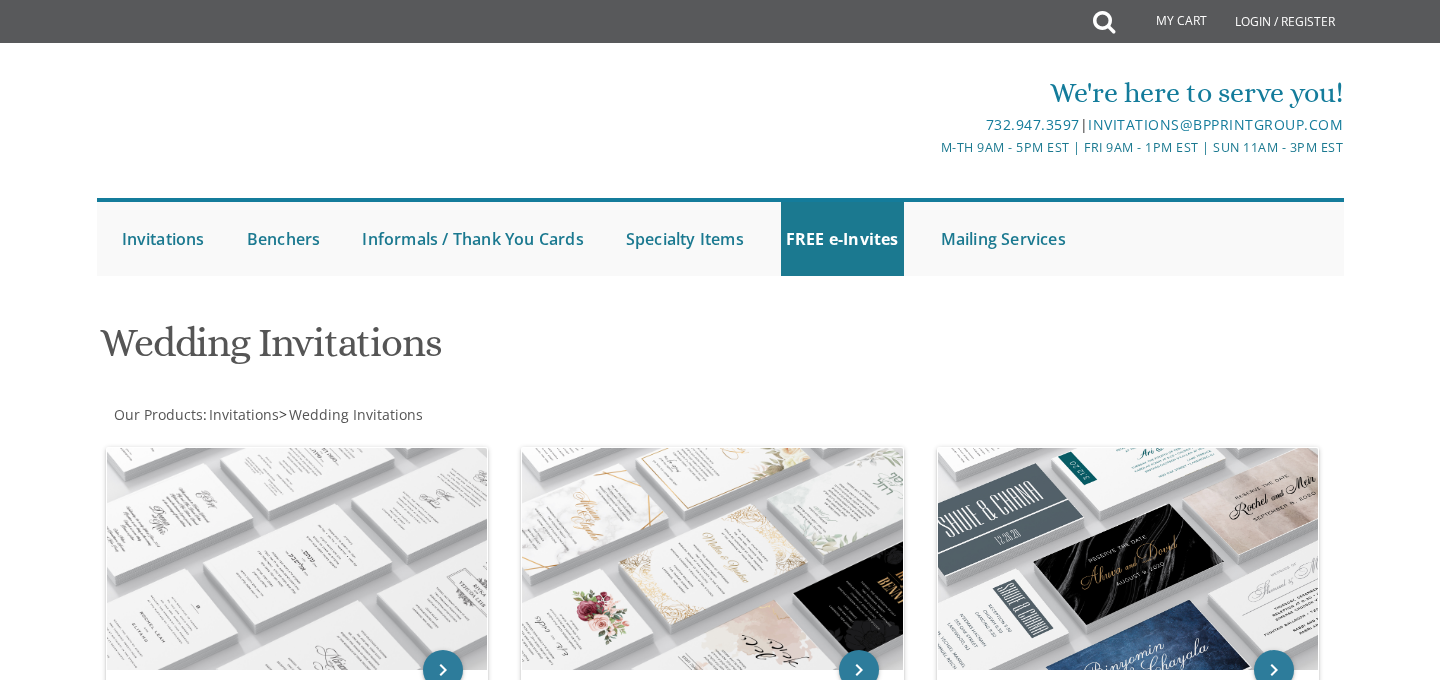 scroll, scrollTop: 0, scrollLeft: 0, axis: both 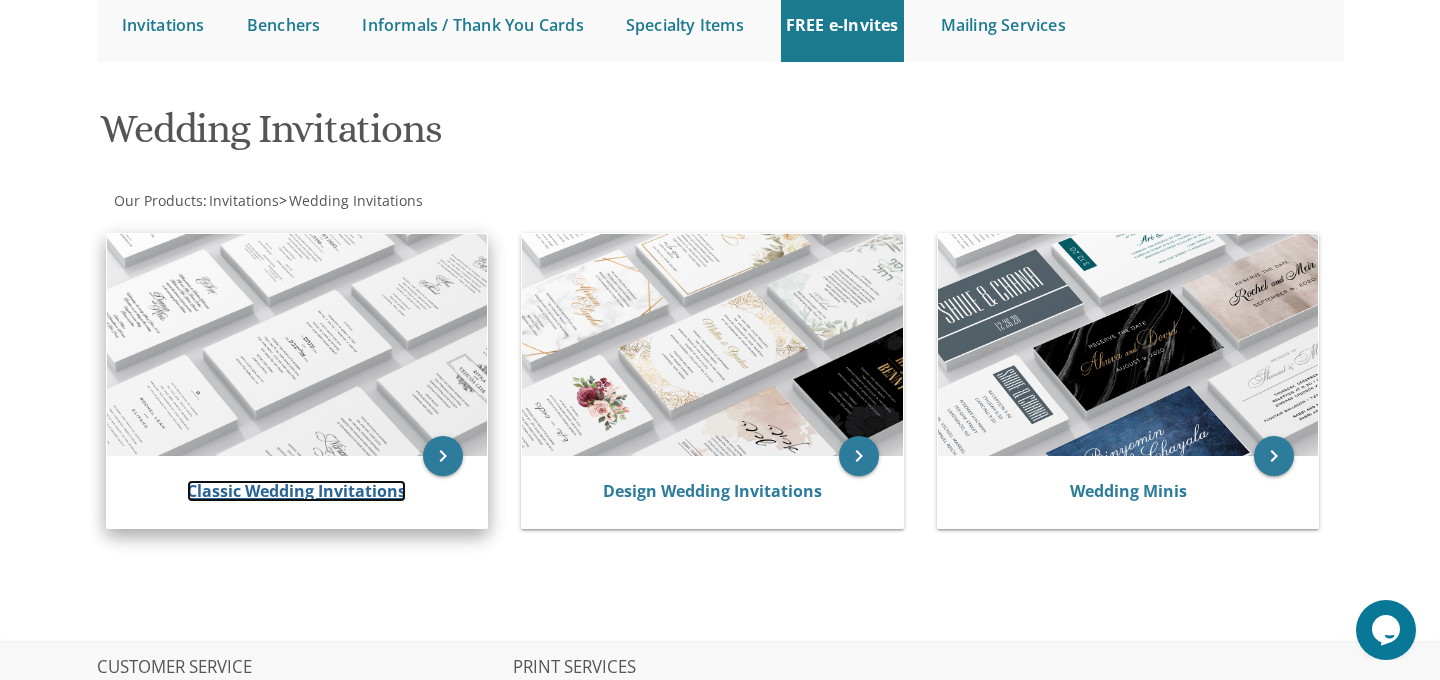 click on "Classic Wedding Invitations" at bounding box center (296, 491) 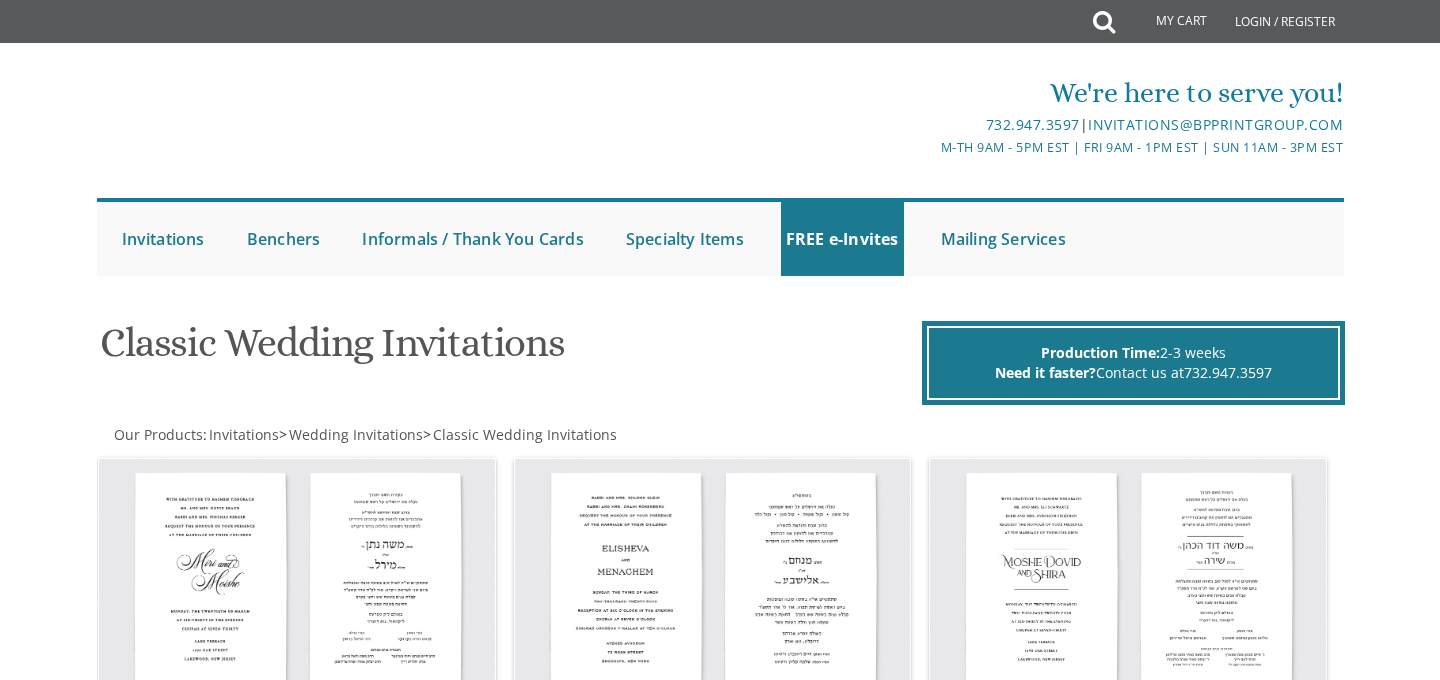 scroll, scrollTop: 0, scrollLeft: 0, axis: both 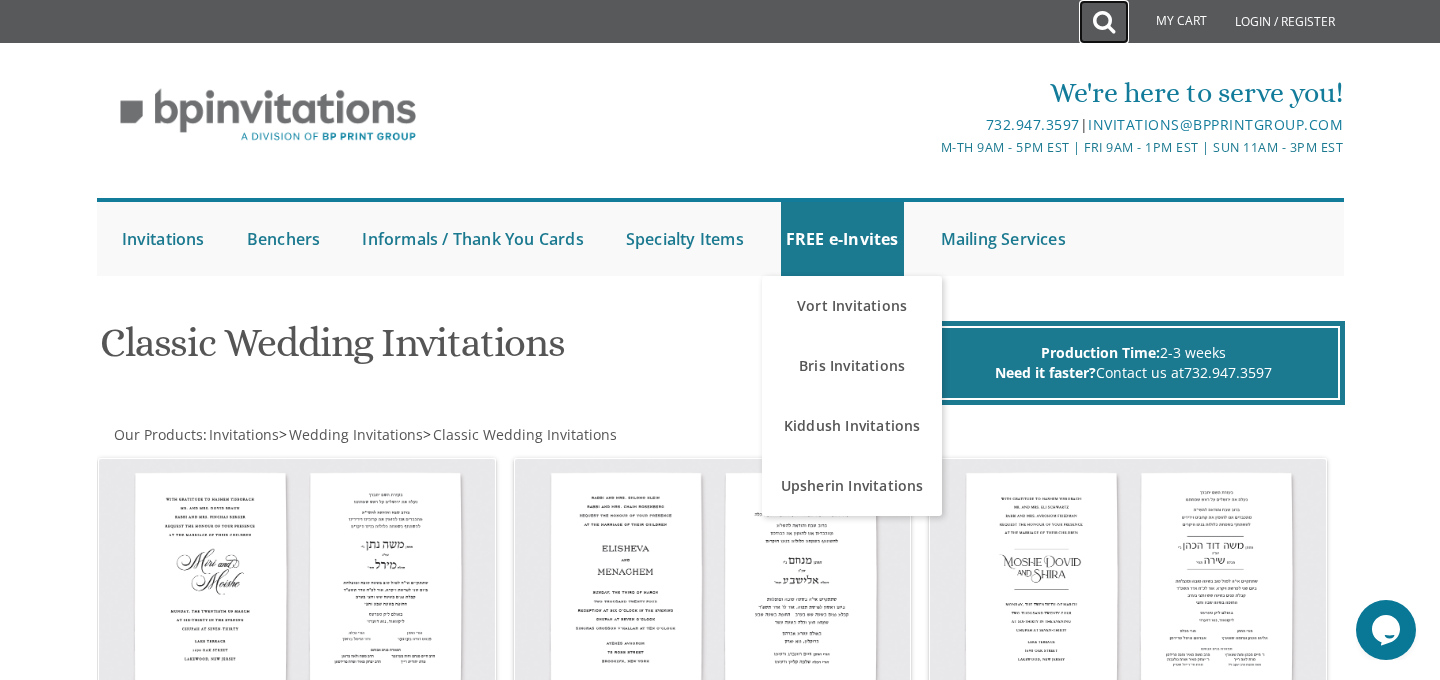click at bounding box center (1104, 22) 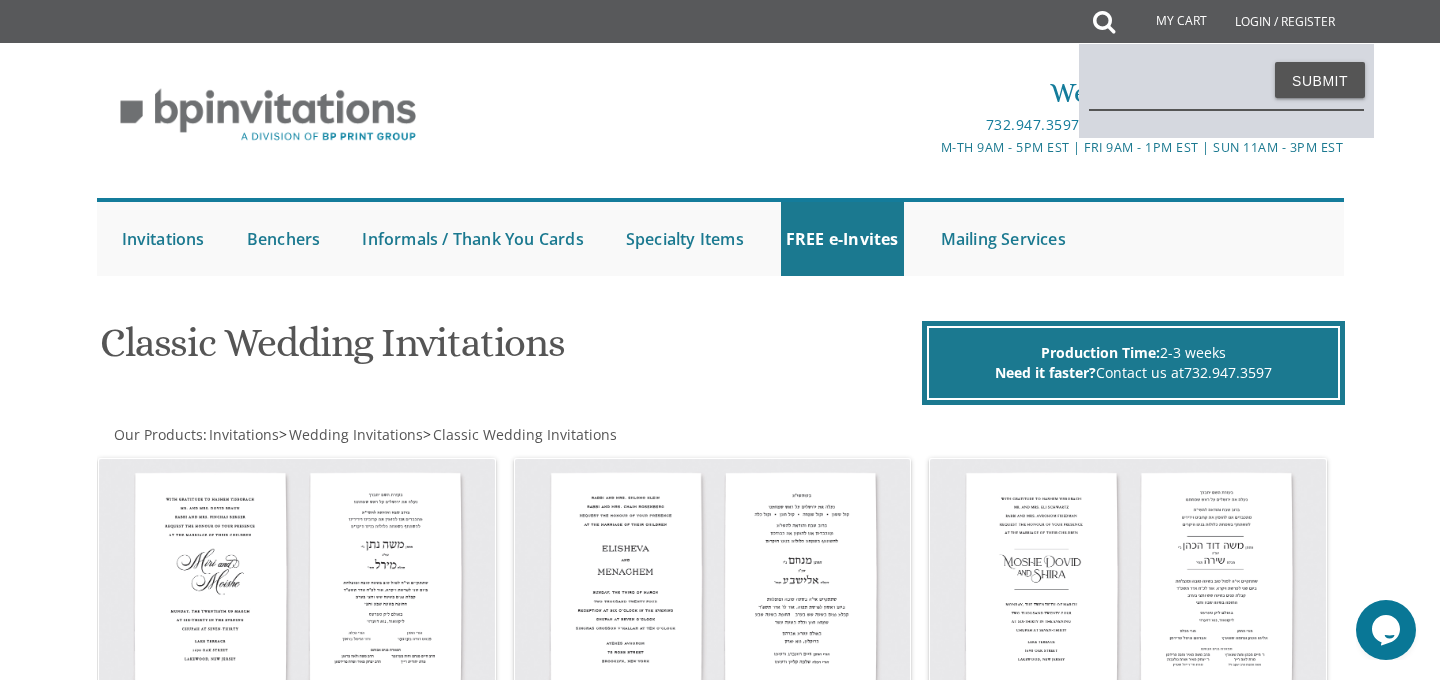 click at bounding box center (1226, 87) 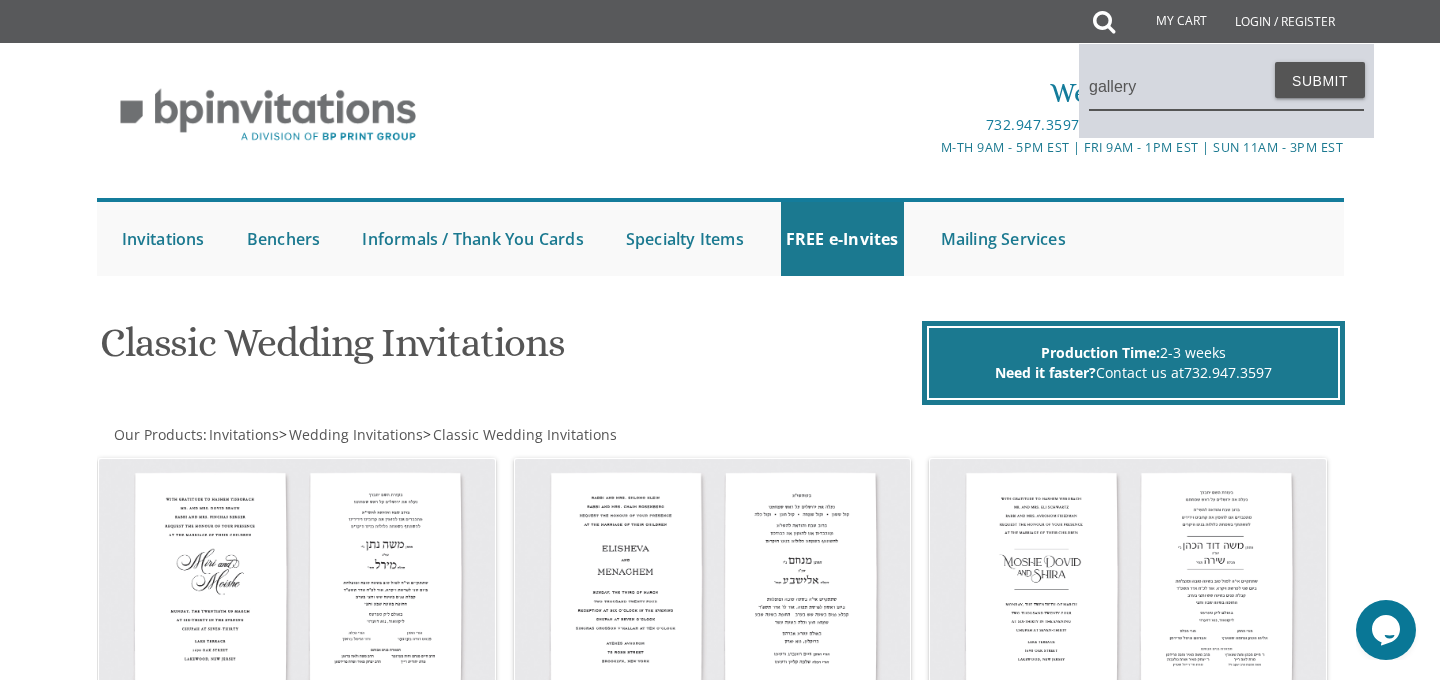 type on "gallery" 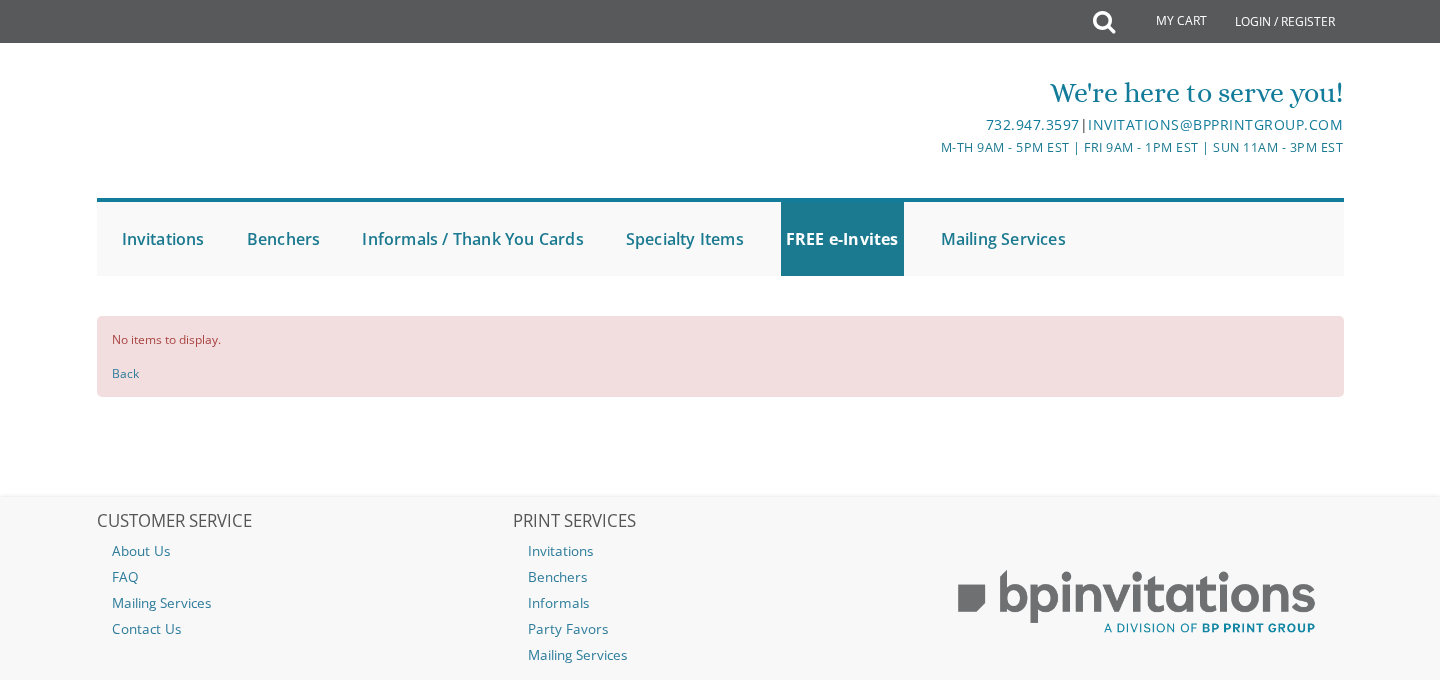 scroll, scrollTop: 0, scrollLeft: 0, axis: both 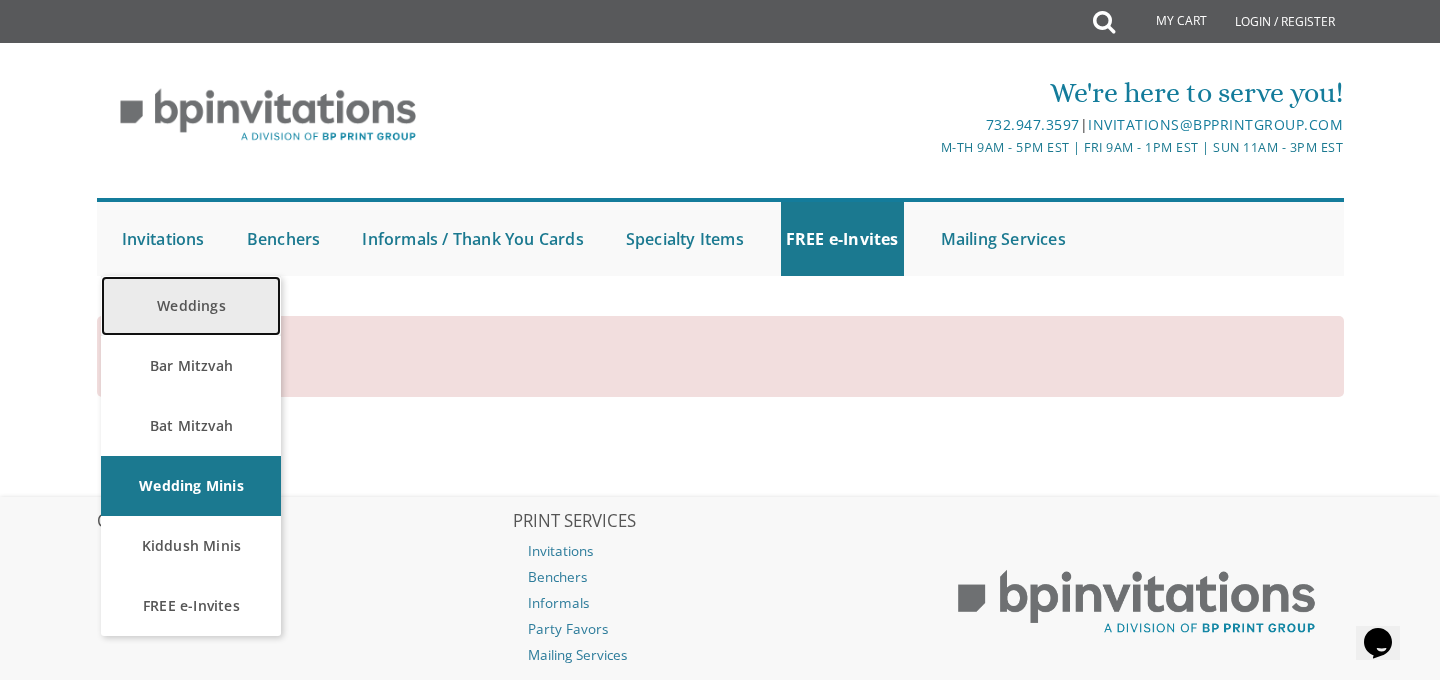 click on "Weddings" at bounding box center (191, 306) 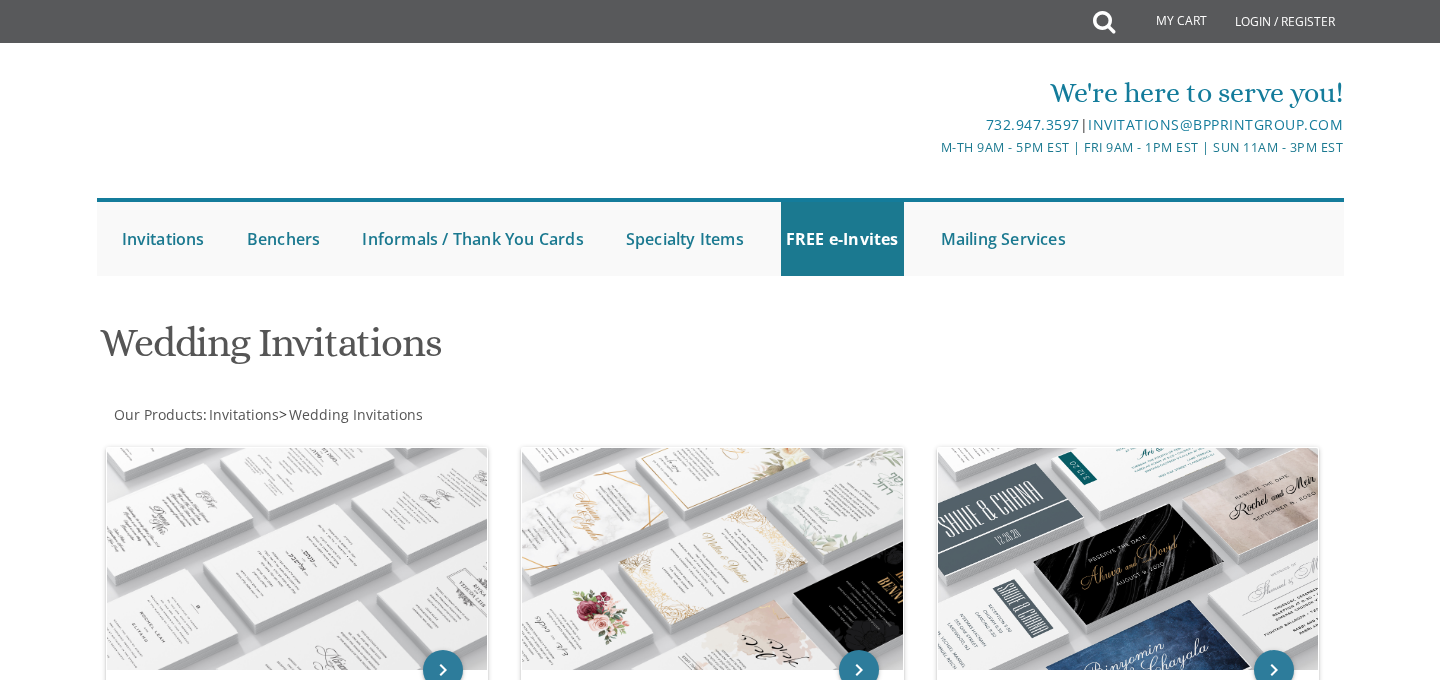 scroll, scrollTop: 0, scrollLeft: 0, axis: both 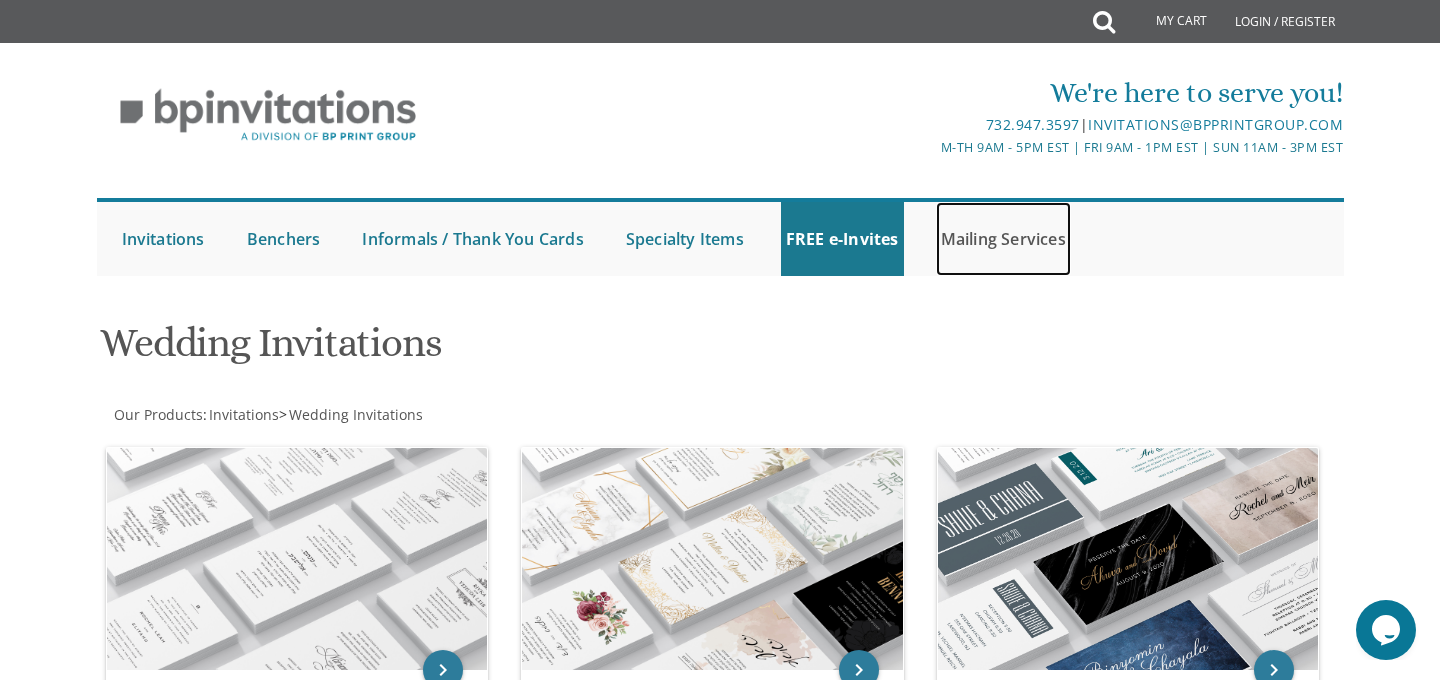 click on "Mailing Services" at bounding box center [1003, 239] 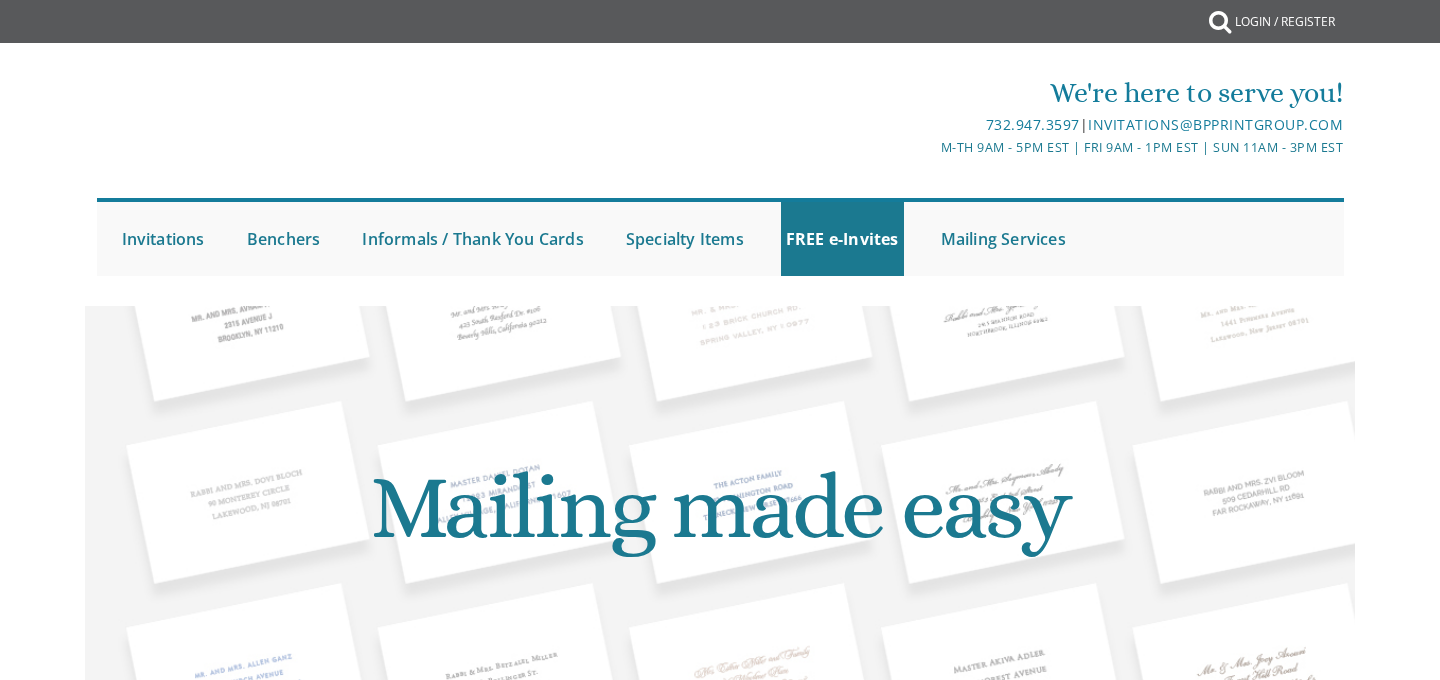 scroll, scrollTop: 0, scrollLeft: 0, axis: both 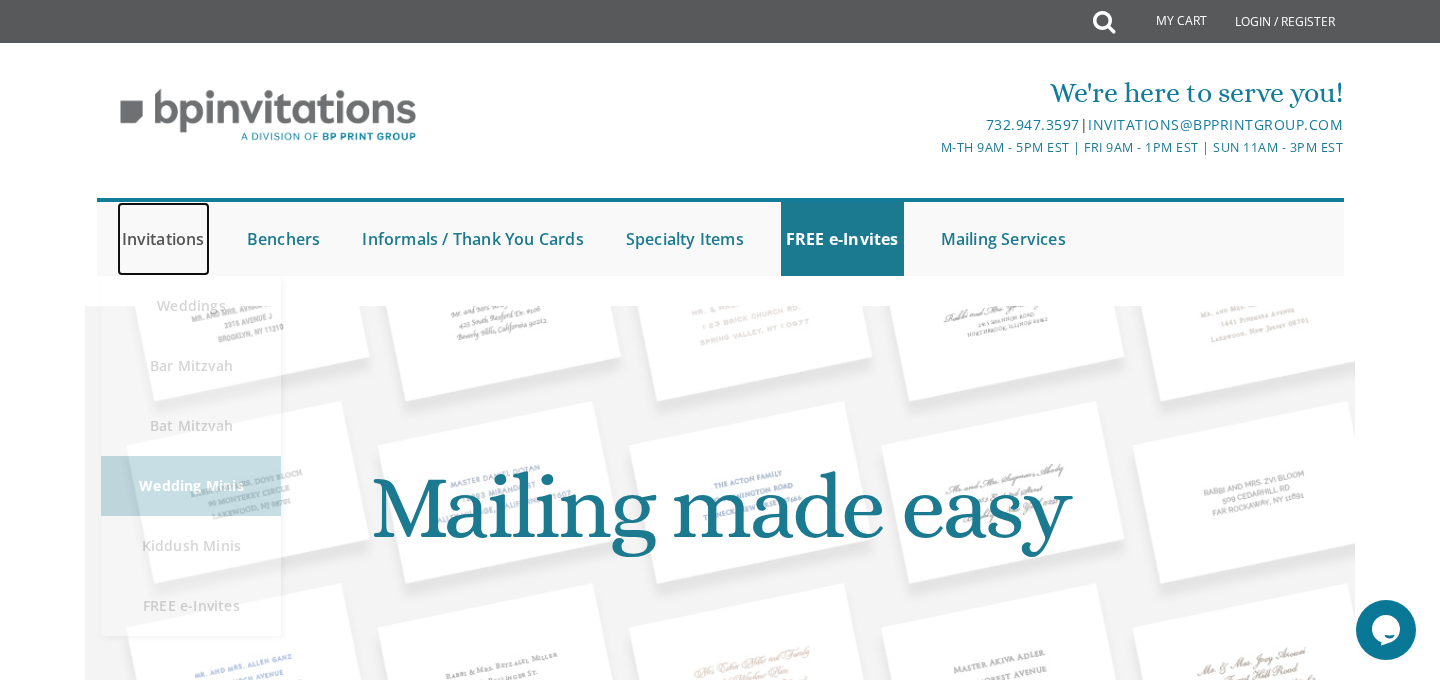 click on "Invitations" at bounding box center [163, 239] 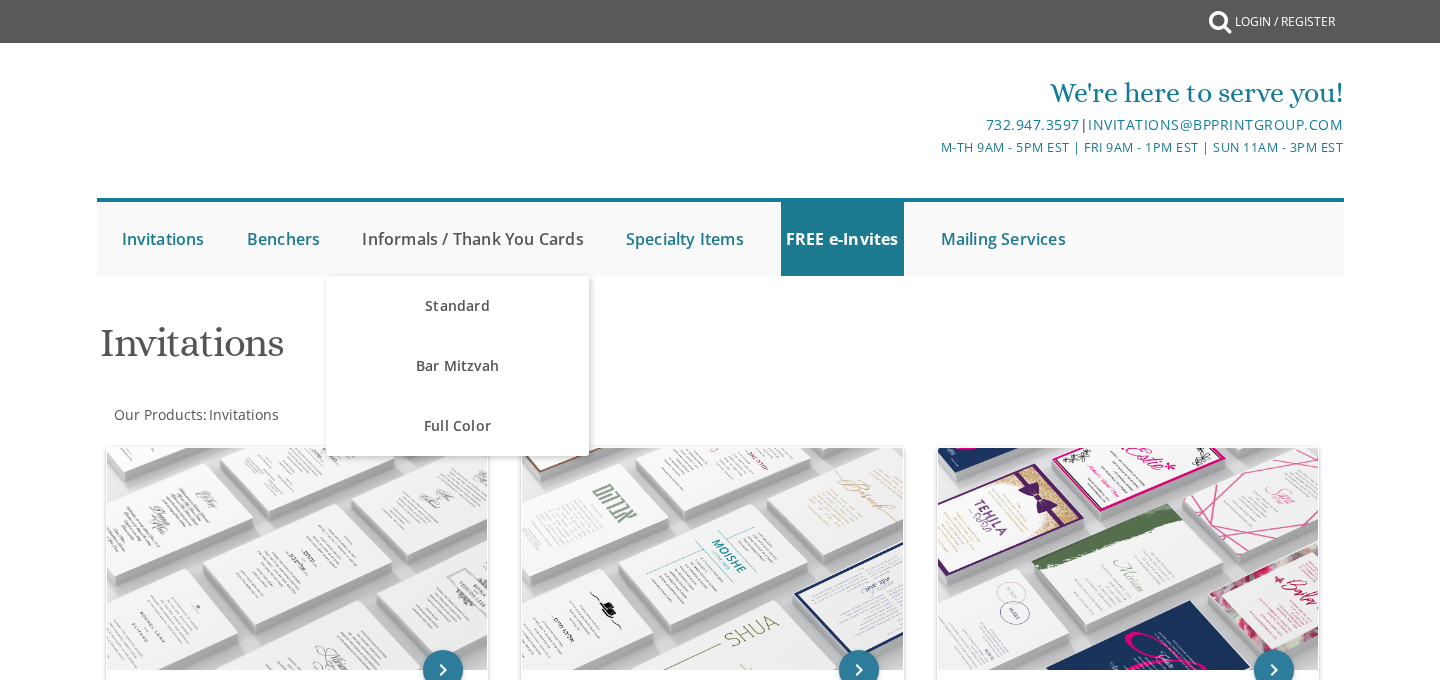 scroll, scrollTop: 0, scrollLeft: 0, axis: both 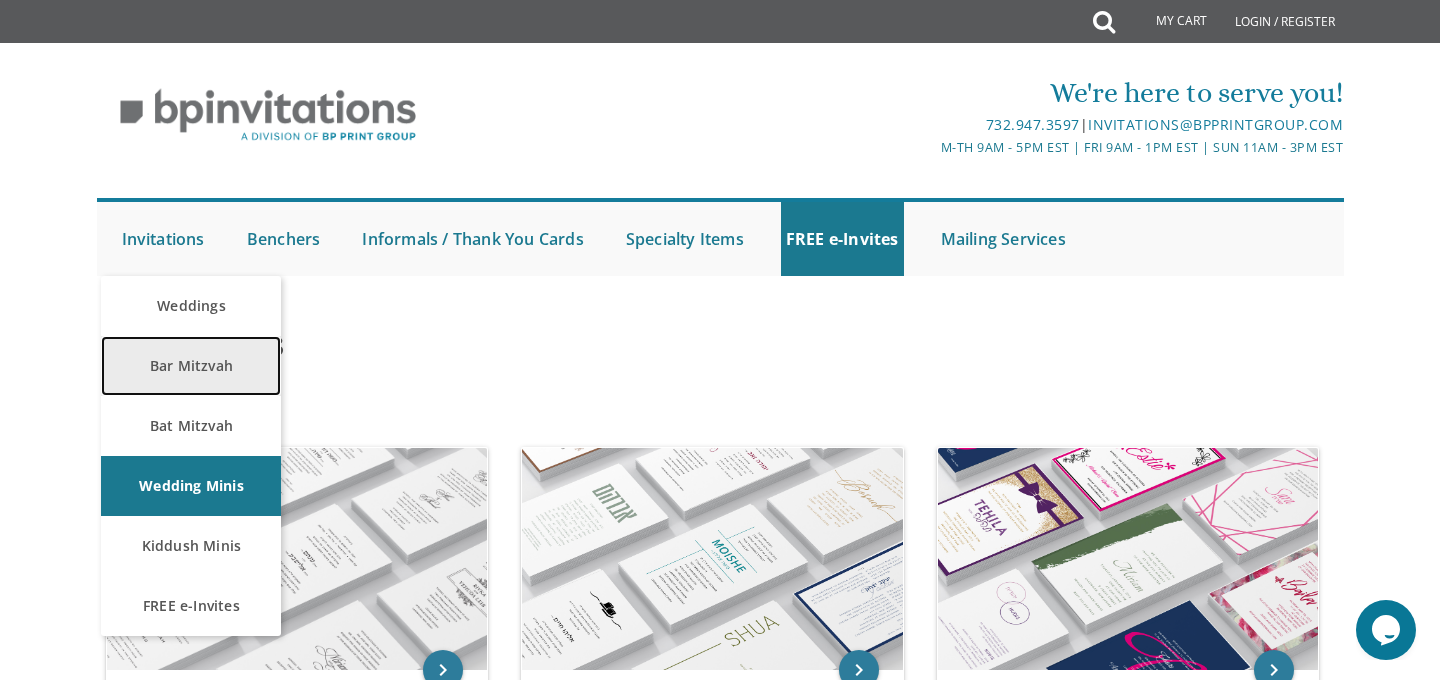 click on "Bar Mitzvah" at bounding box center [191, 366] 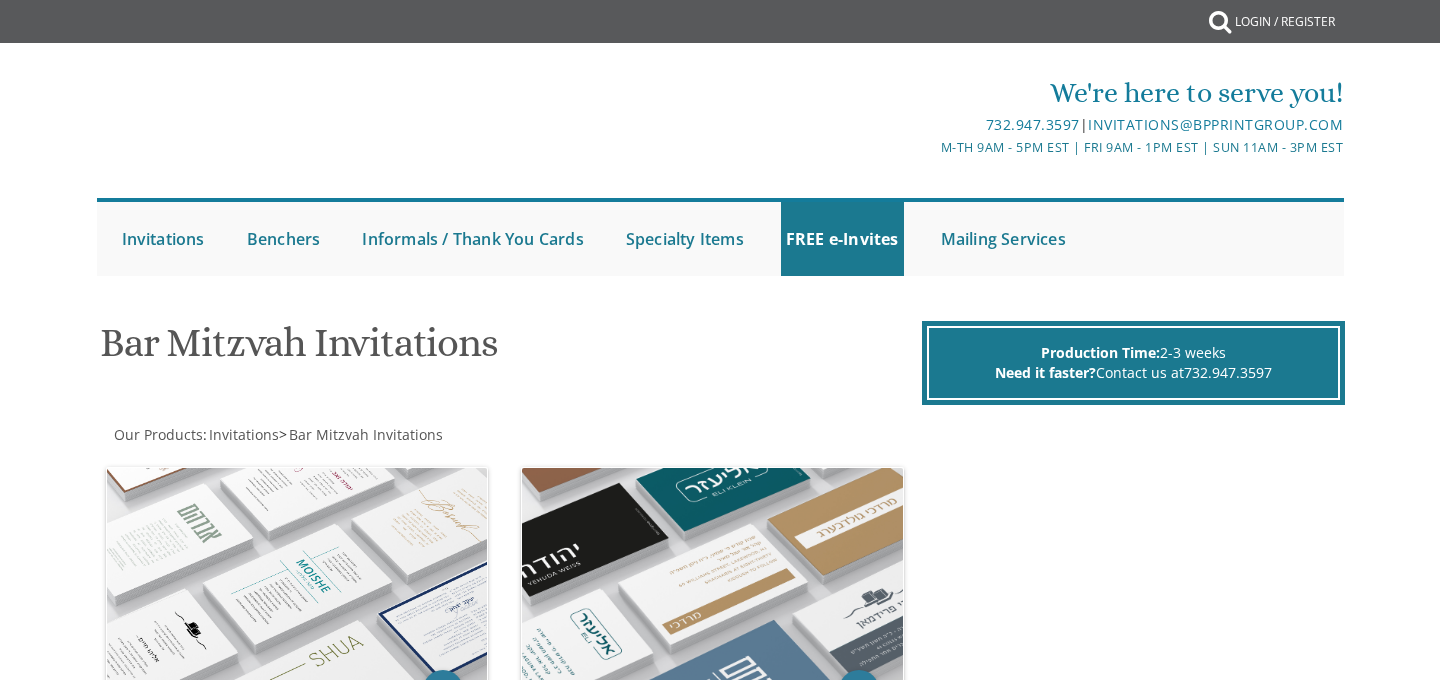 scroll, scrollTop: 0, scrollLeft: 0, axis: both 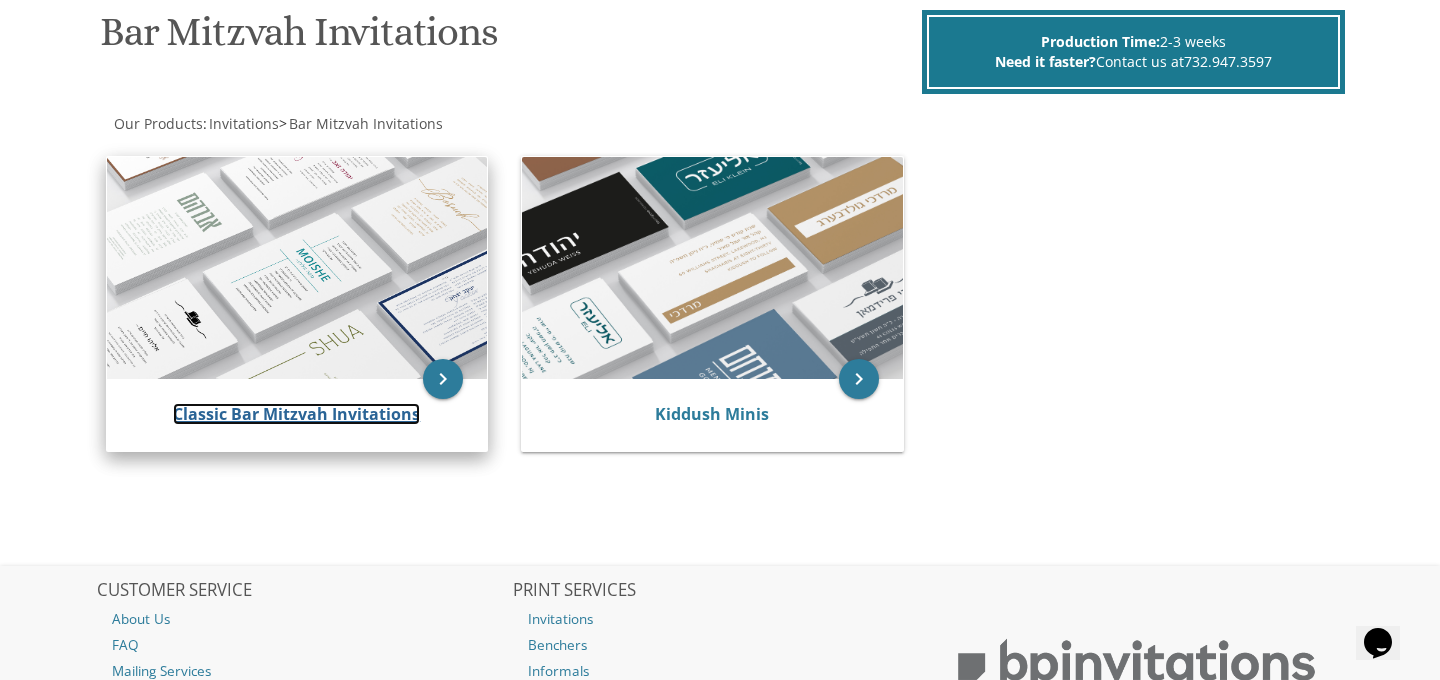 click on "Classic Bar Mitzvah Invitations" at bounding box center (296, 414) 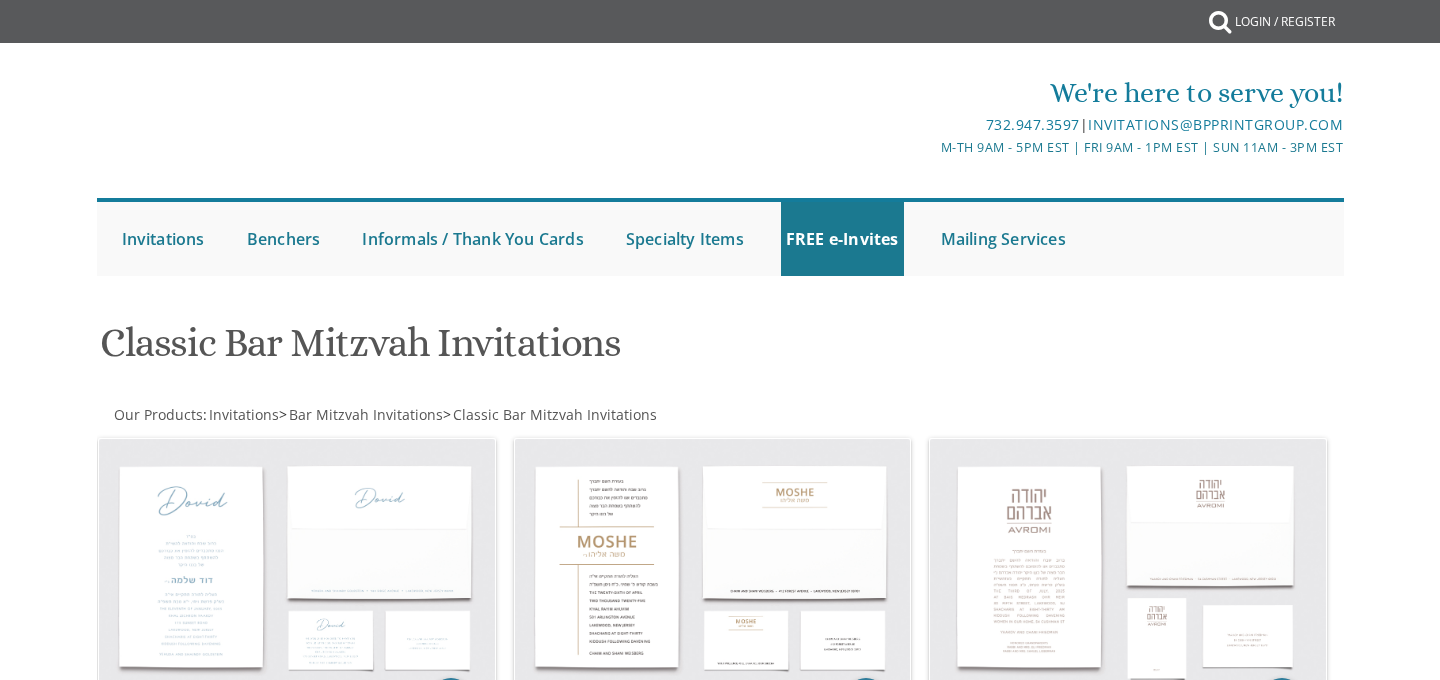 scroll, scrollTop: 0, scrollLeft: 0, axis: both 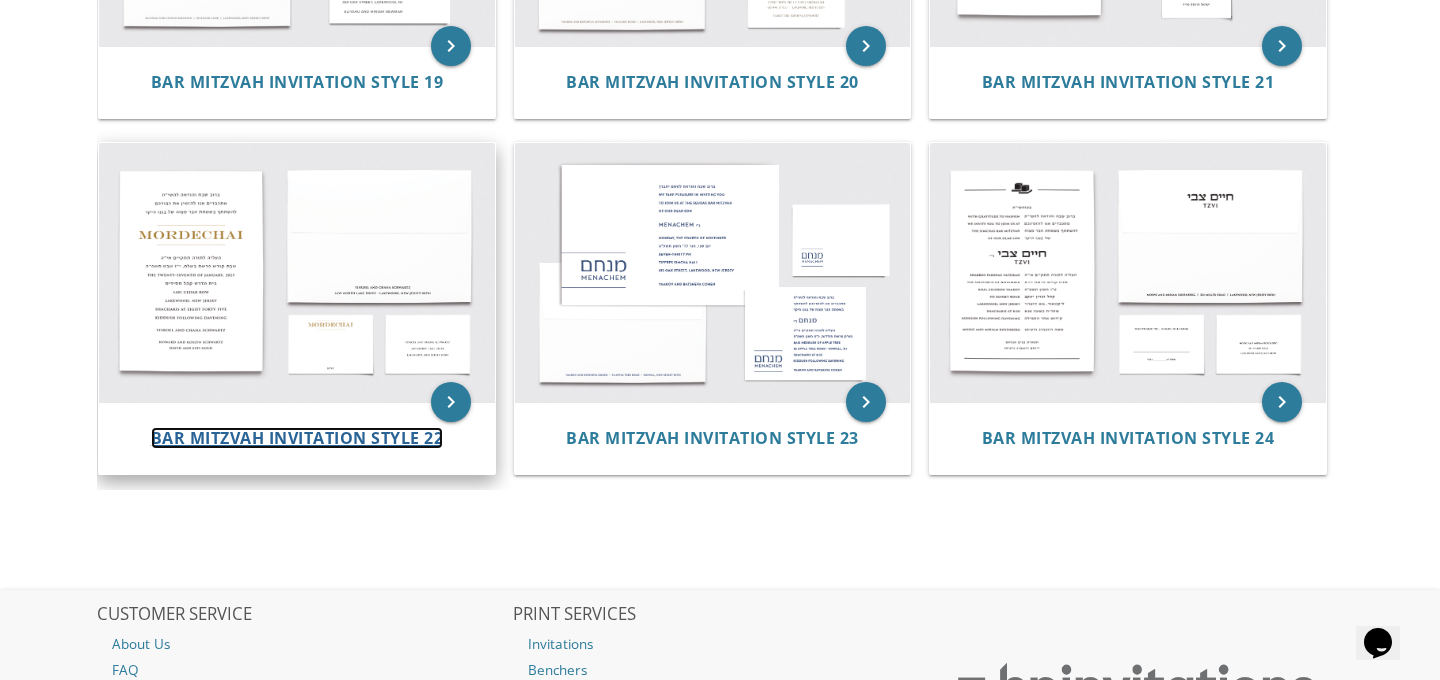 click on "Bar Mitzvah Invitation Style 22" at bounding box center (297, 438) 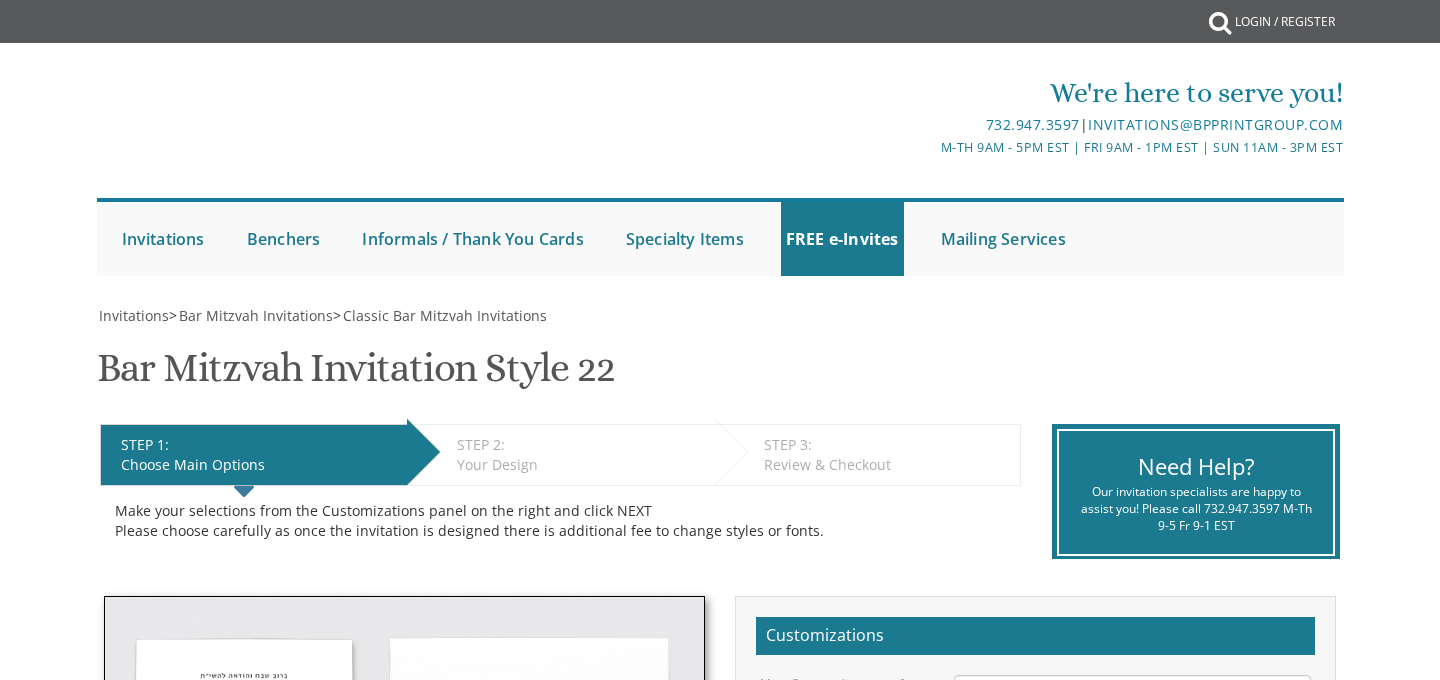 scroll, scrollTop: 0, scrollLeft: 0, axis: both 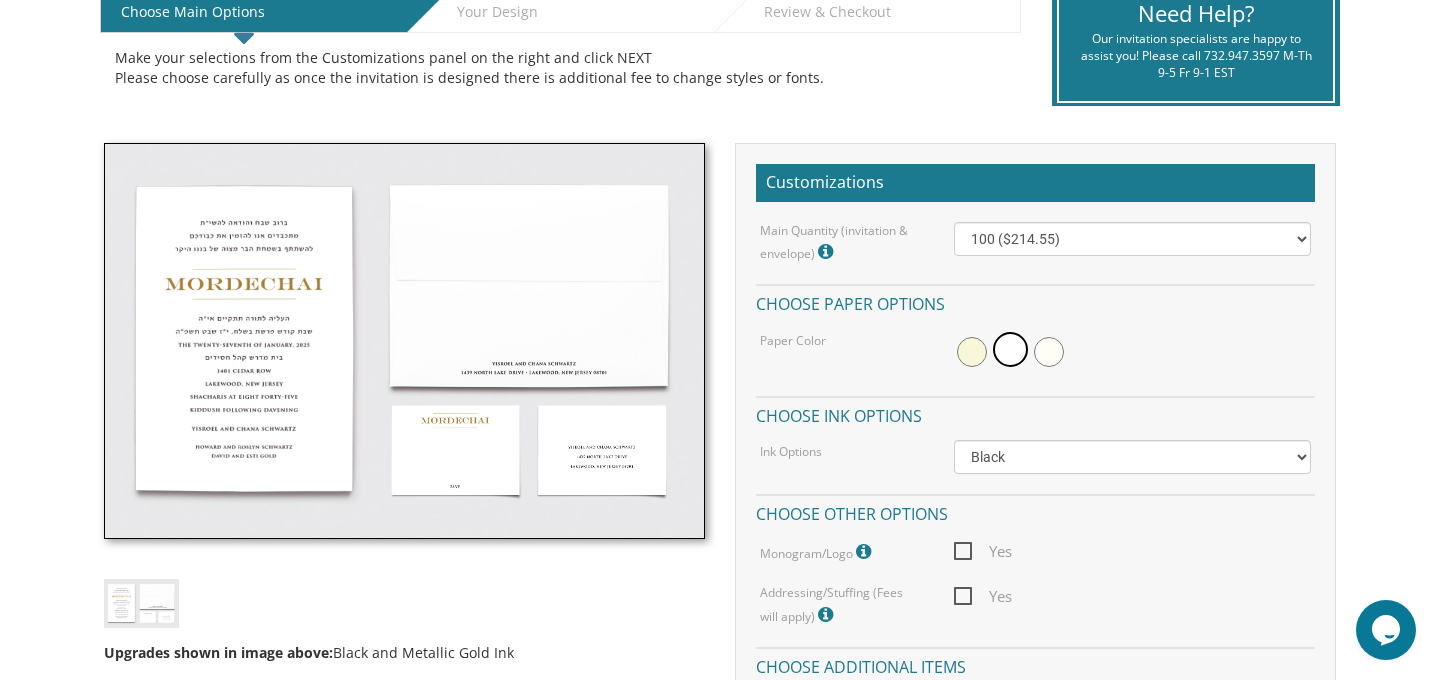 click at bounding box center (404, 341) 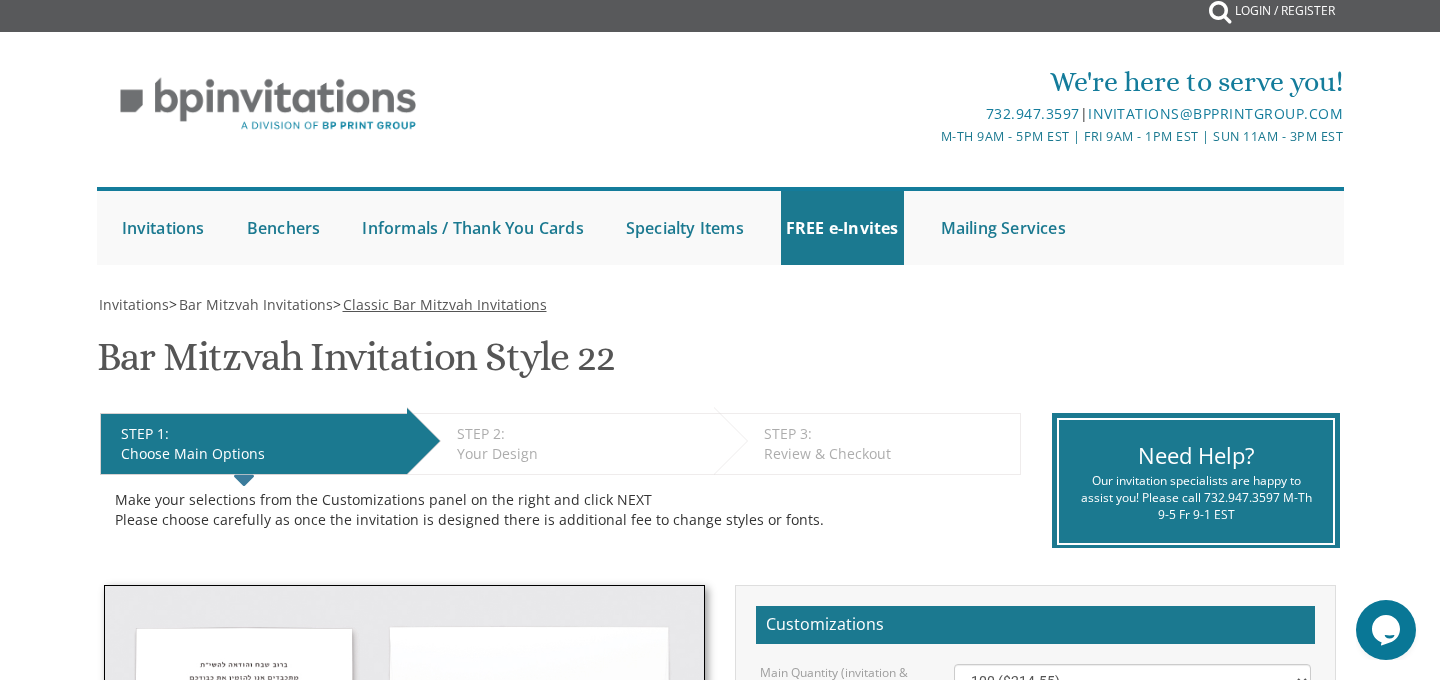 scroll, scrollTop: 5, scrollLeft: 0, axis: vertical 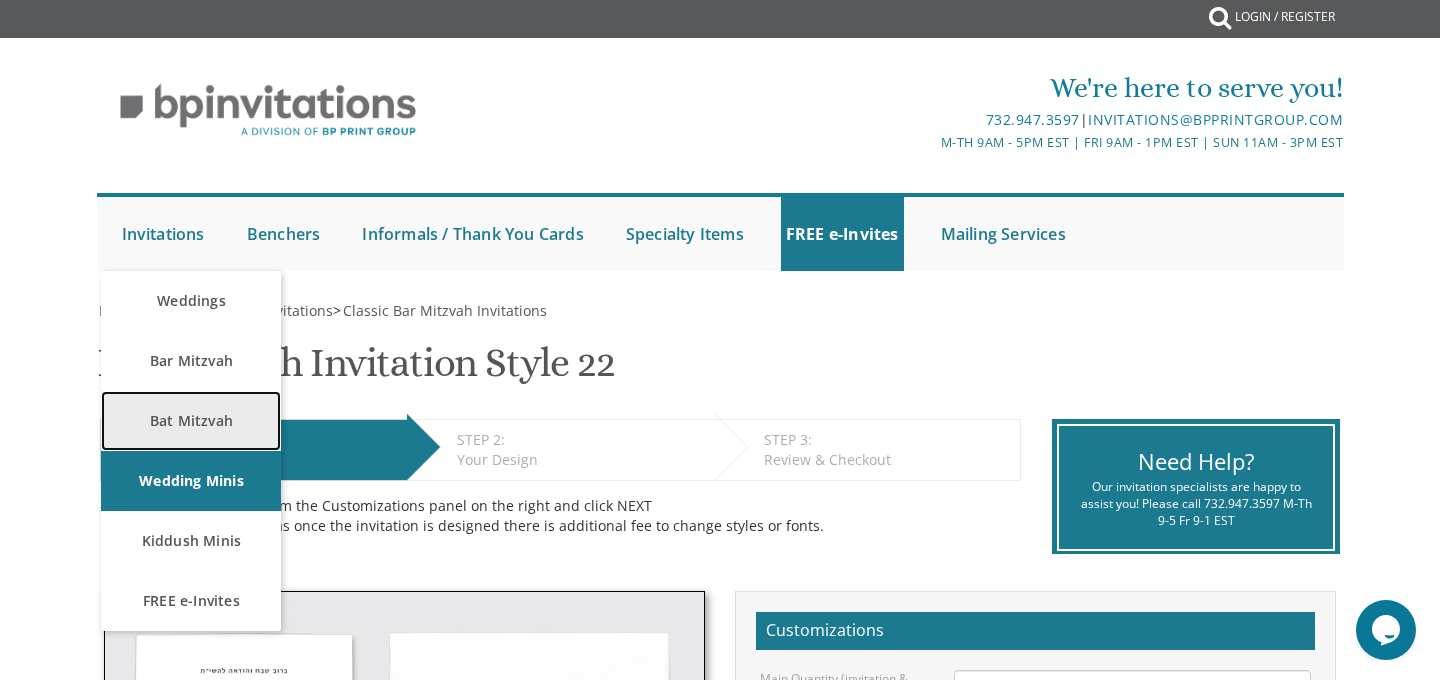 click on "Bat Mitzvah" at bounding box center [191, 421] 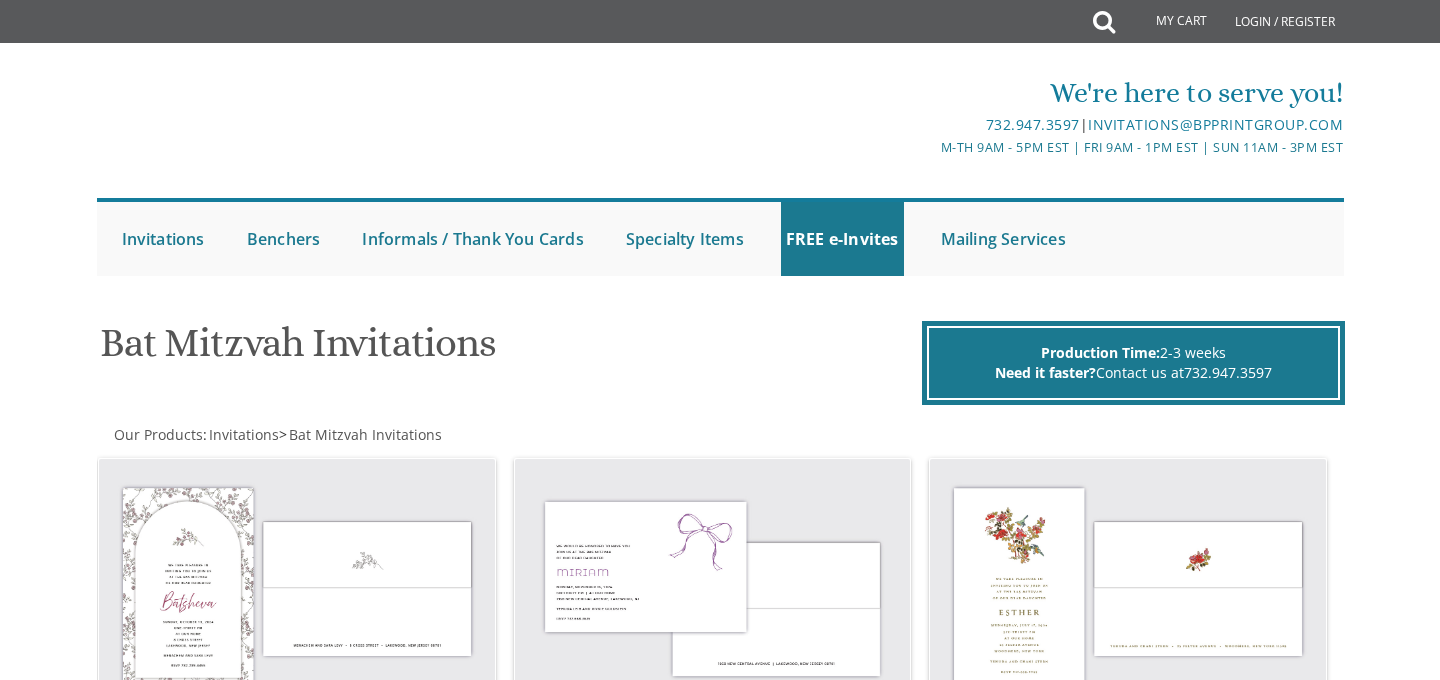 scroll, scrollTop: 0, scrollLeft: 0, axis: both 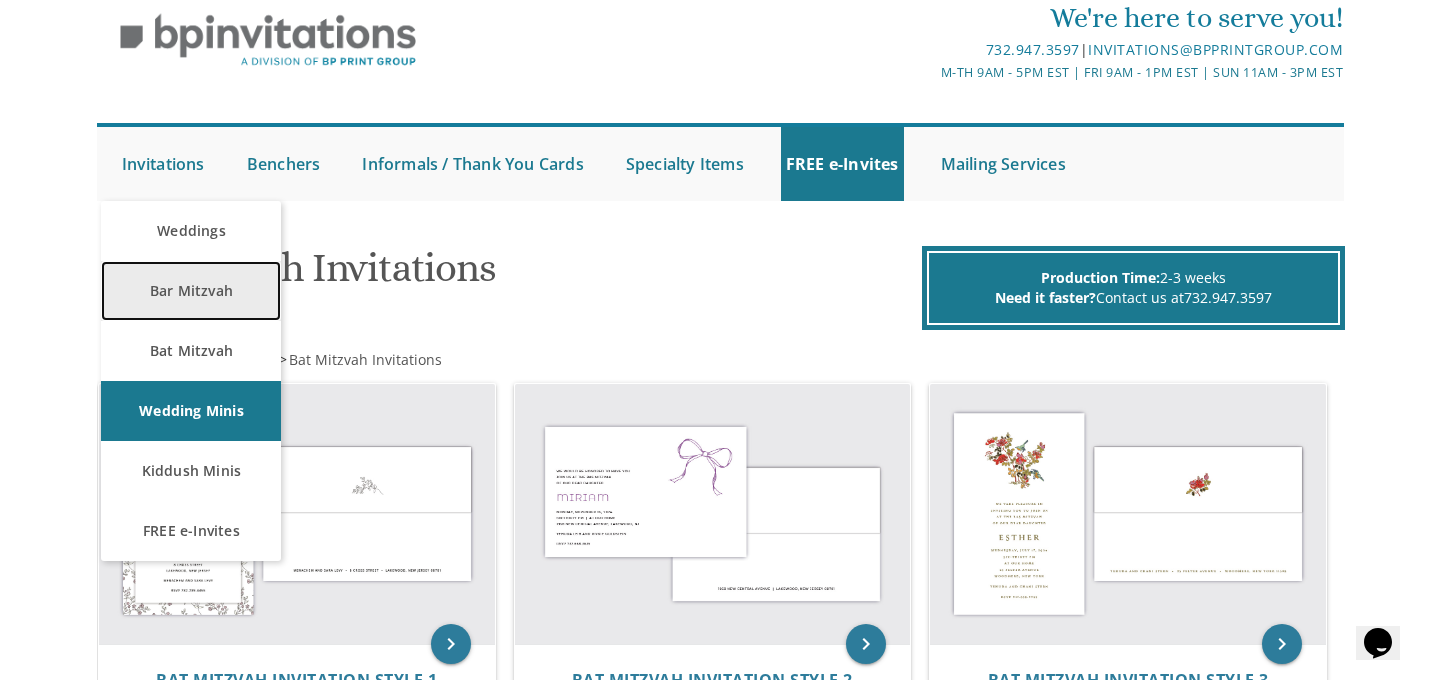 click on "Bar Mitzvah" at bounding box center (191, 291) 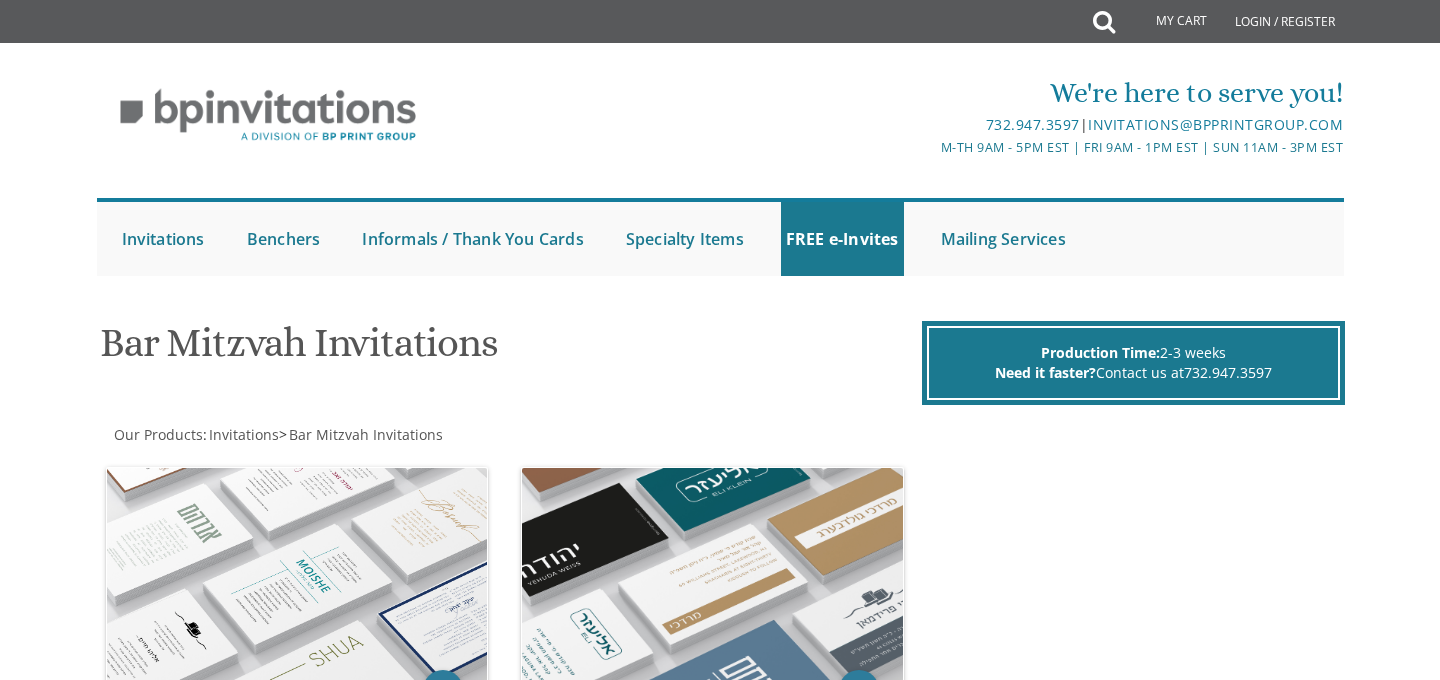 scroll, scrollTop: 0, scrollLeft: 0, axis: both 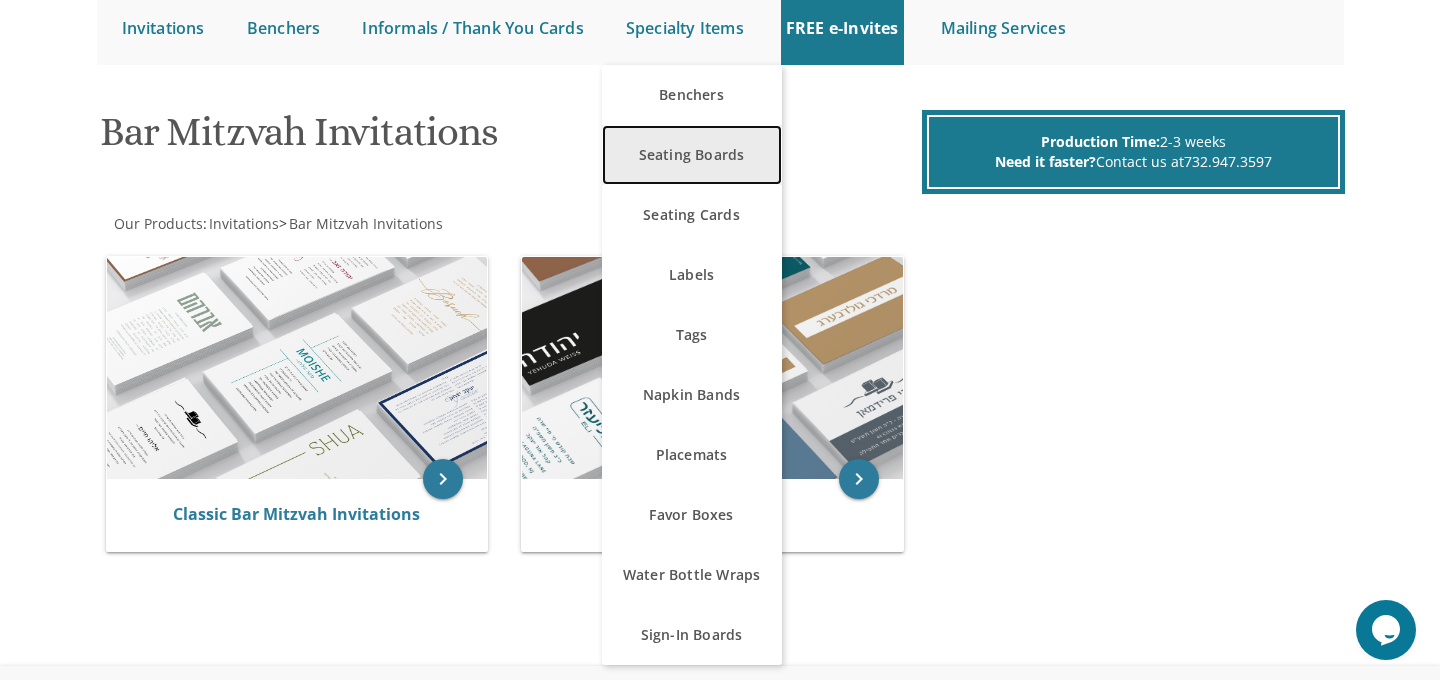 click on "Seating Boards" at bounding box center (692, 155) 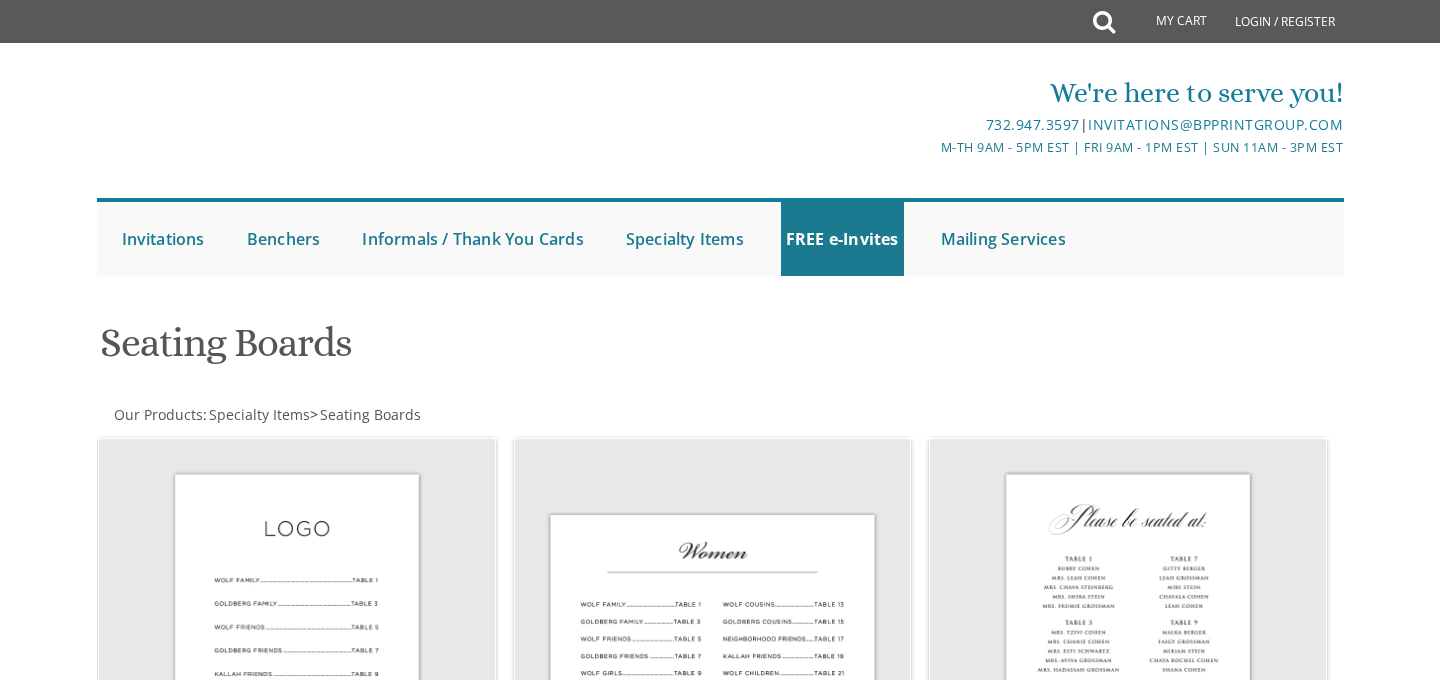scroll, scrollTop: 0, scrollLeft: 0, axis: both 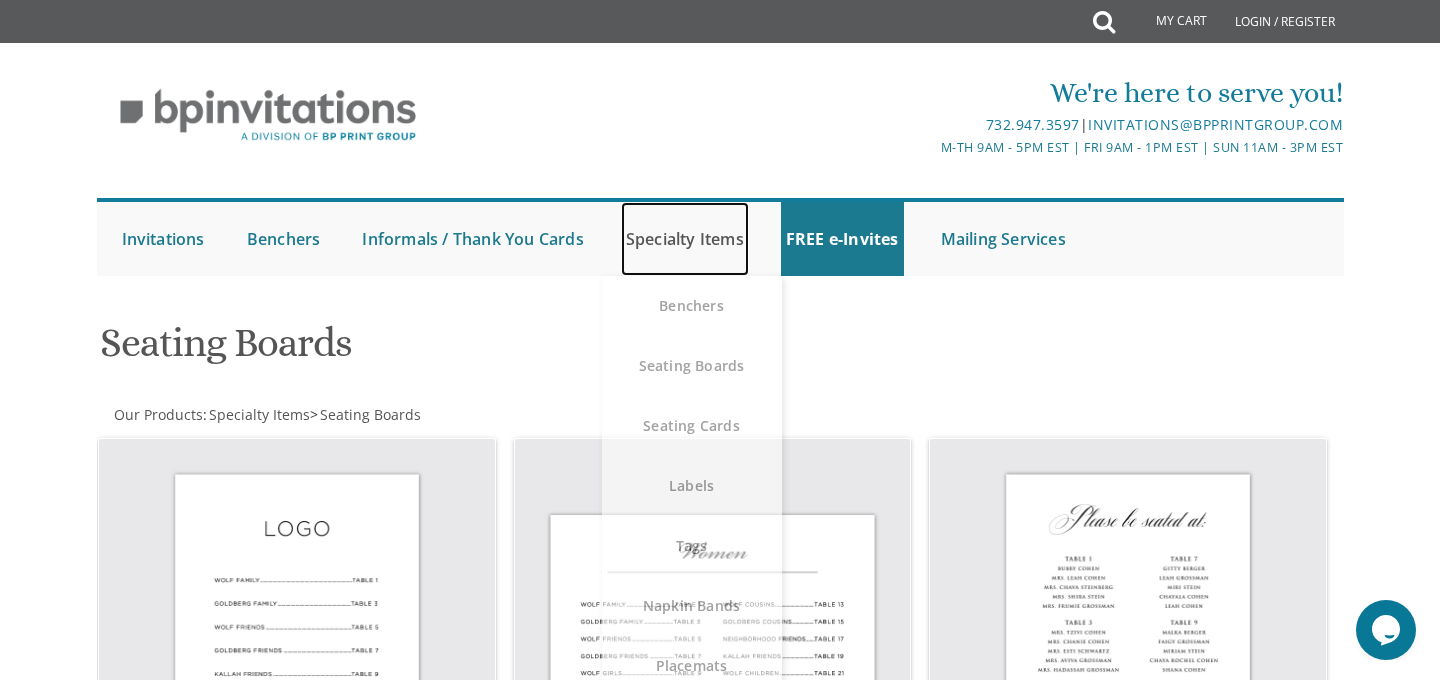 click on "Specialty Items" at bounding box center [685, 239] 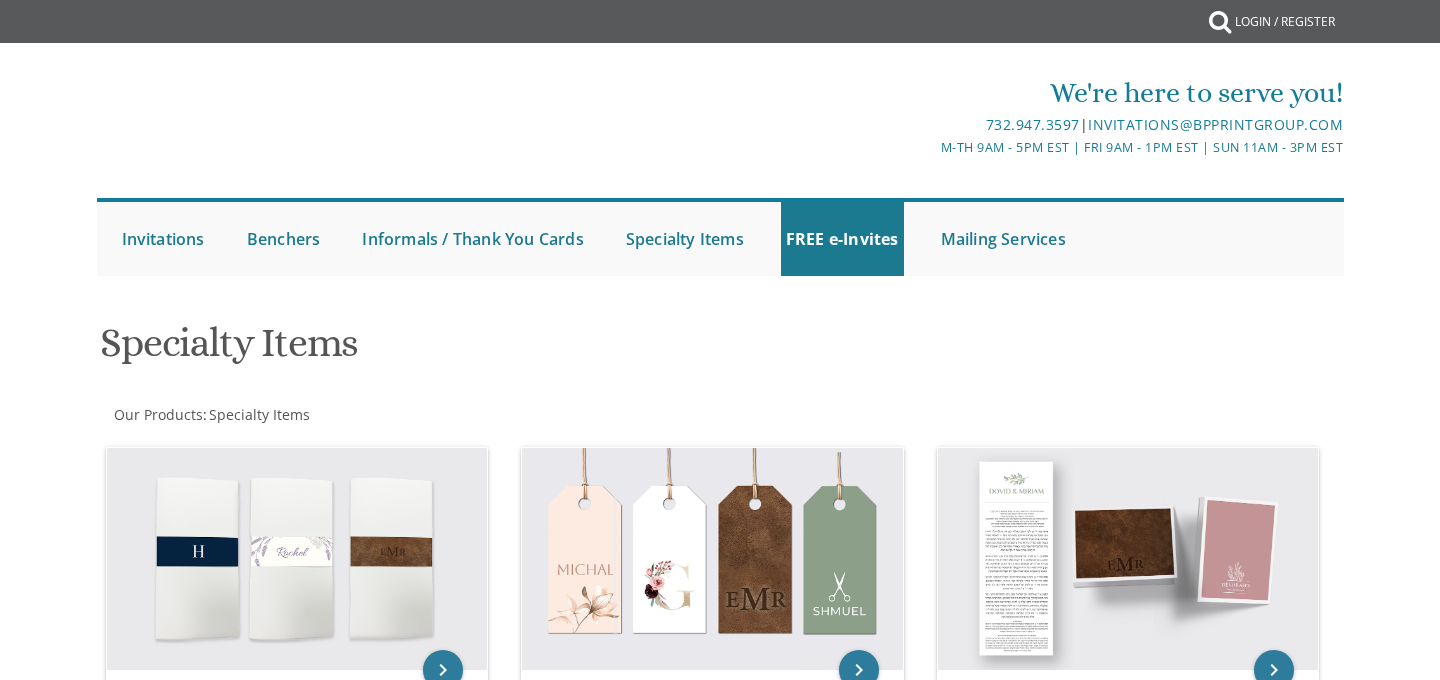 scroll, scrollTop: 0, scrollLeft: 0, axis: both 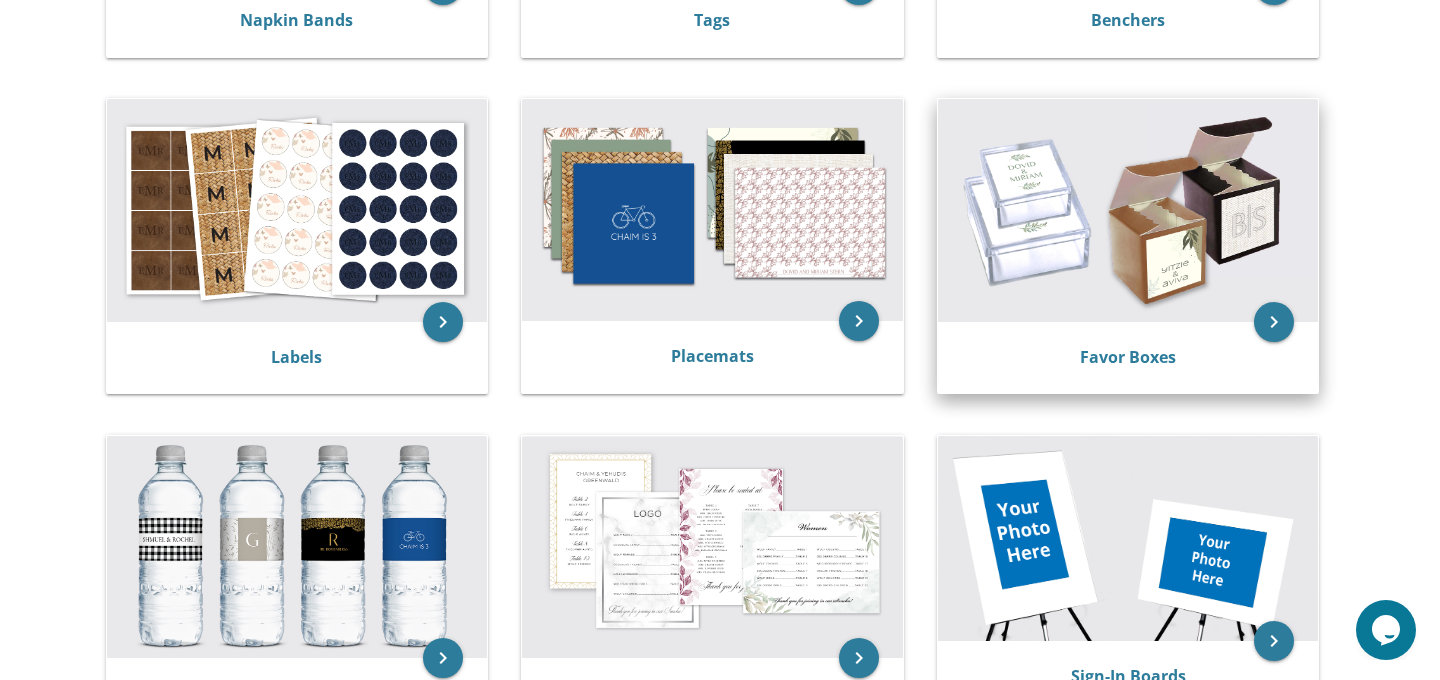 click at bounding box center (1128, 210) 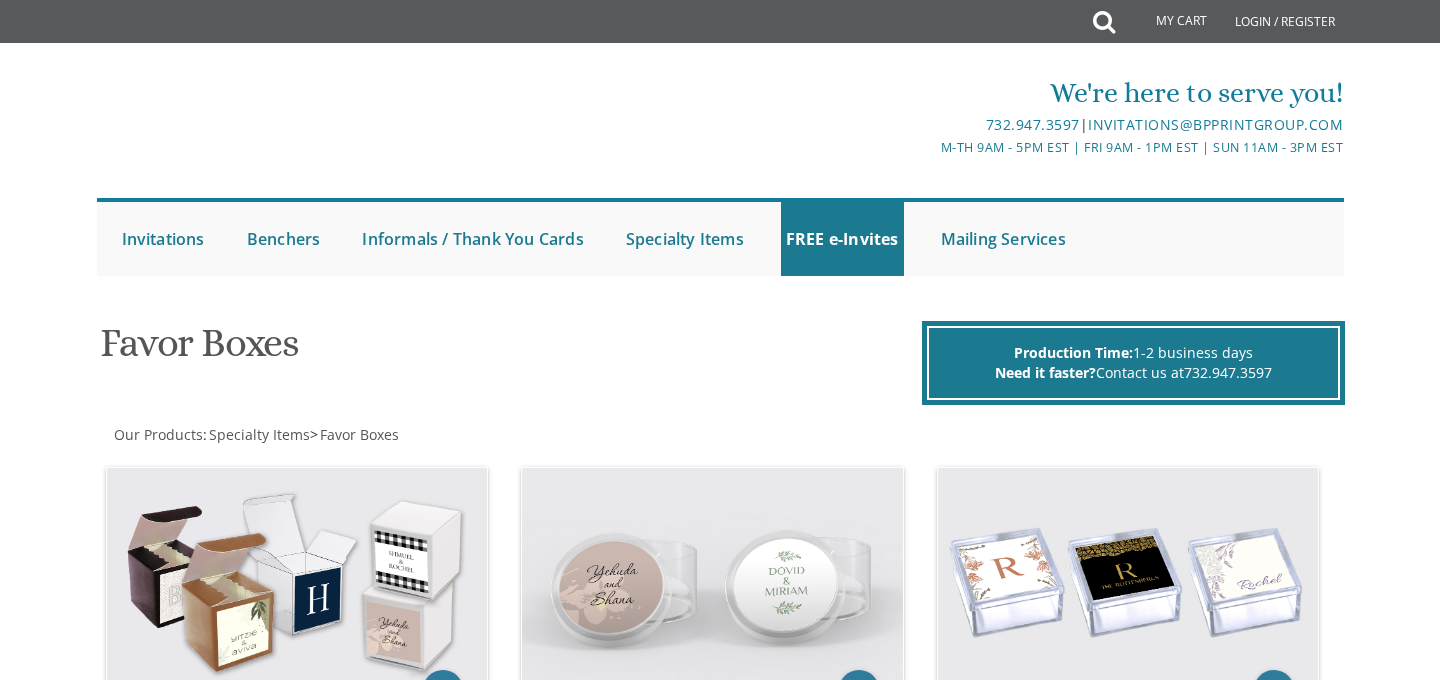 scroll, scrollTop: 0, scrollLeft: 0, axis: both 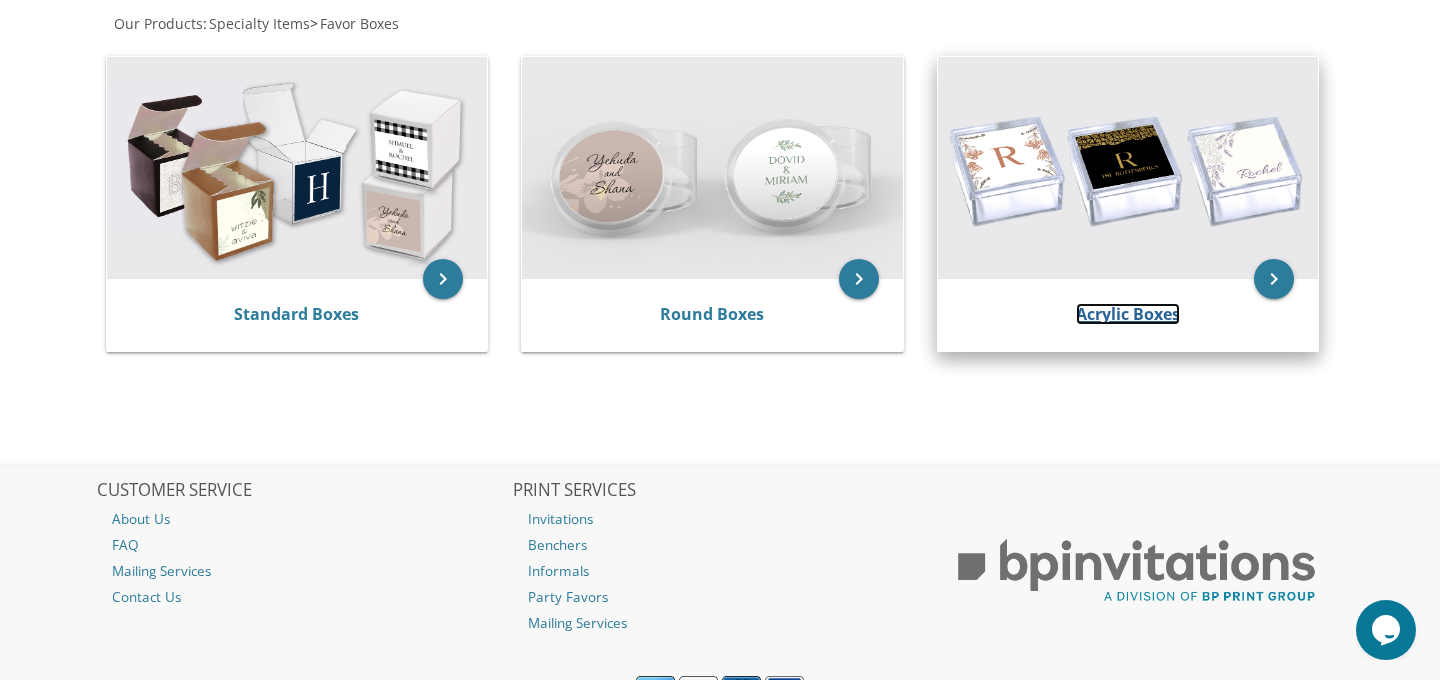 click on "Acrylic Boxes" at bounding box center [1128, 314] 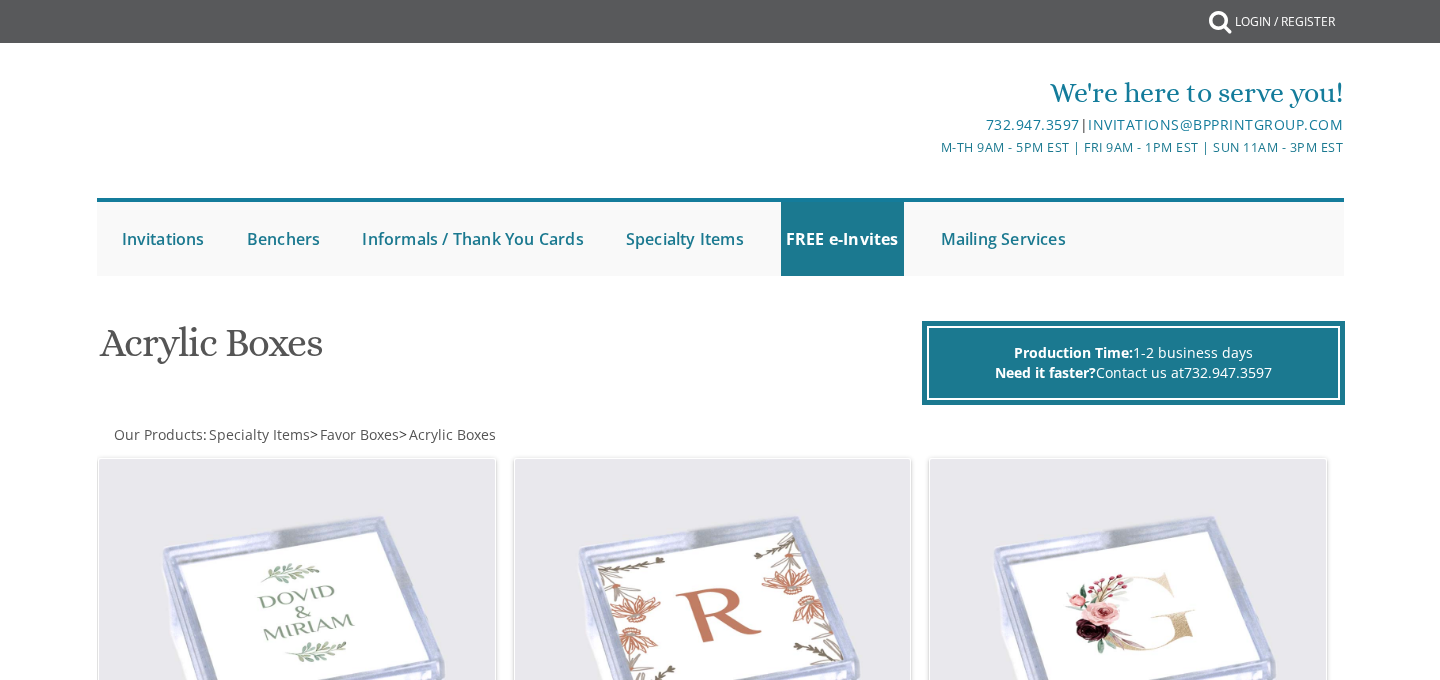 scroll, scrollTop: 0, scrollLeft: 0, axis: both 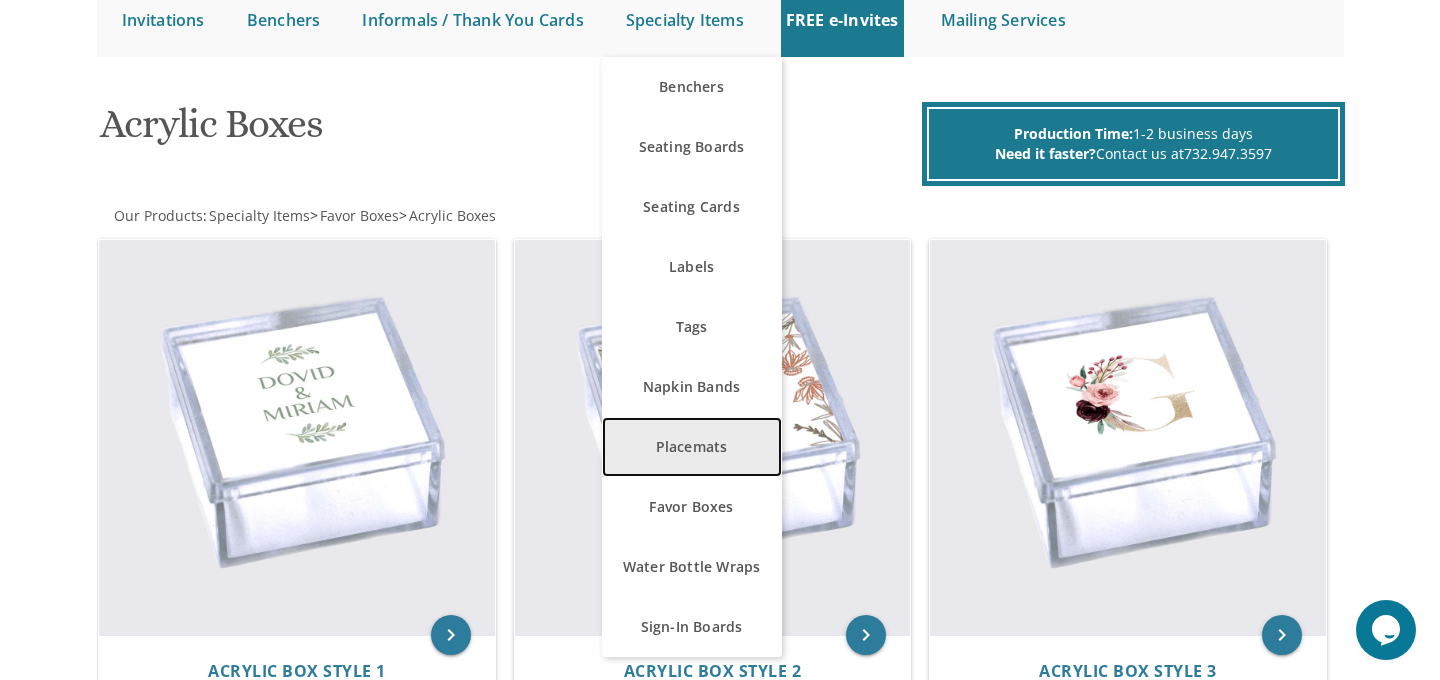 click on "Placemats" at bounding box center [692, 447] 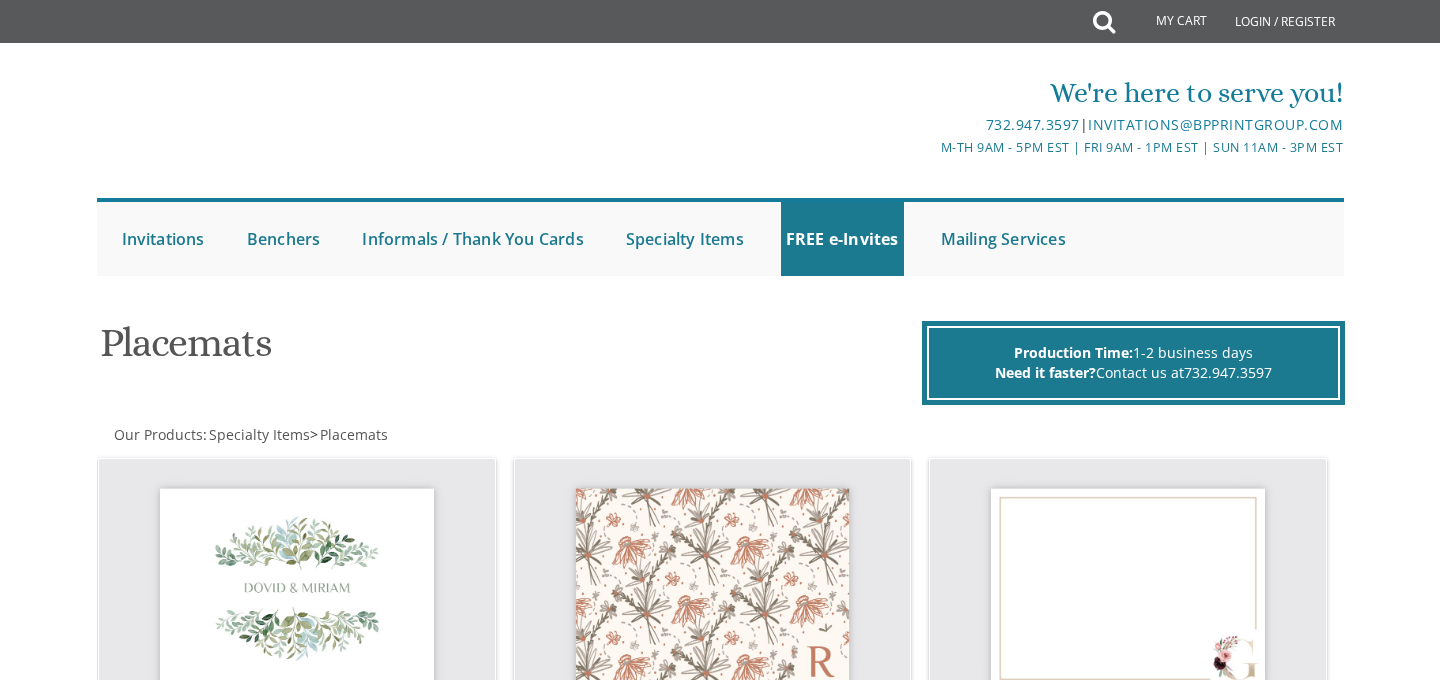 scroll, scrollTop: 0, scrollLeft: 0, axis: both 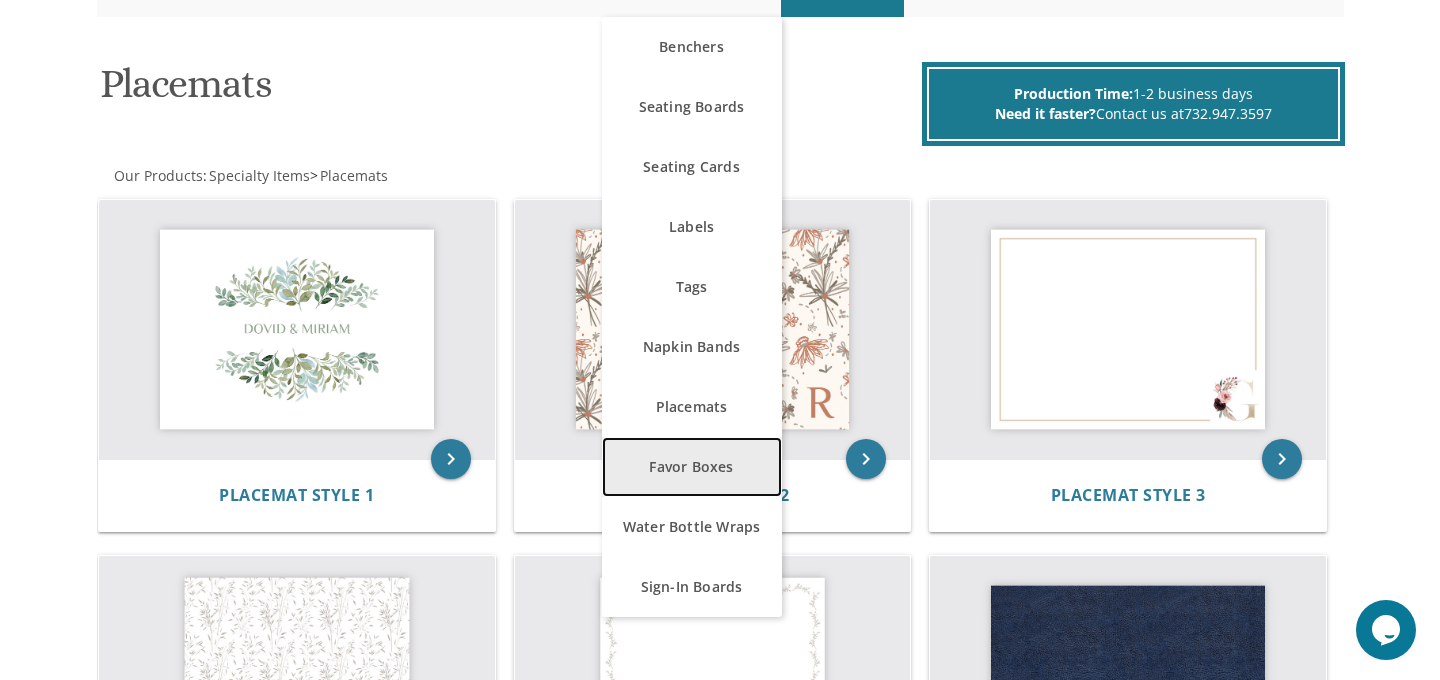 click on "Favor Boxes" at bounding box center (692, 467) 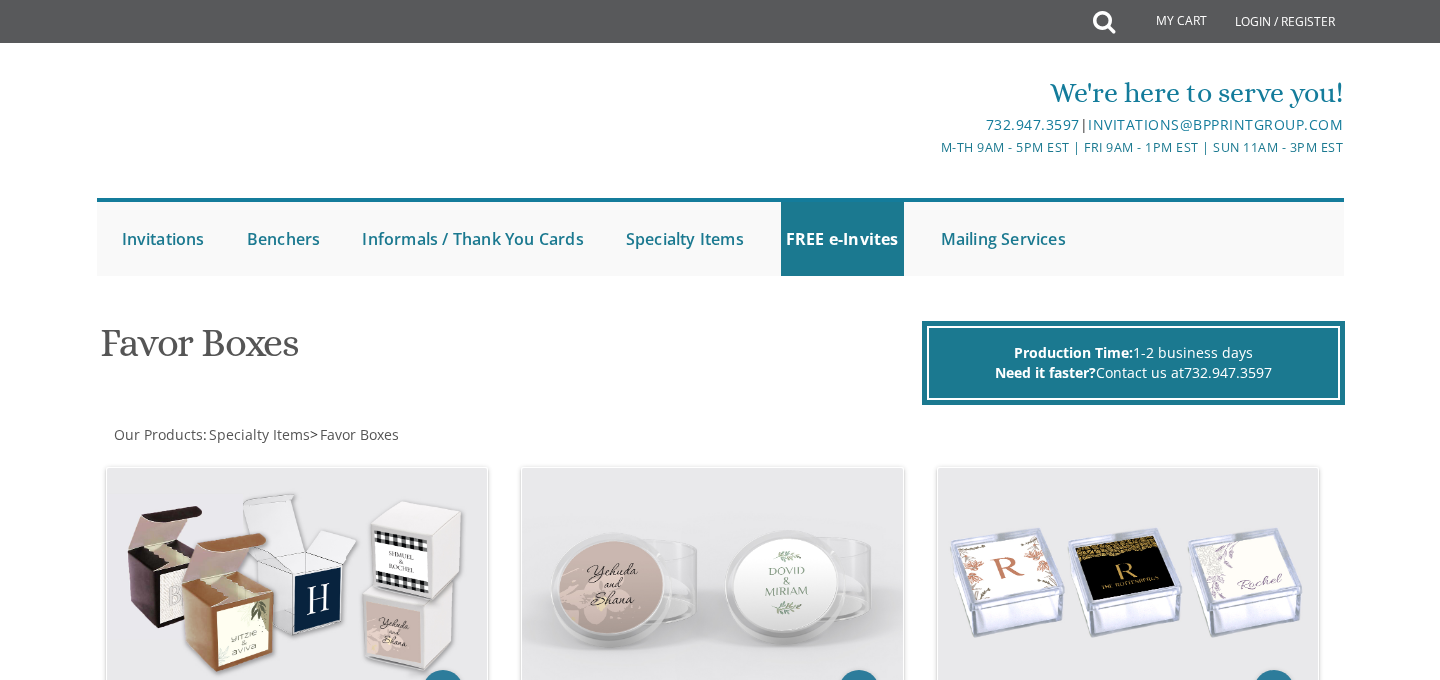 scroll, scrollTop: 0, scrollLeft: 0, axis: both 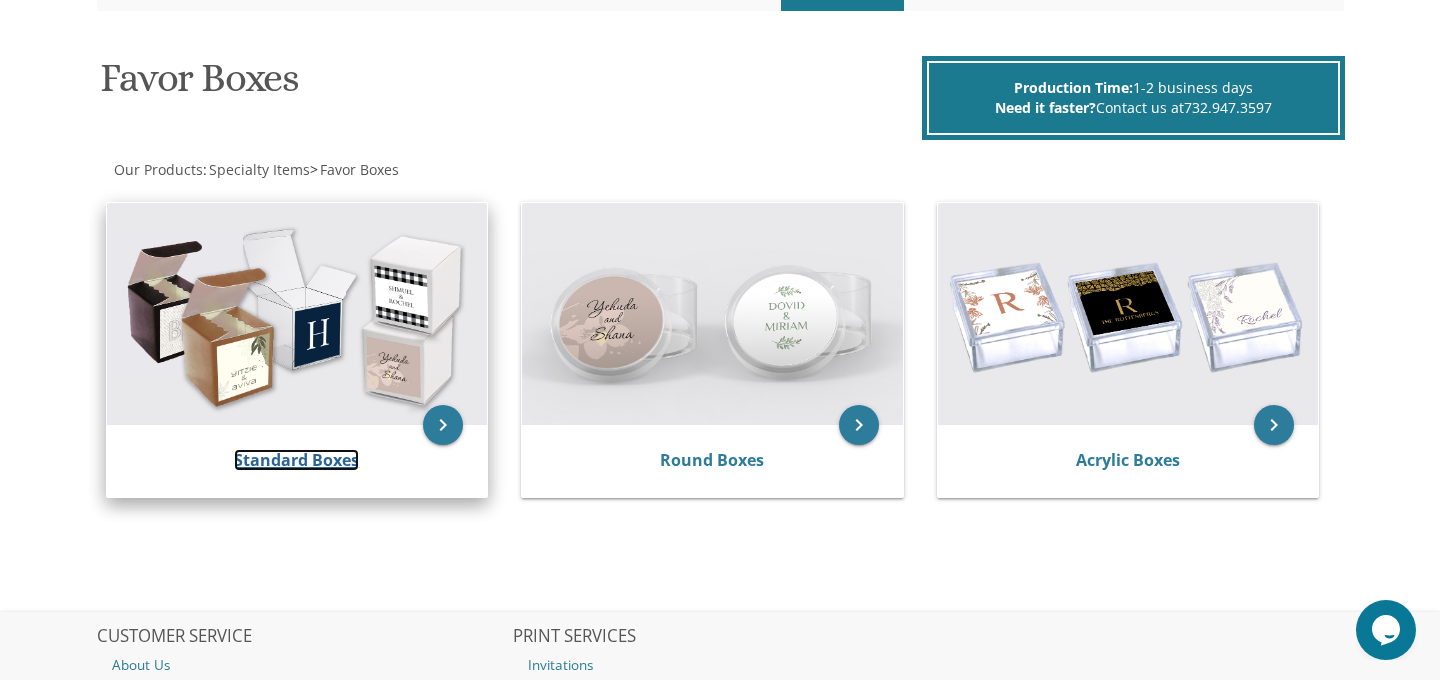 click on "Standard Boxes" at bounding box center [296, 460] 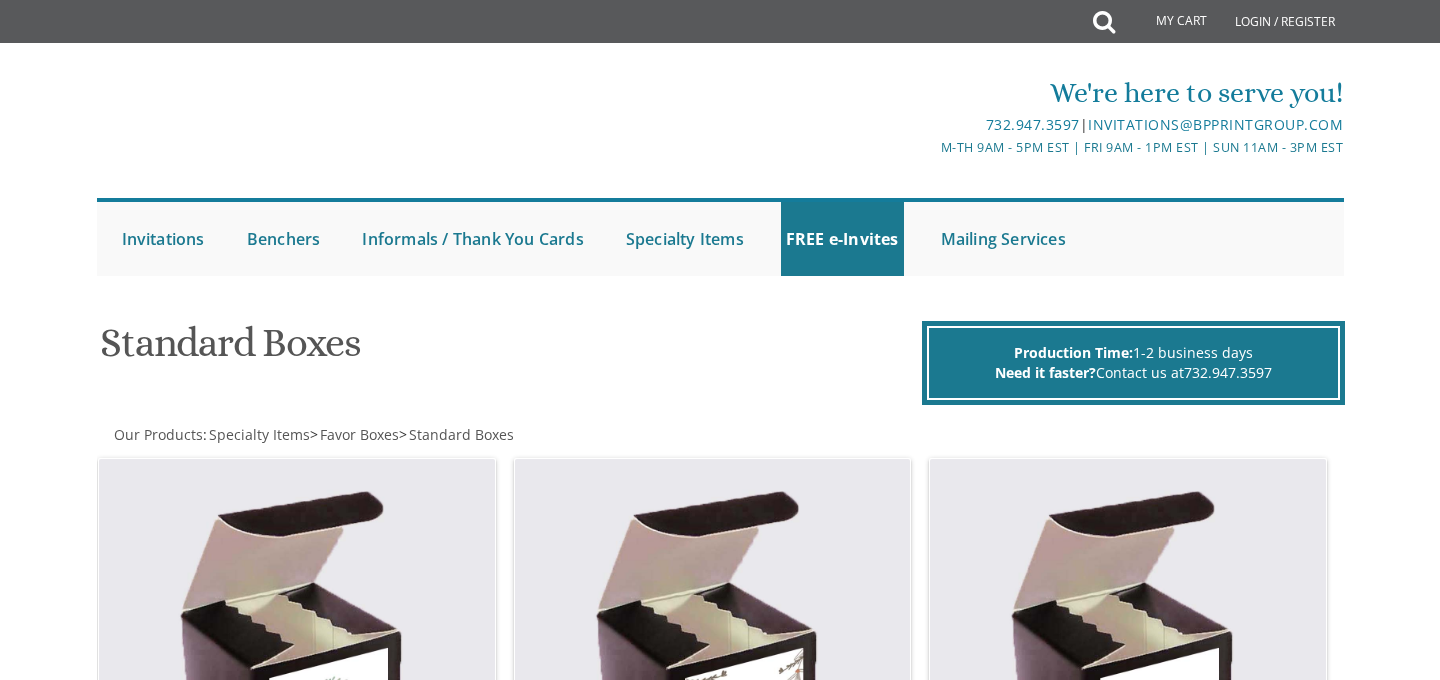 scroll, scrollTop: 0, scrollLeft: 0, axis: both 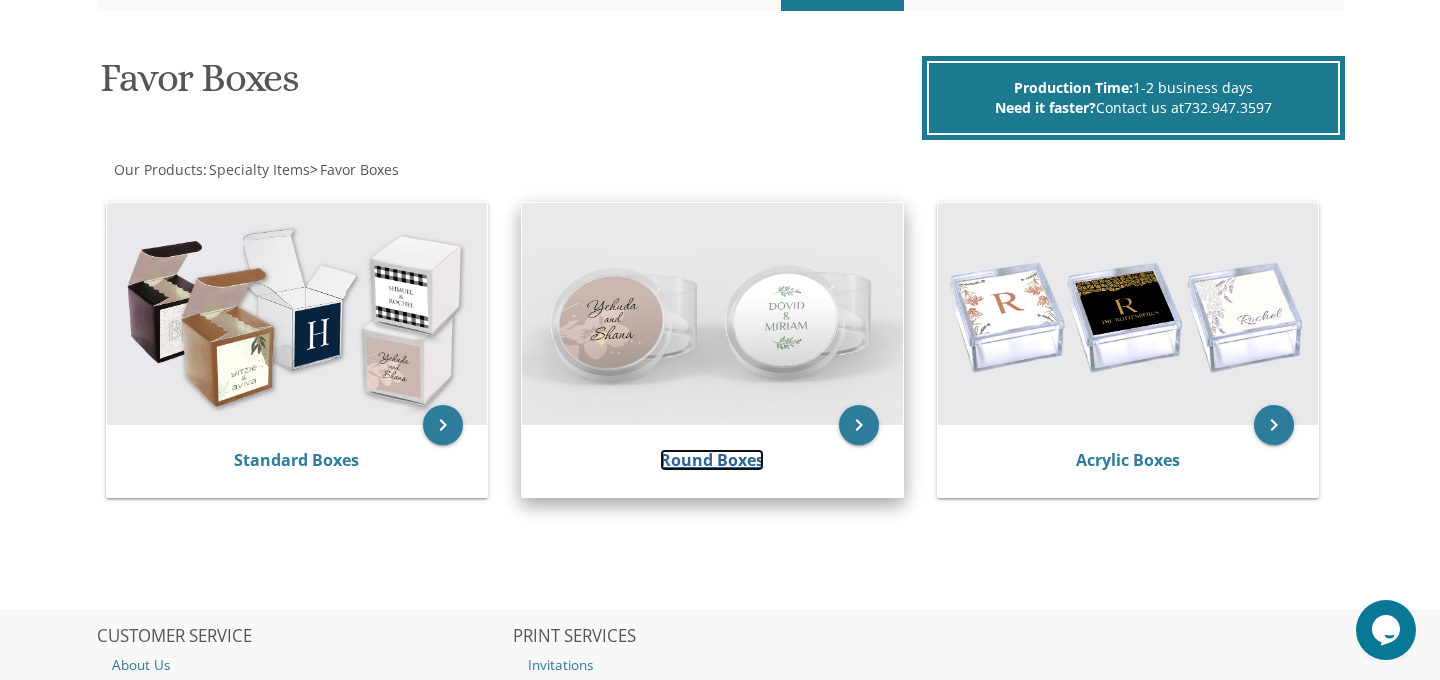 click on "Round Boxes" at bounding box center [712, 460] 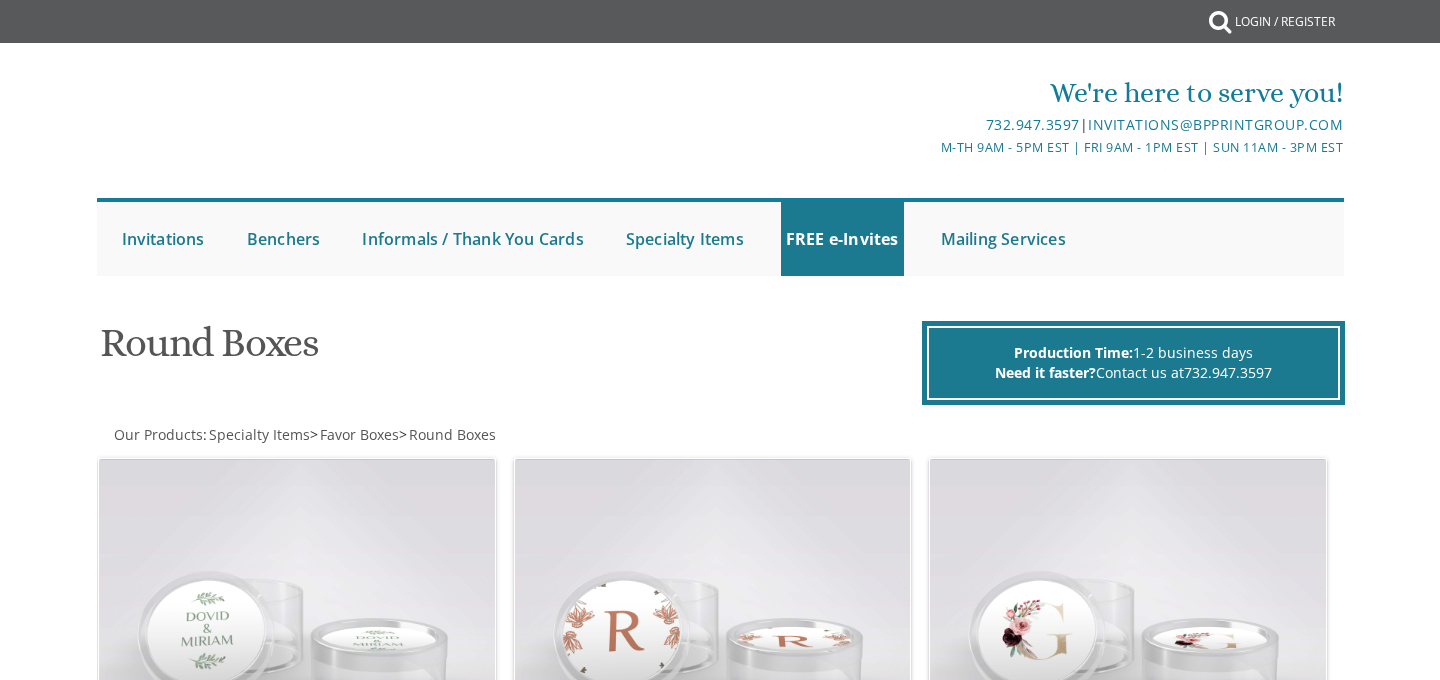 scroll, scrollTop: 0, scrollLeft: 0, axis: both 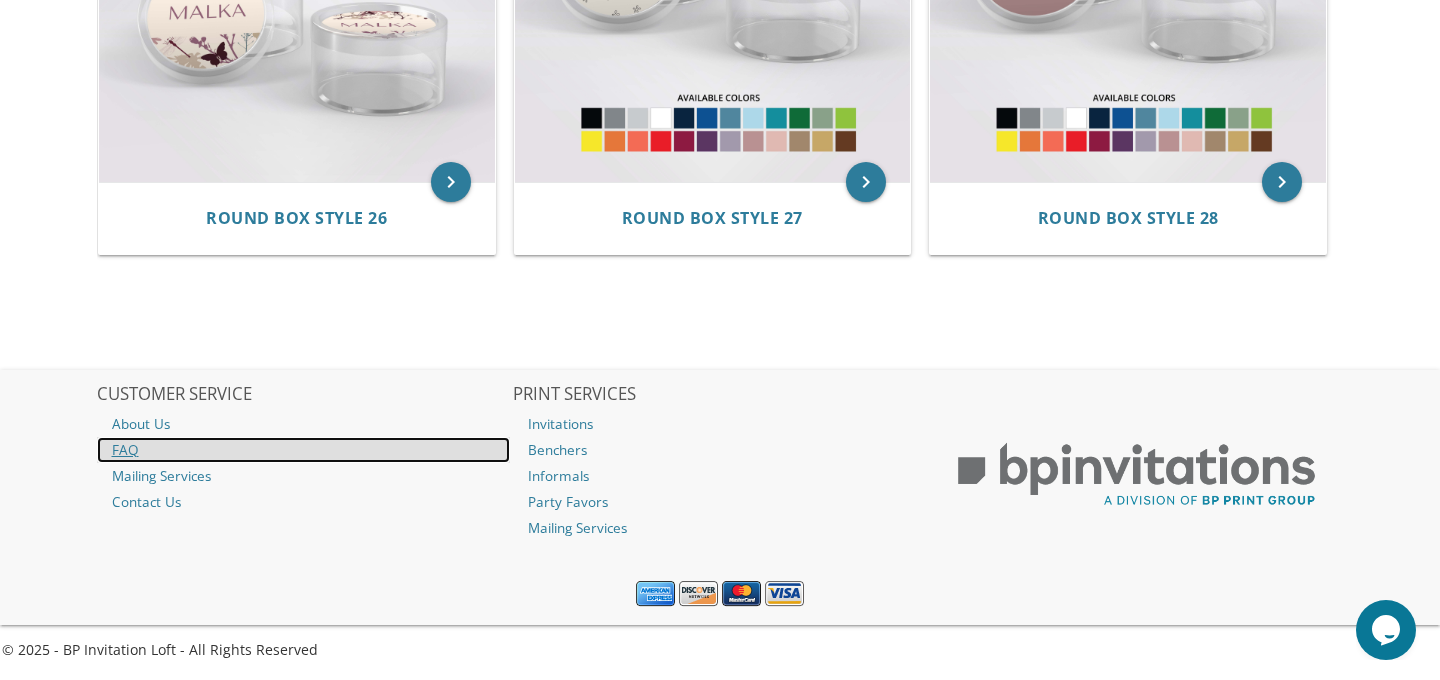 click on "FAQ" at bounding box center [304, 450] 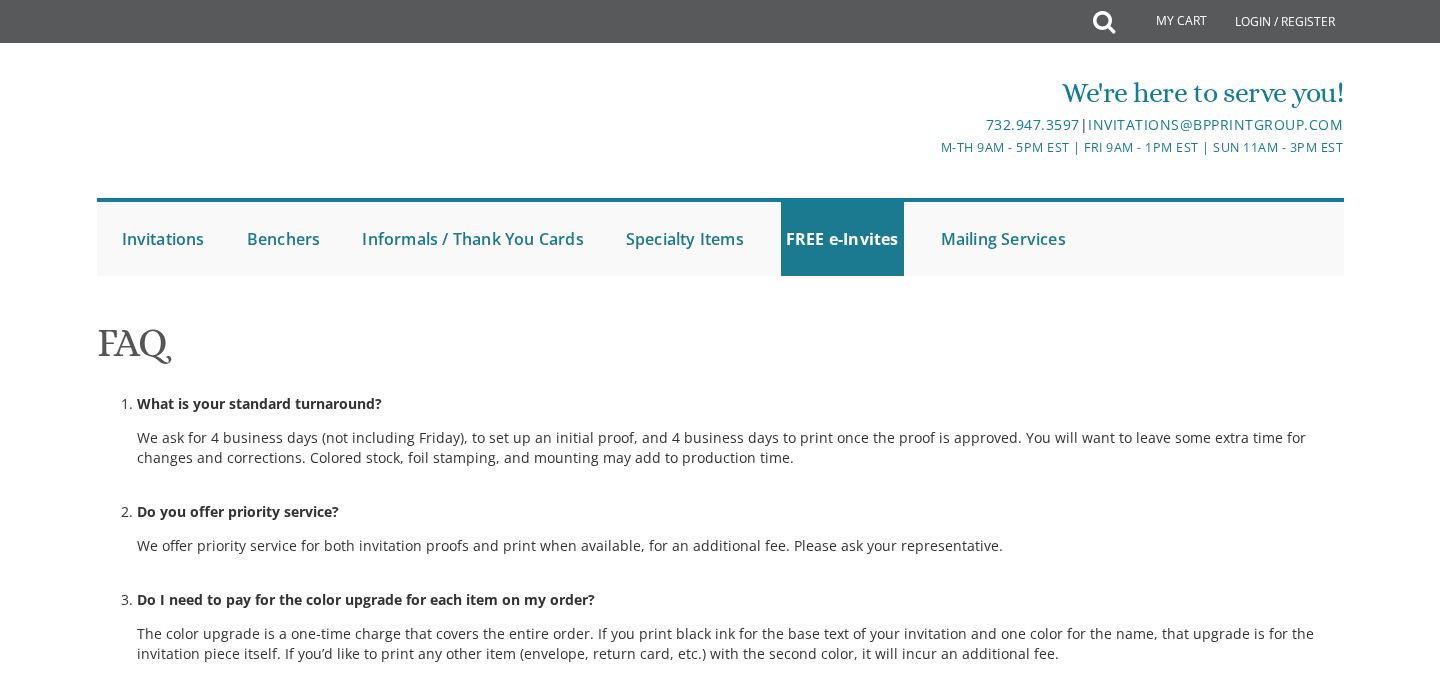 scroll, scrollTop: 0, scrollLeft: 0, axis: both 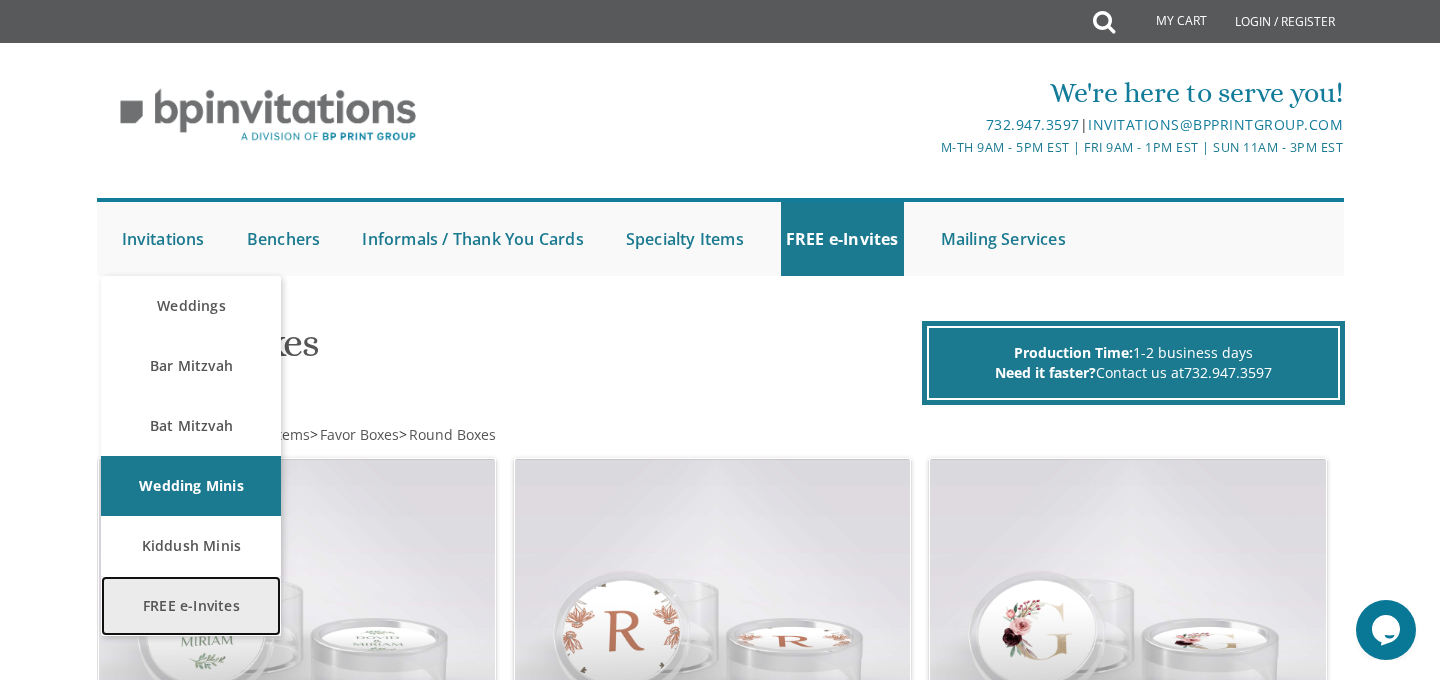 click on "FREE e-Invites" at bounding box center [191, 606] 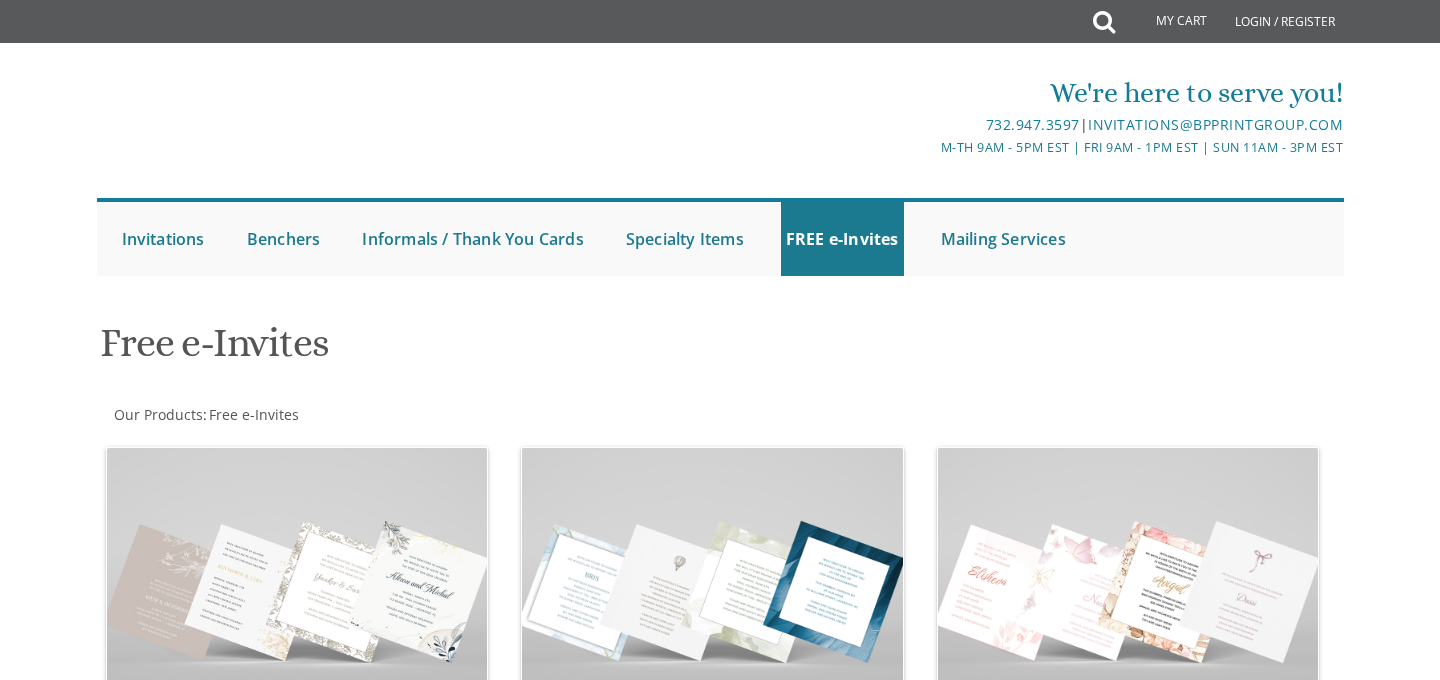 scroll, scrollTop: 0, scrollLeft: 0, axis: both 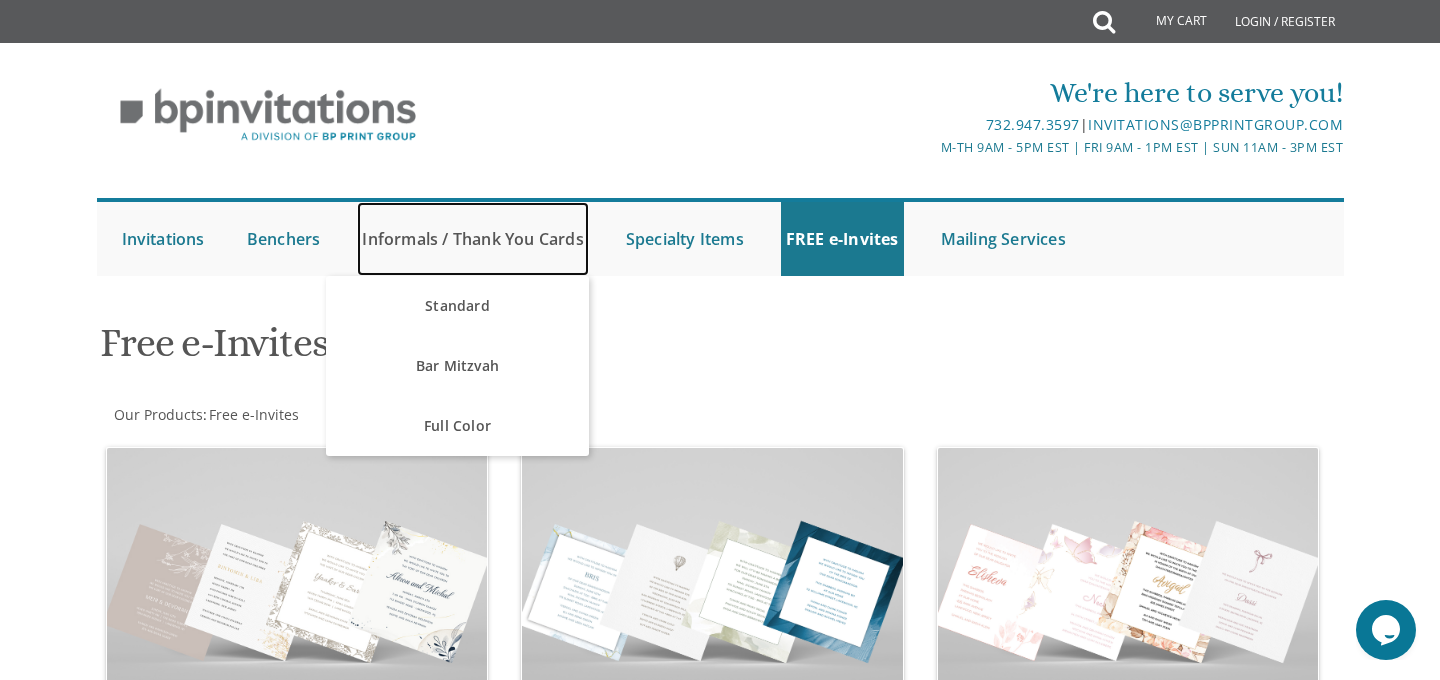 click on "Informals / Thank You Cards" at bounding box center (472, 239) 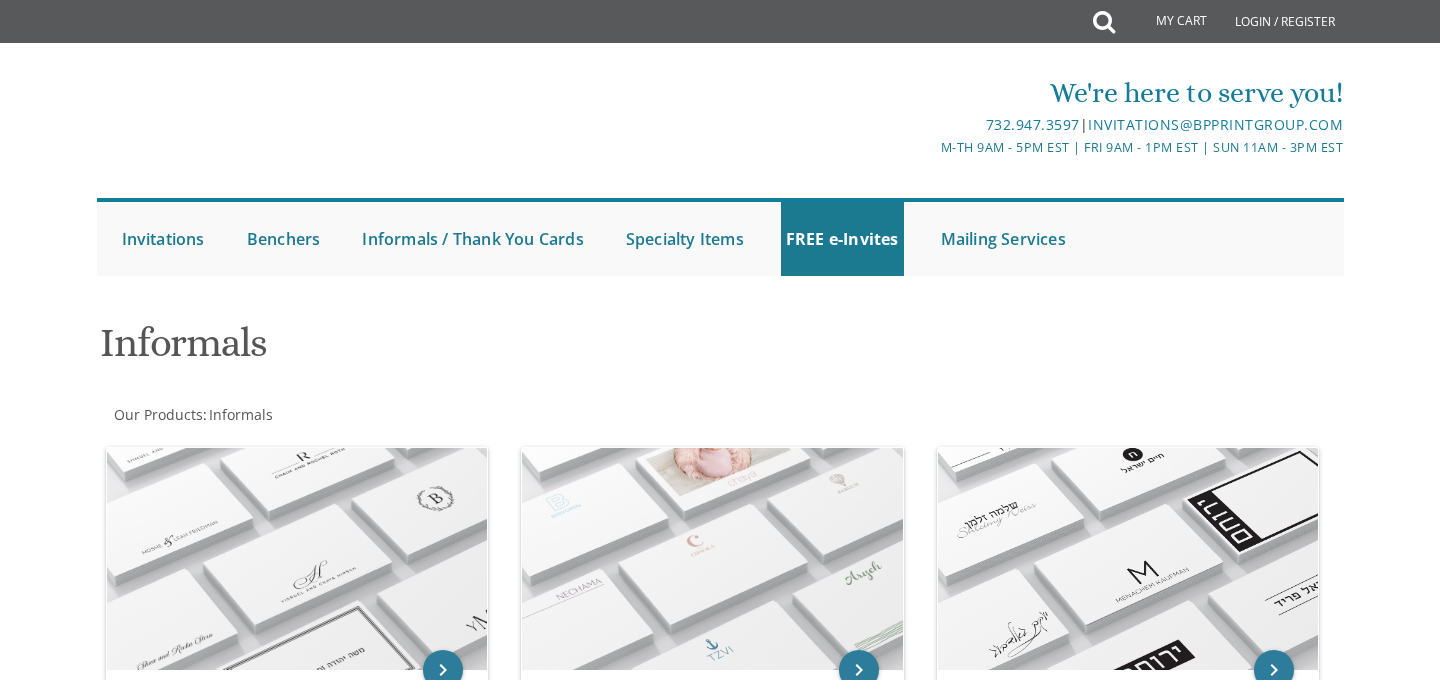 scroll, scrollTop: 0, scrollLeft: 0, axis: both 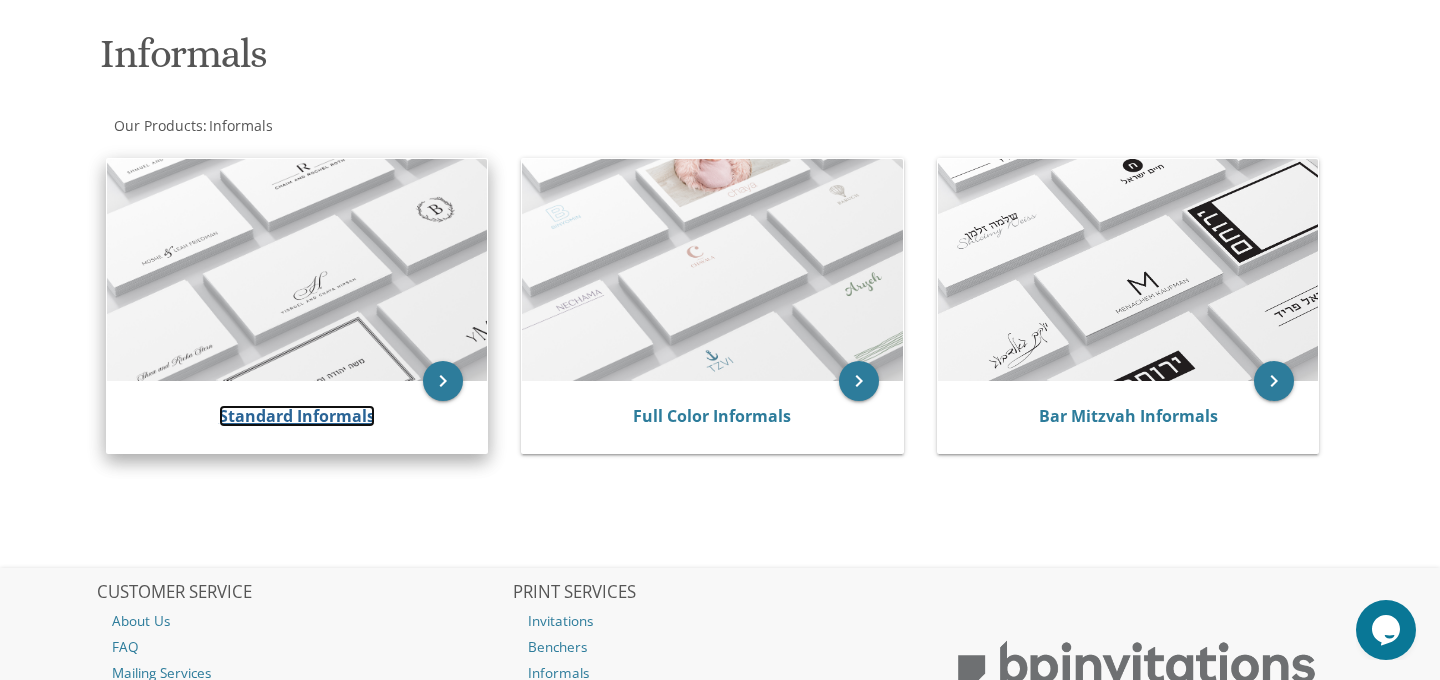 click on "Standard Informals" at bounding box center [297, 416] 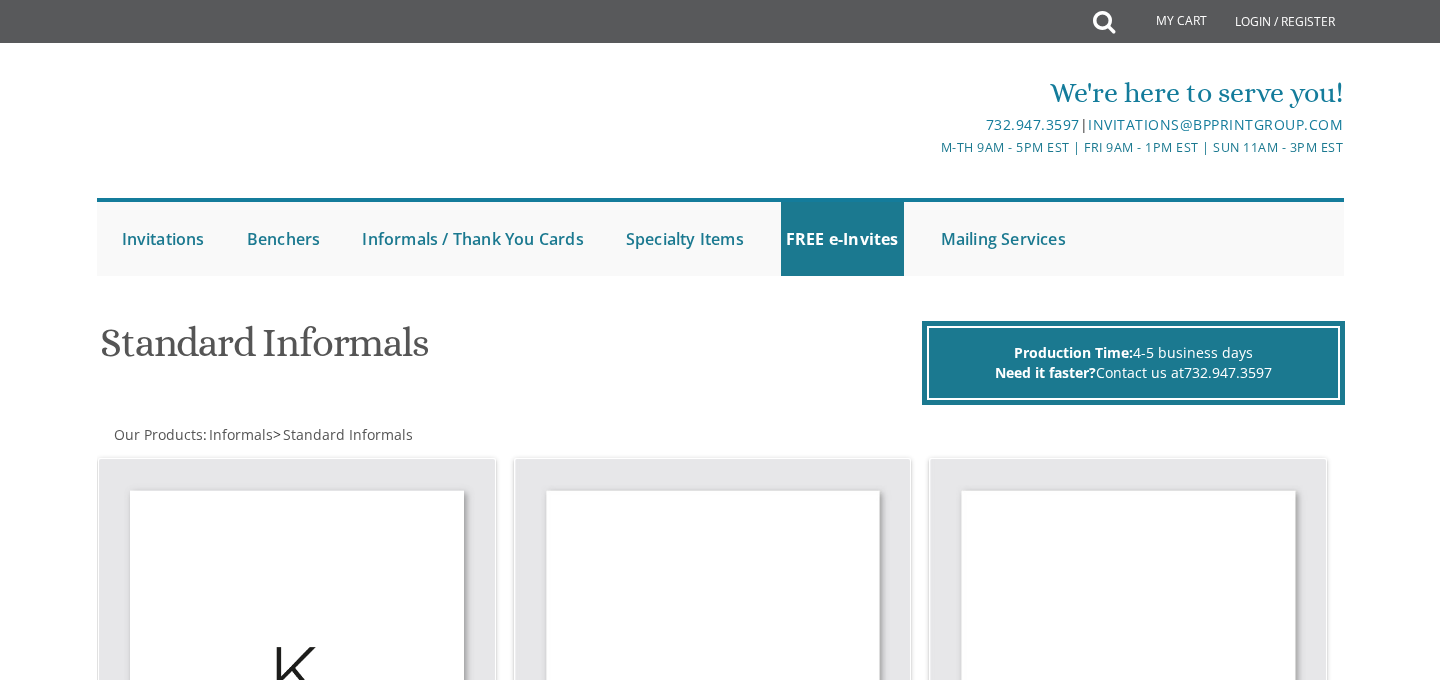 scroll, scrollTop: 0, scrollLeft: 0, axis: both 